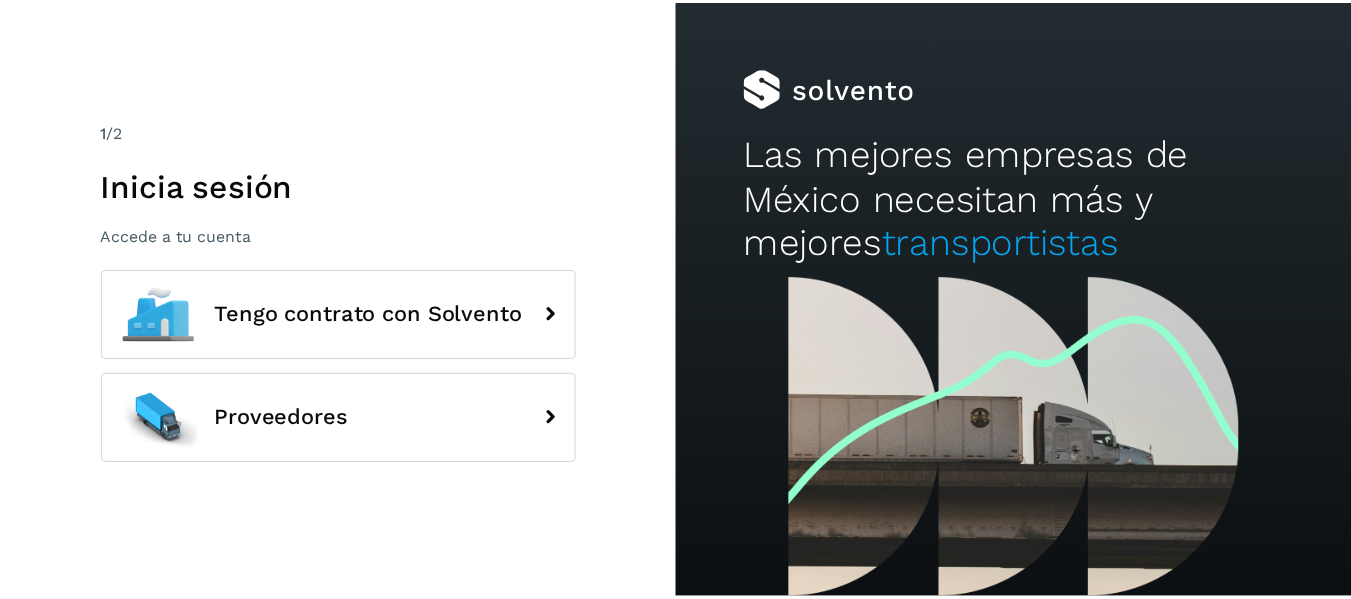 scroll, scrollTop: 0, scrollLeft: 0, axis: both 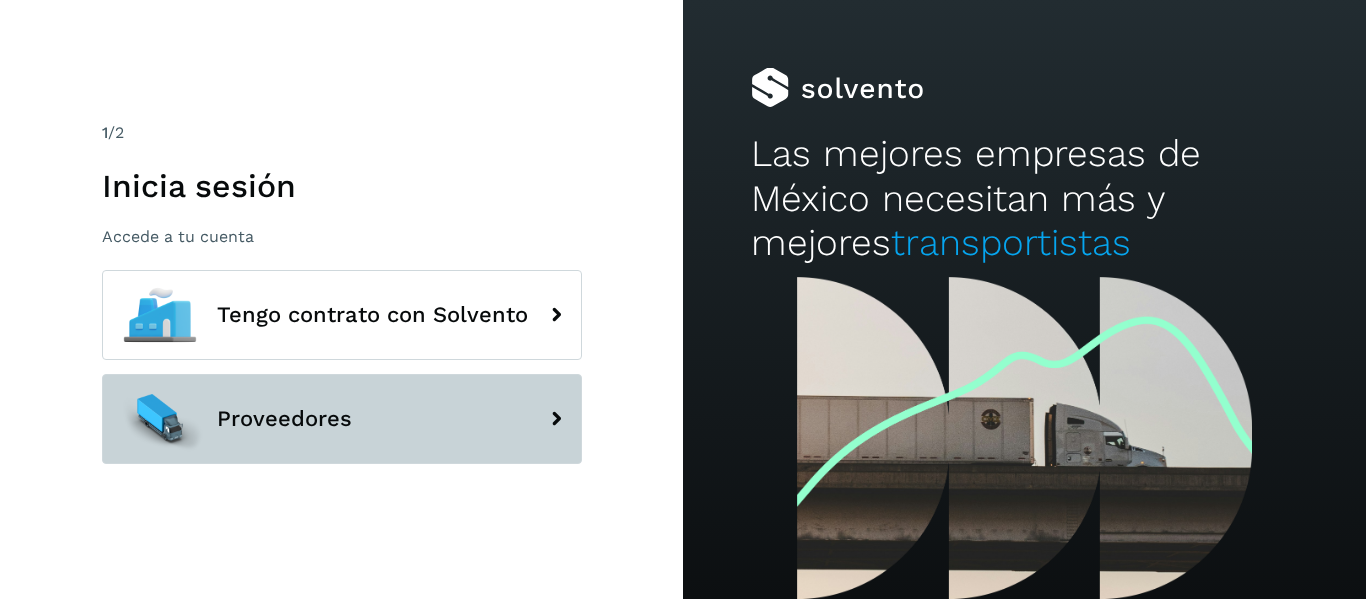 click on "Proveedores" 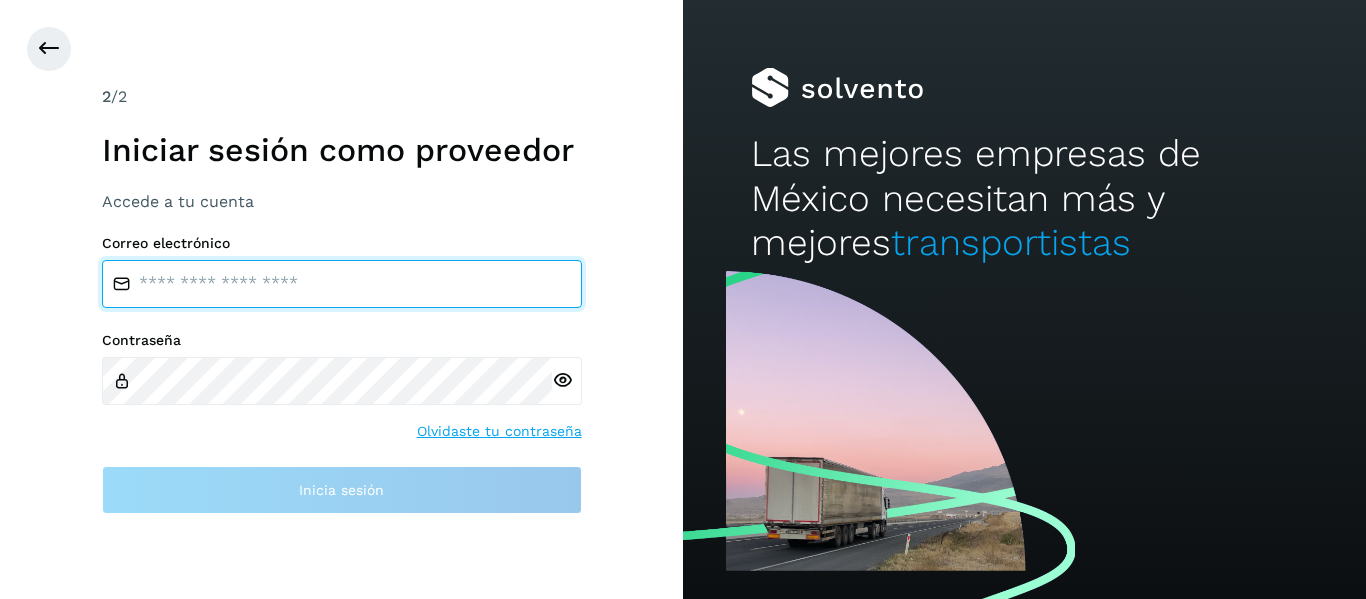 type on "**********" 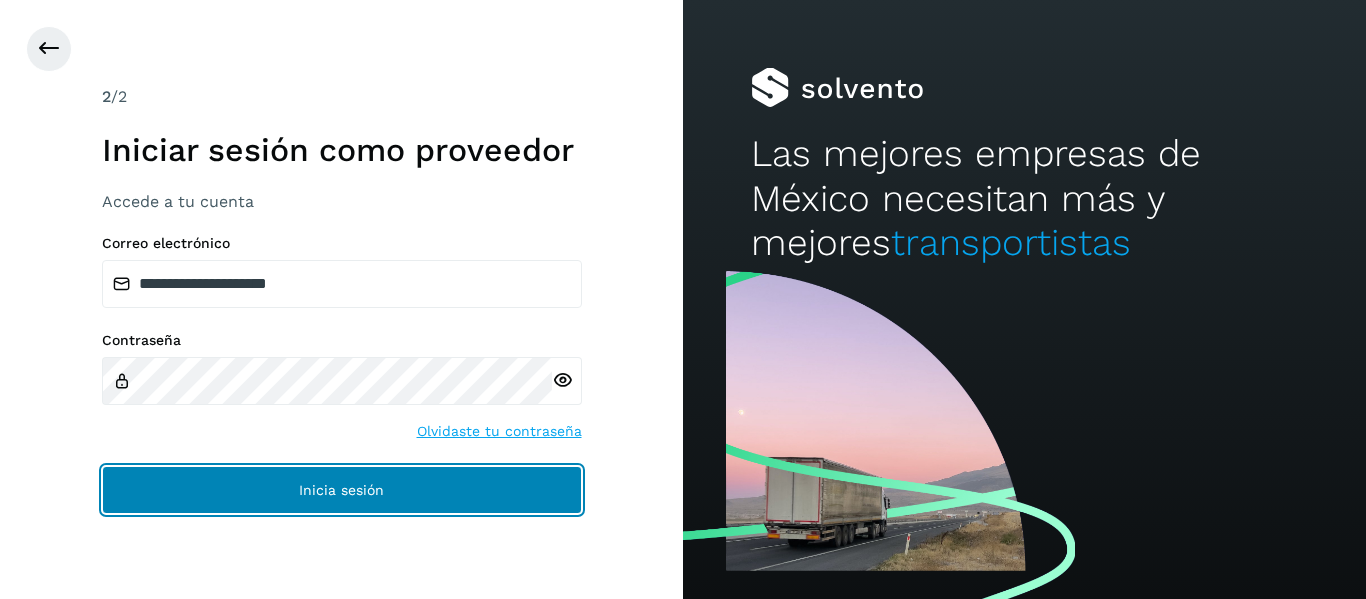 click on "Inicia sesión" 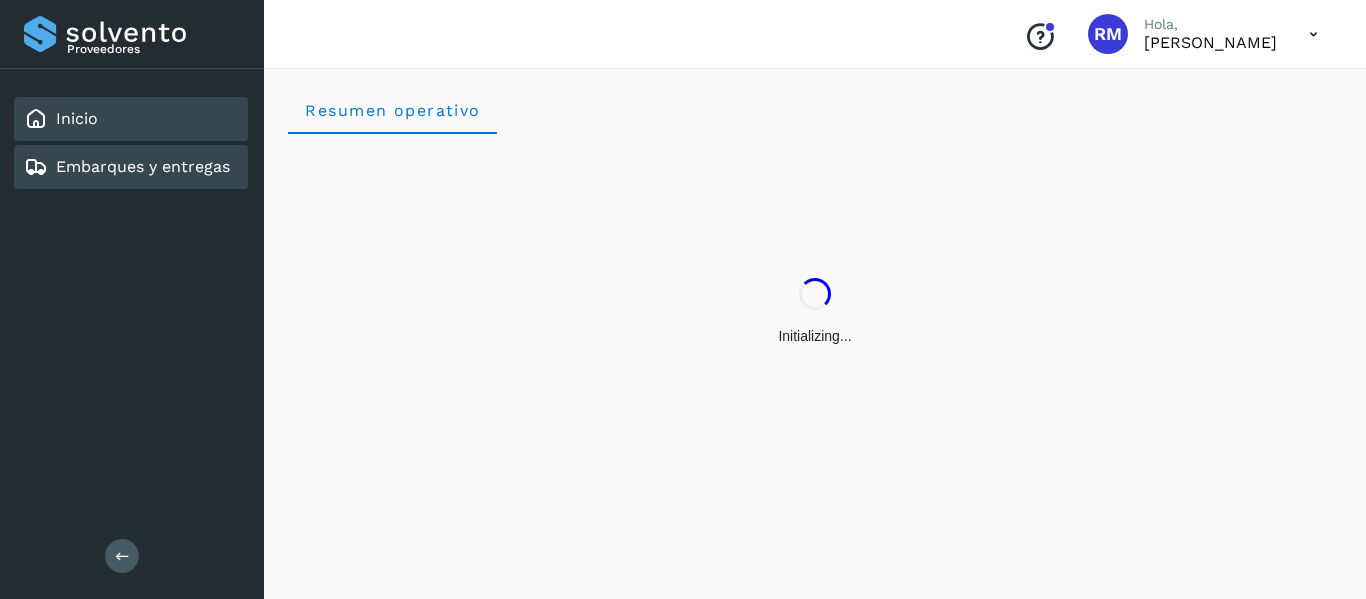 click on "Embarques y entregas" at bounding box center [143, 166] 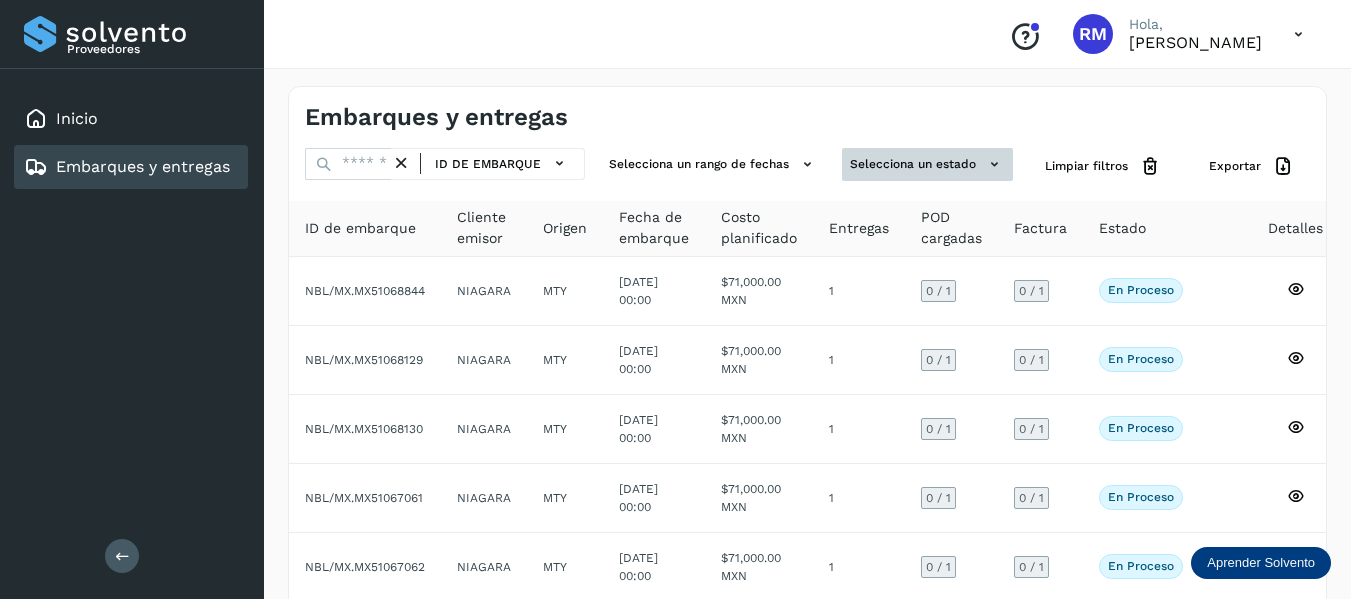click 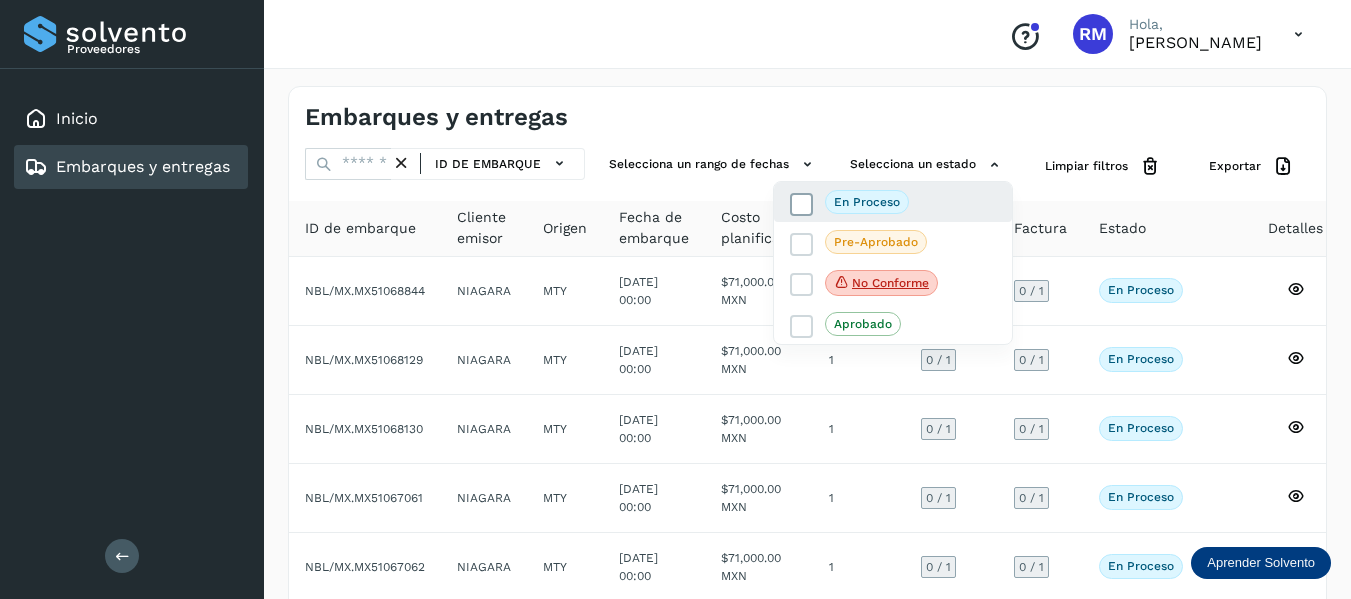 click on "En proceso" 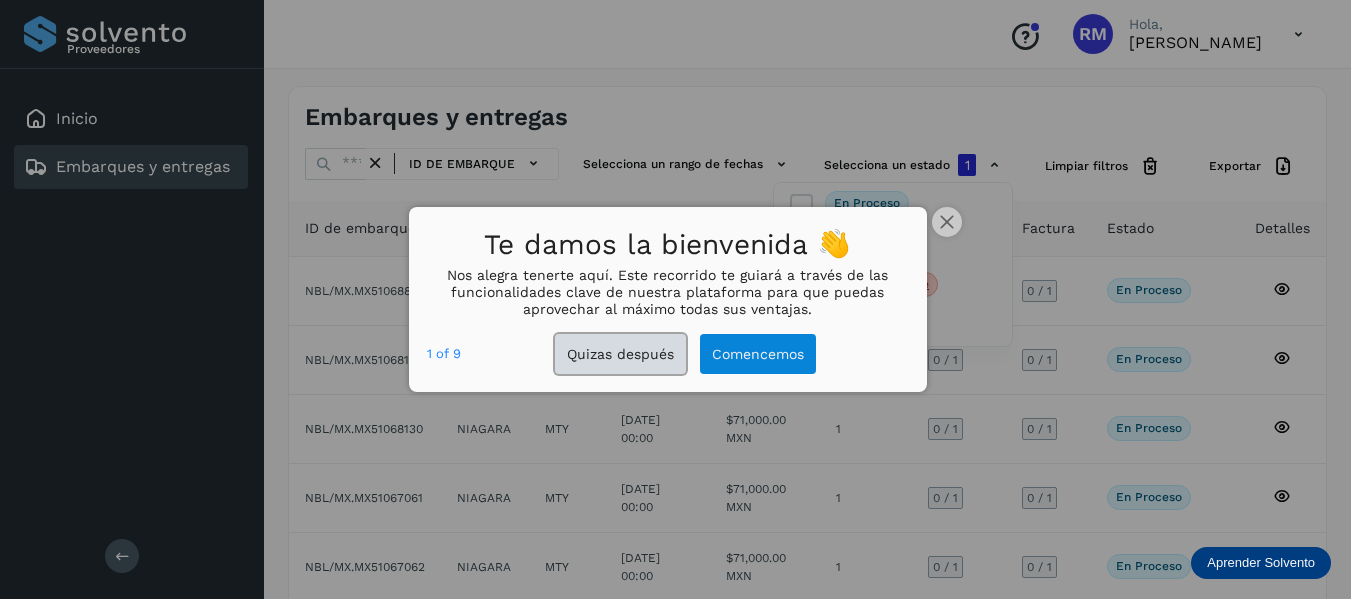 click on "Quizas después" at bounding box center [620, 354] 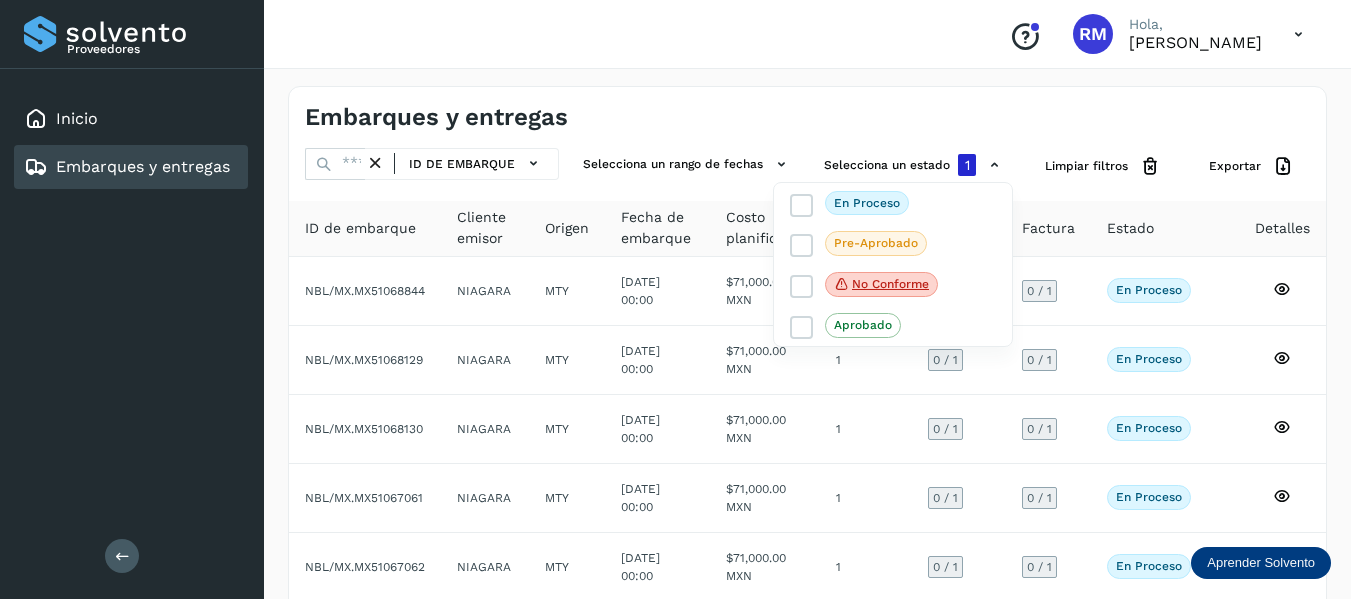 click at bounding box center (675, 299) 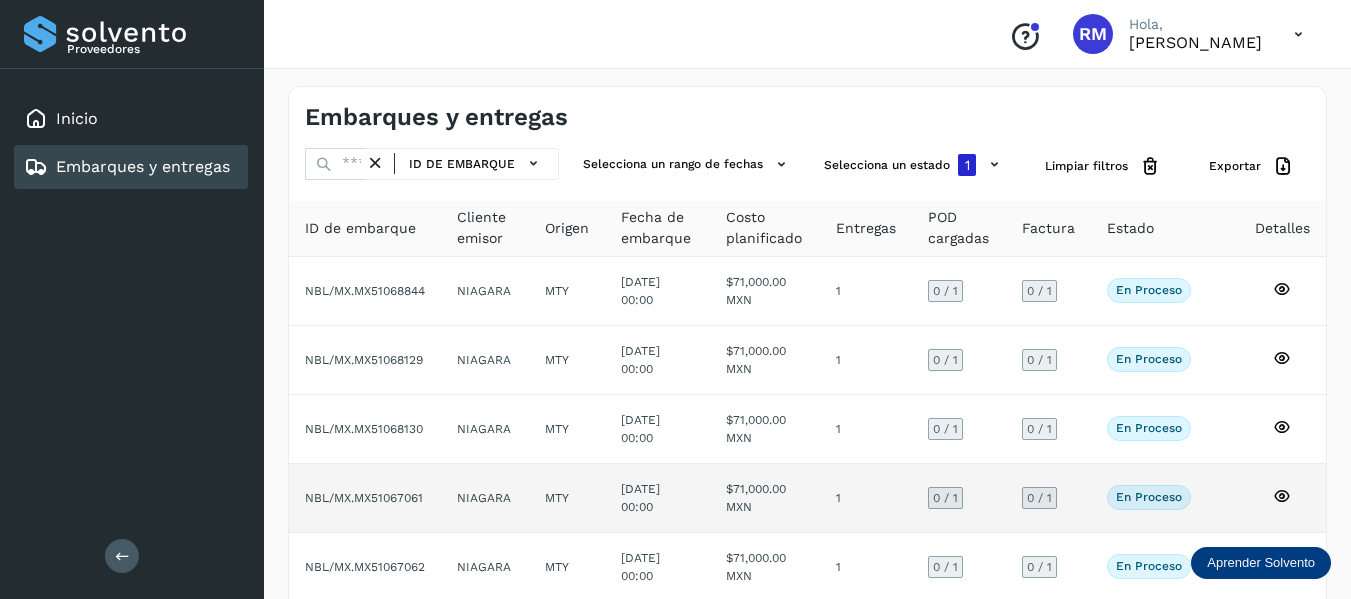 click on "NBL/MX.MX51067061" 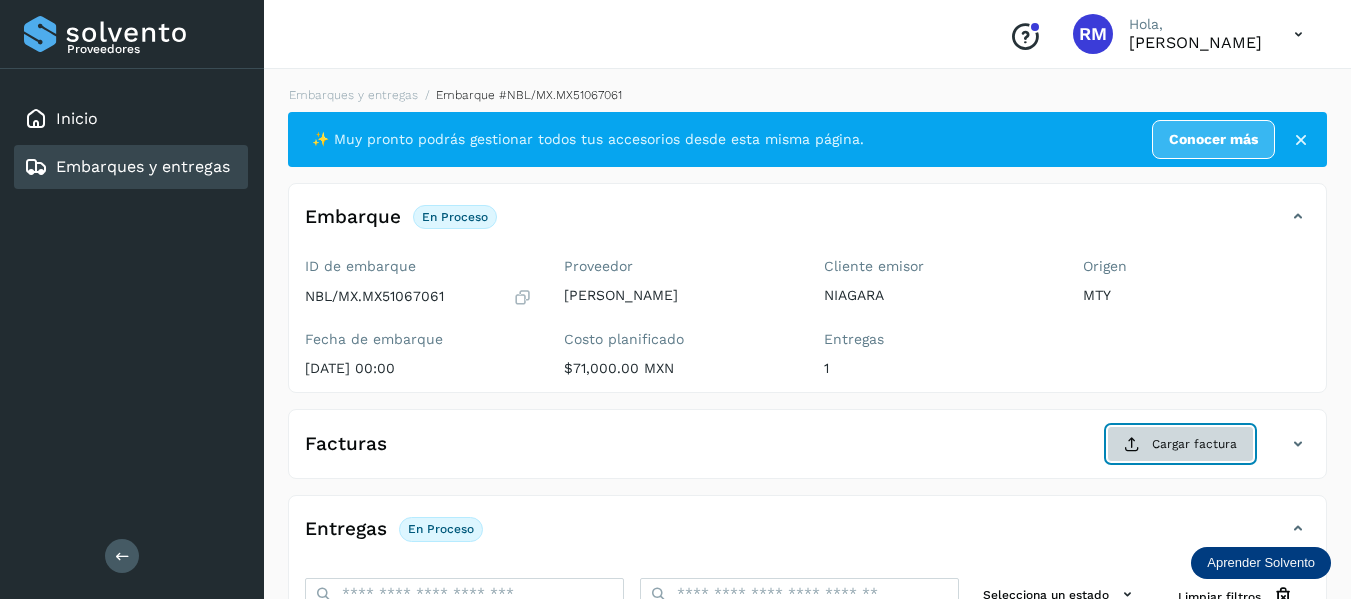 click on "Cargar factura" 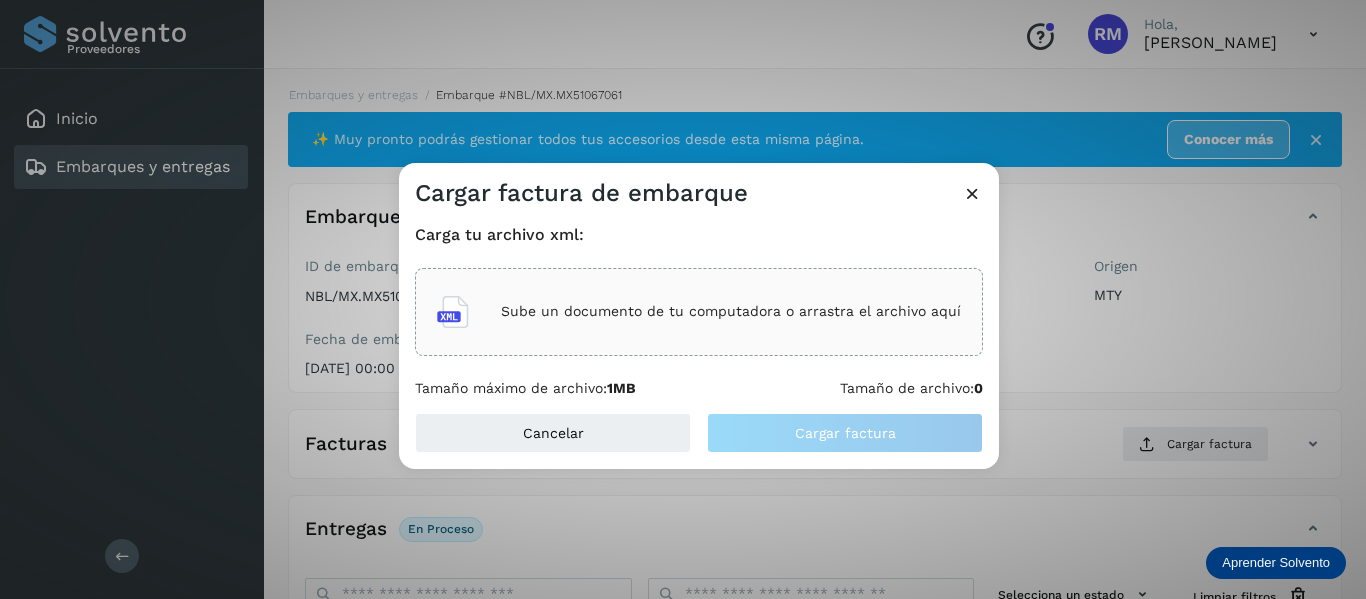 click on "Sube un documento de tu computadora o arrastra el archivo aquí" 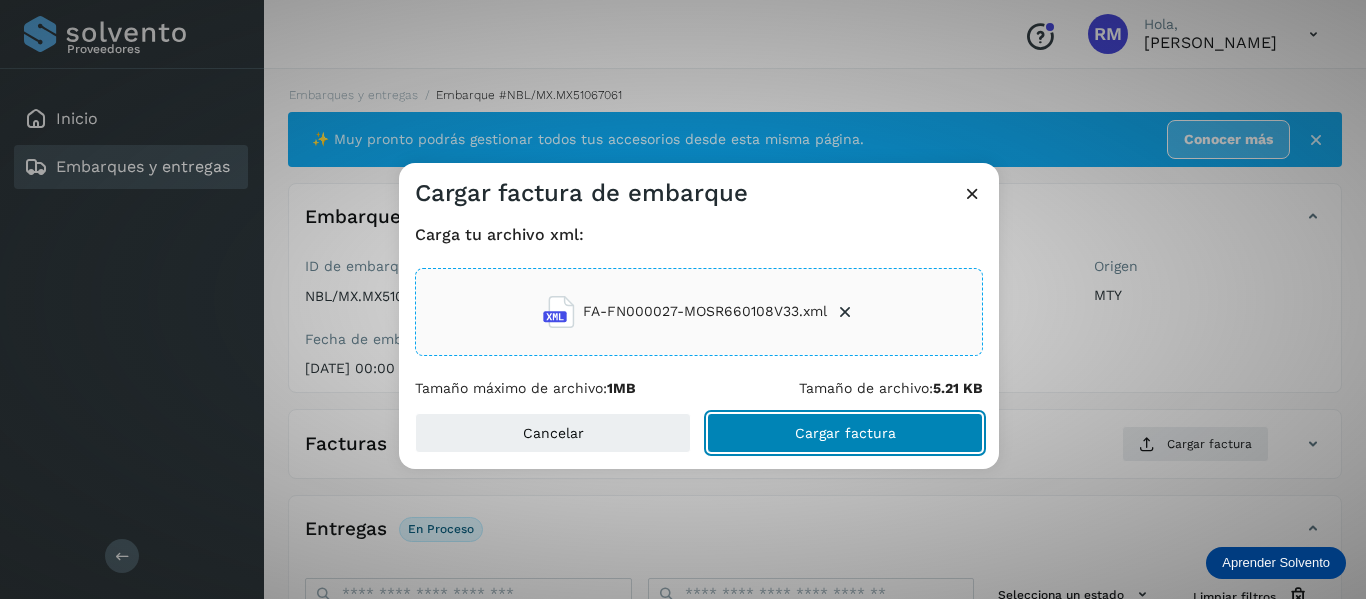 click on "Cargar factura" 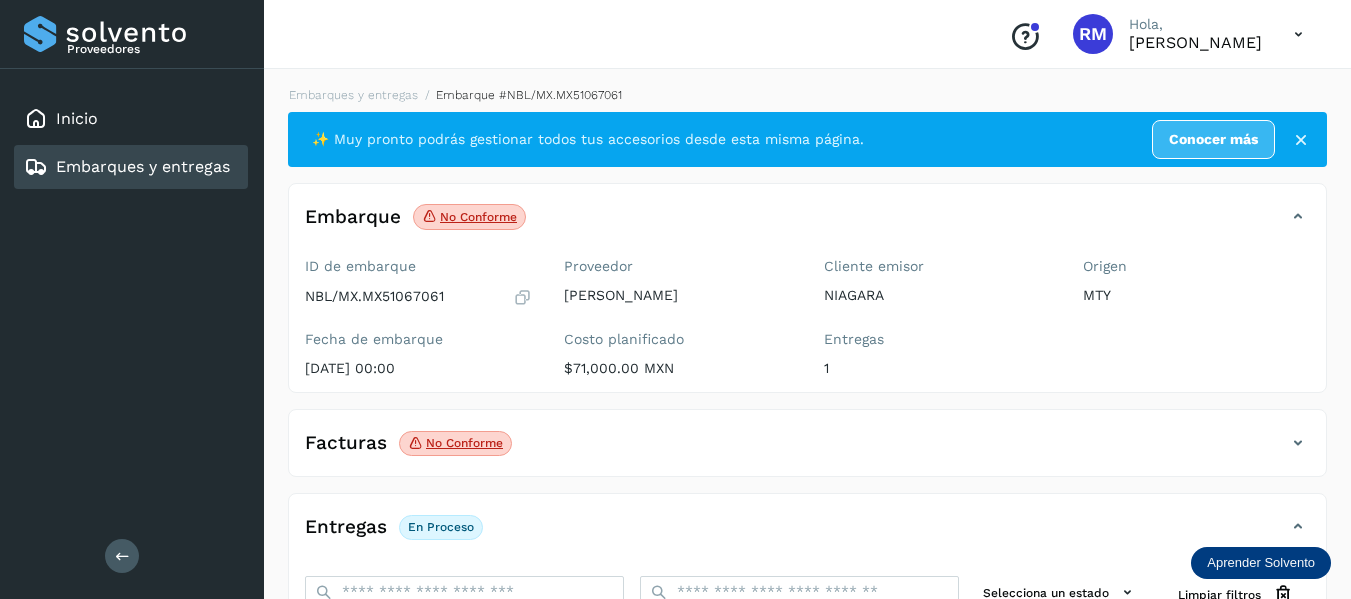 click on "No conforme" 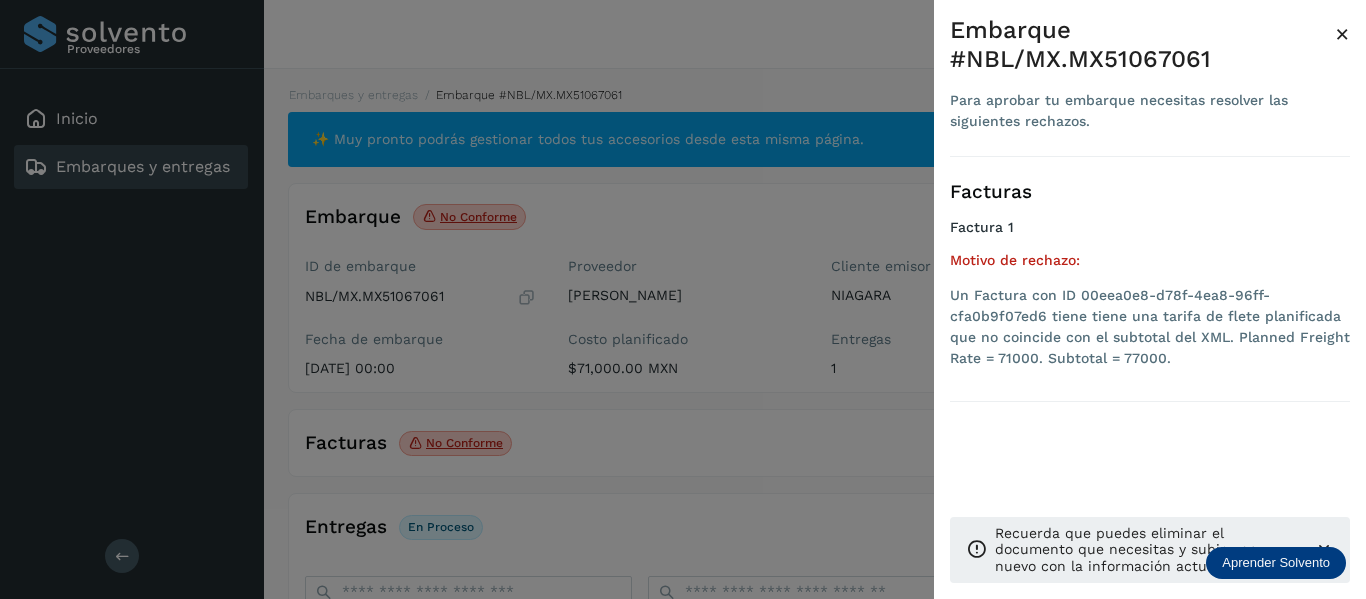 click at bounding box center (683, 299) 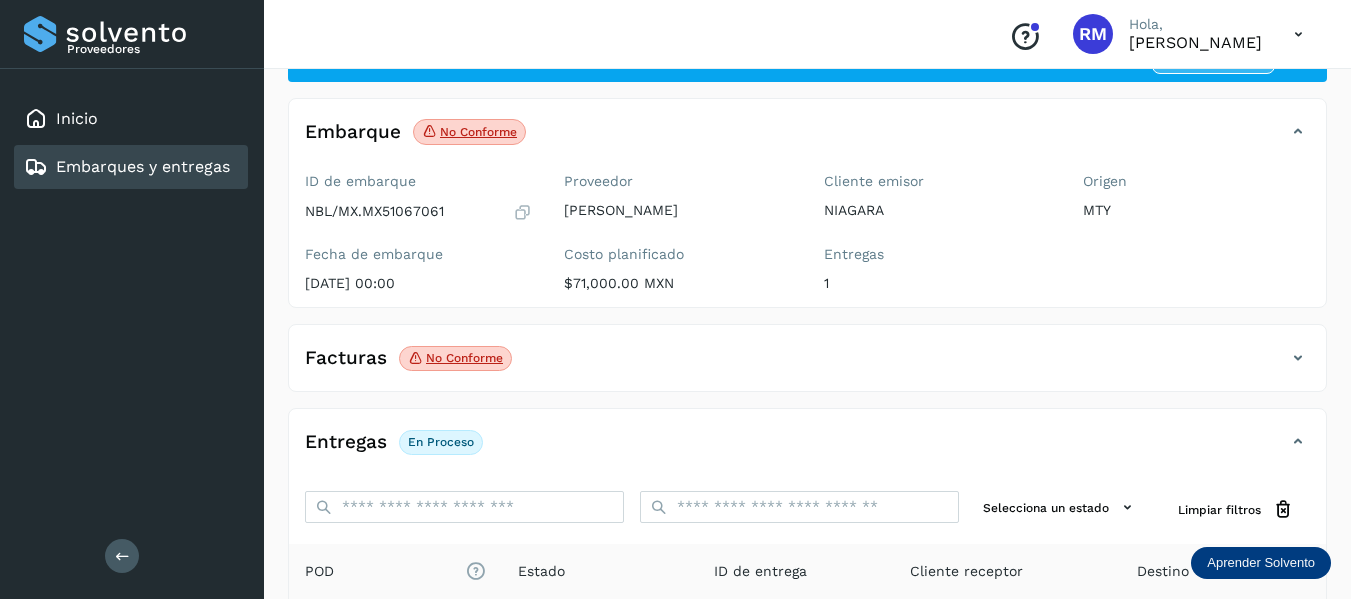 scroll, scrollTop: 200, scrollLeft: 0, axis: vertical 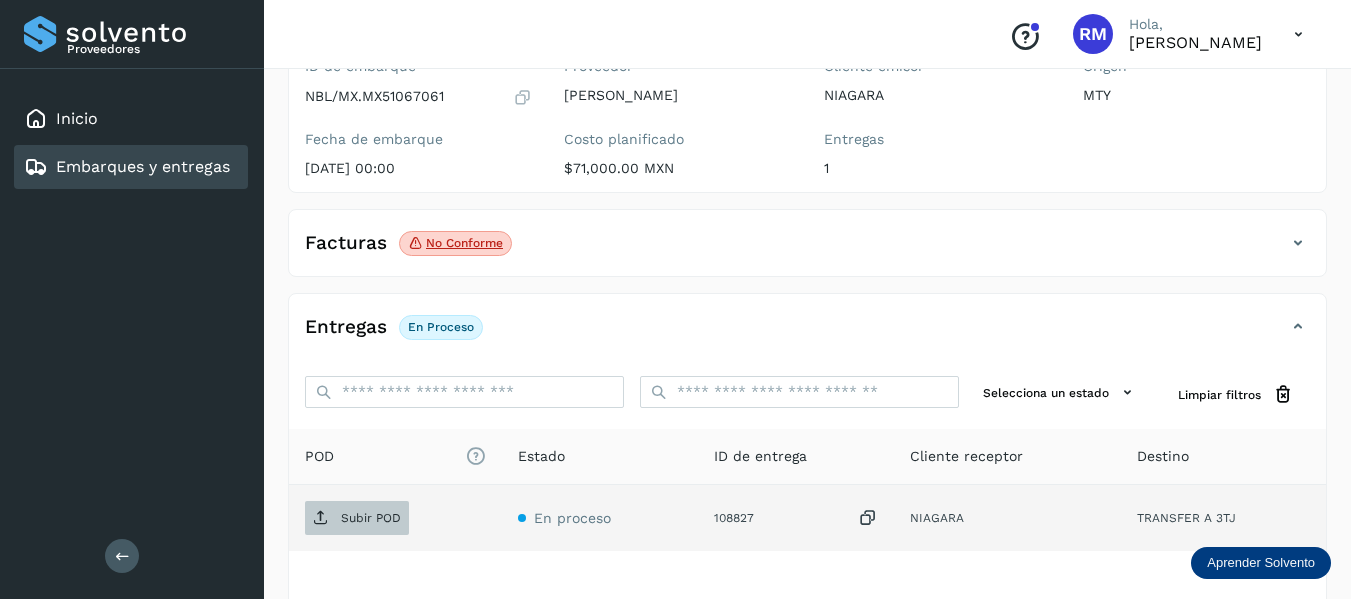 click on "Subir POD" at bounding box center [371, 518] 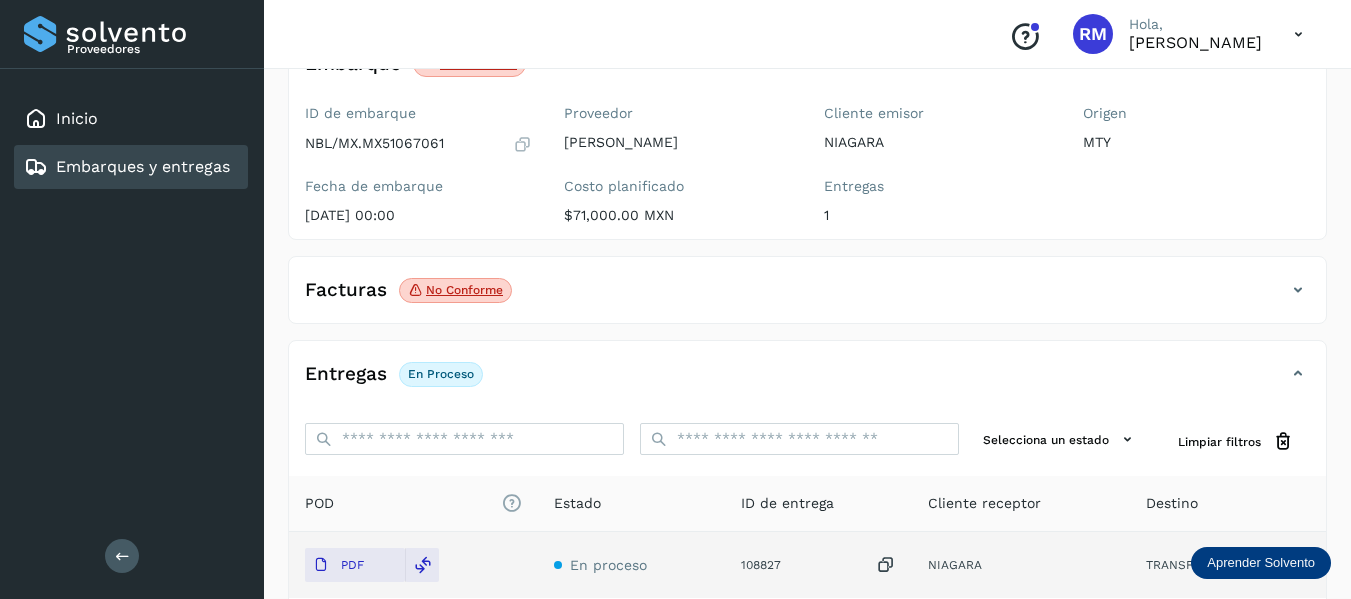scroll, scrollTop: 300, scrollLeft: 0, axis: vertical 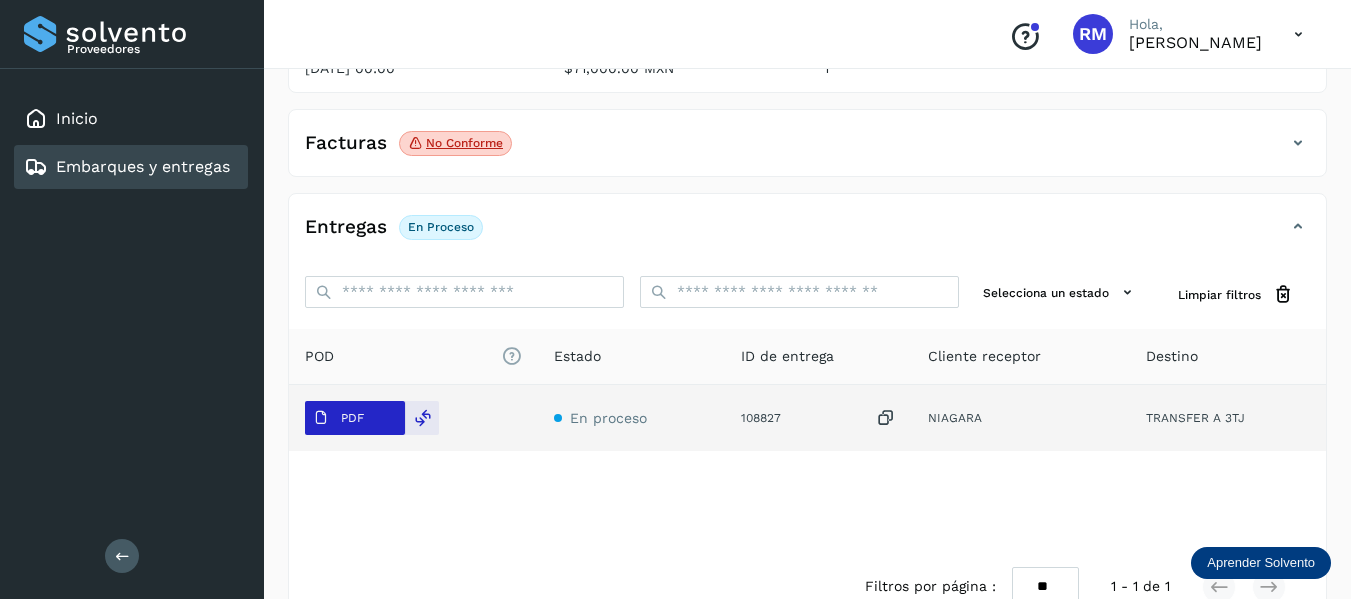 click on "PDF" at bounding box center [355, 418] 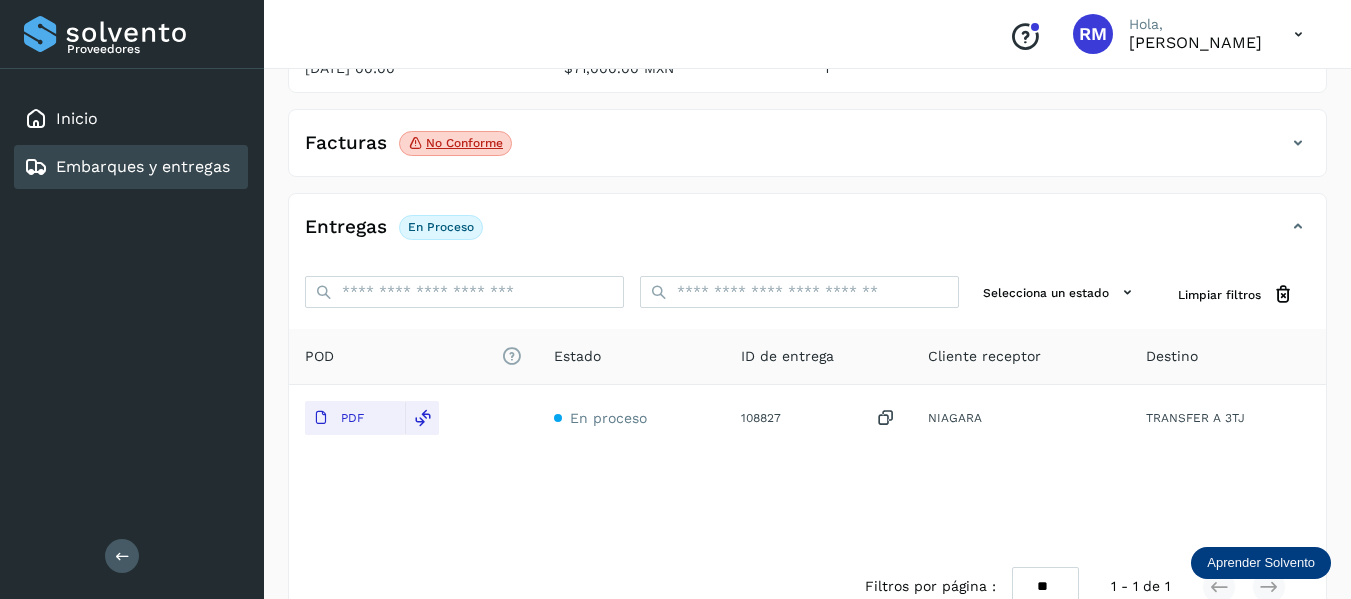 click on "Embarques y entregas" at bounding box center (143, 166) 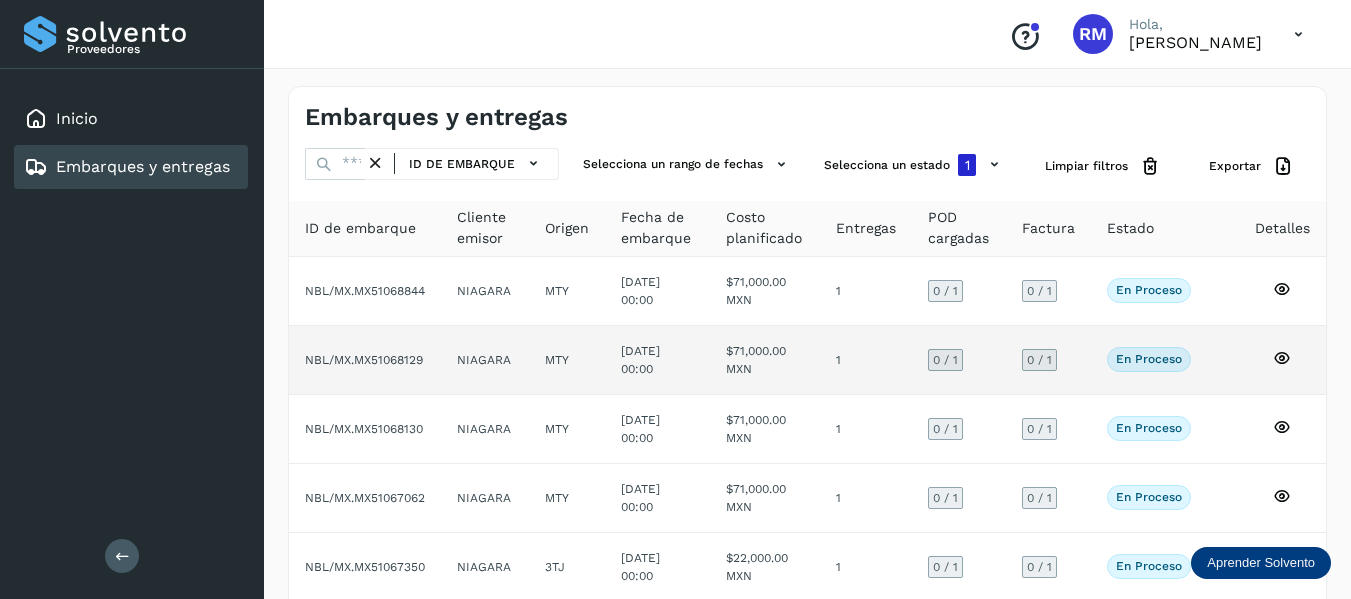 click on "NBL/MX.MX51068129" 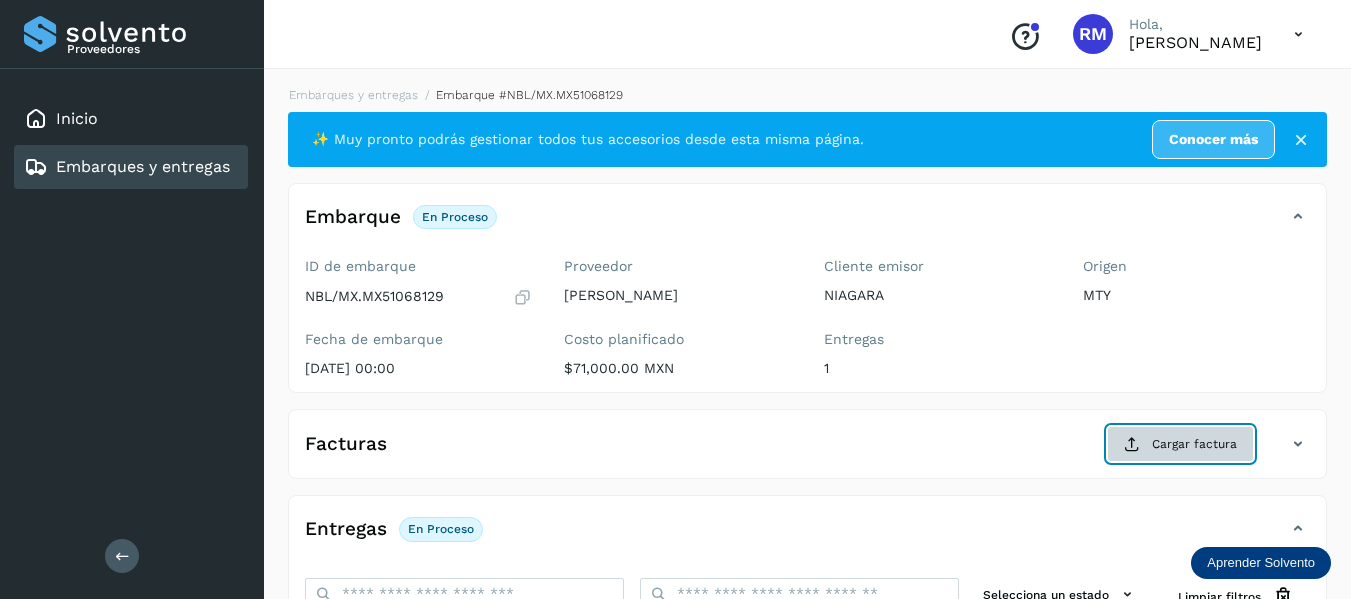 click on "Cargar factura" 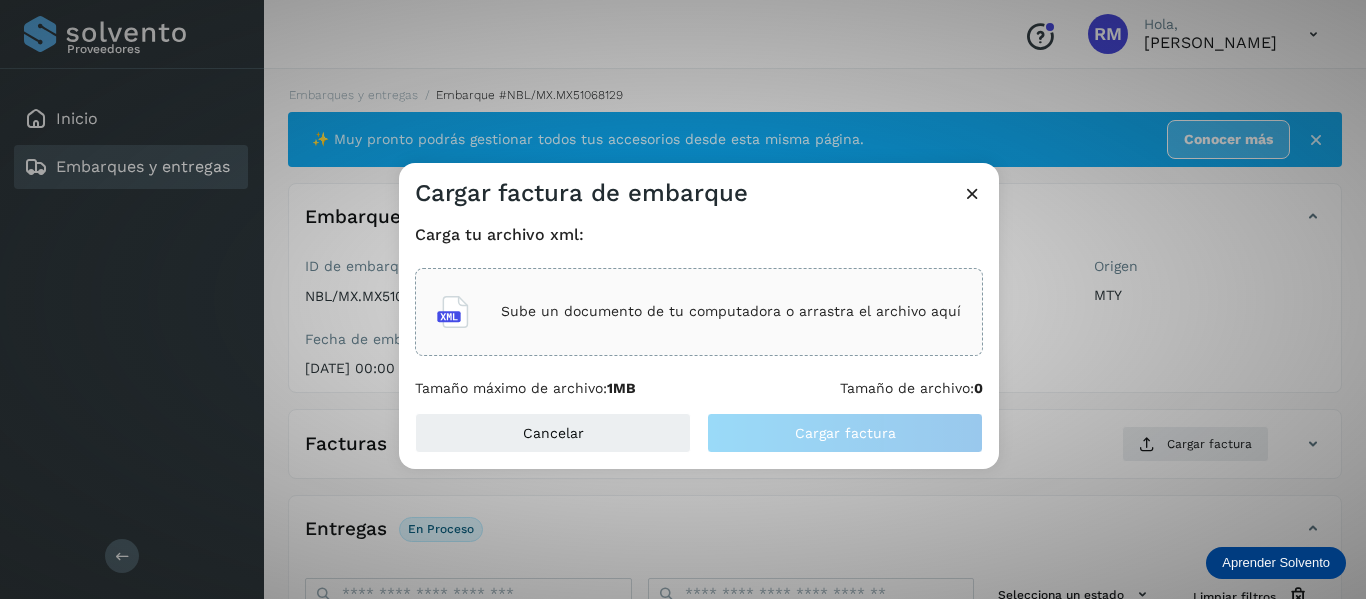 click on "Sube un documento de tu computadora o arrastra el archivo aquí" at bounding box center [731, 311] 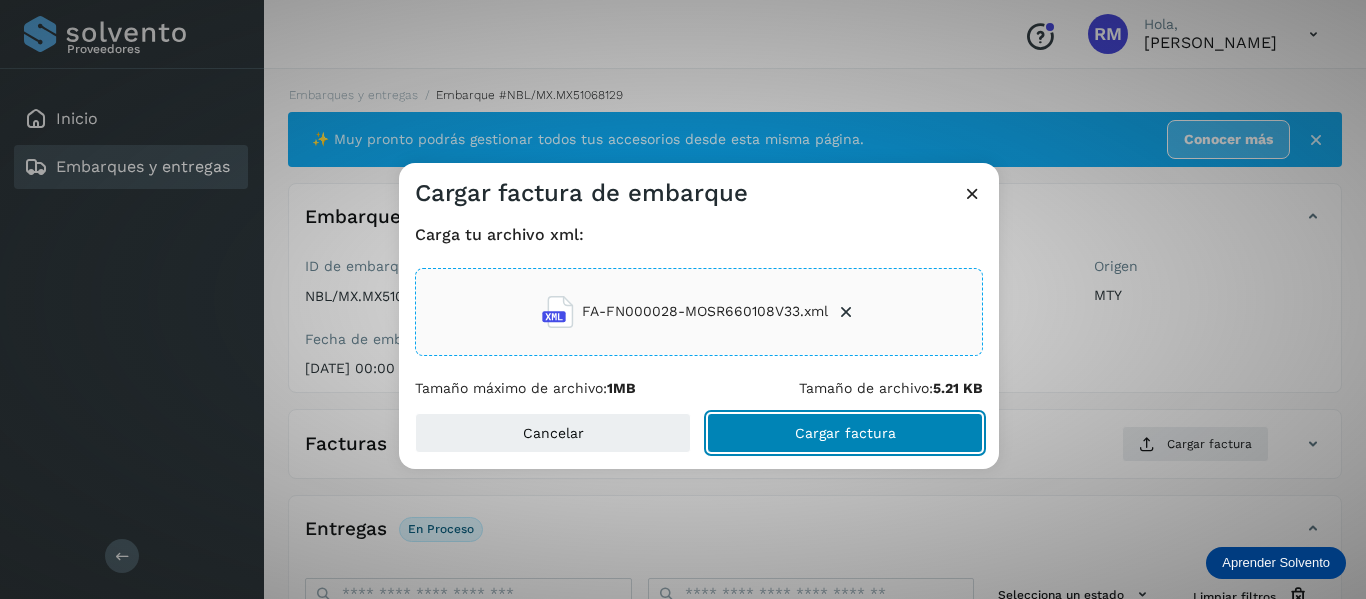 click on "Cargar factura" 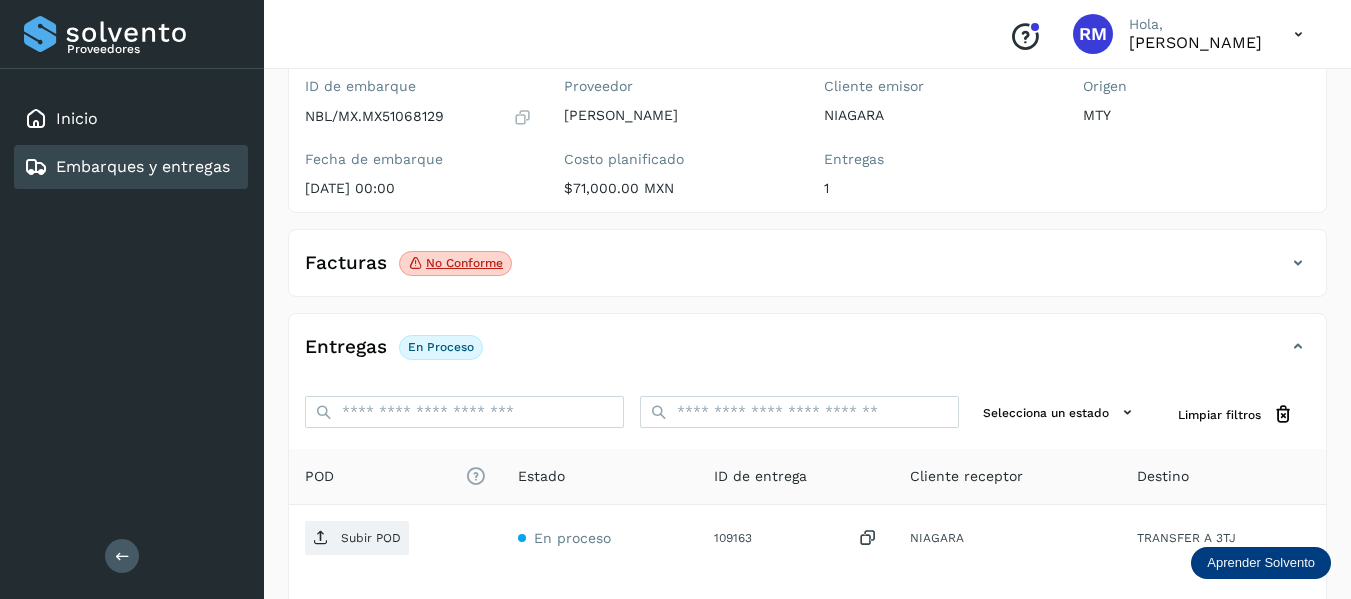 scroll, scrollTop: 200, scrollLeft: 0, axis: vertical 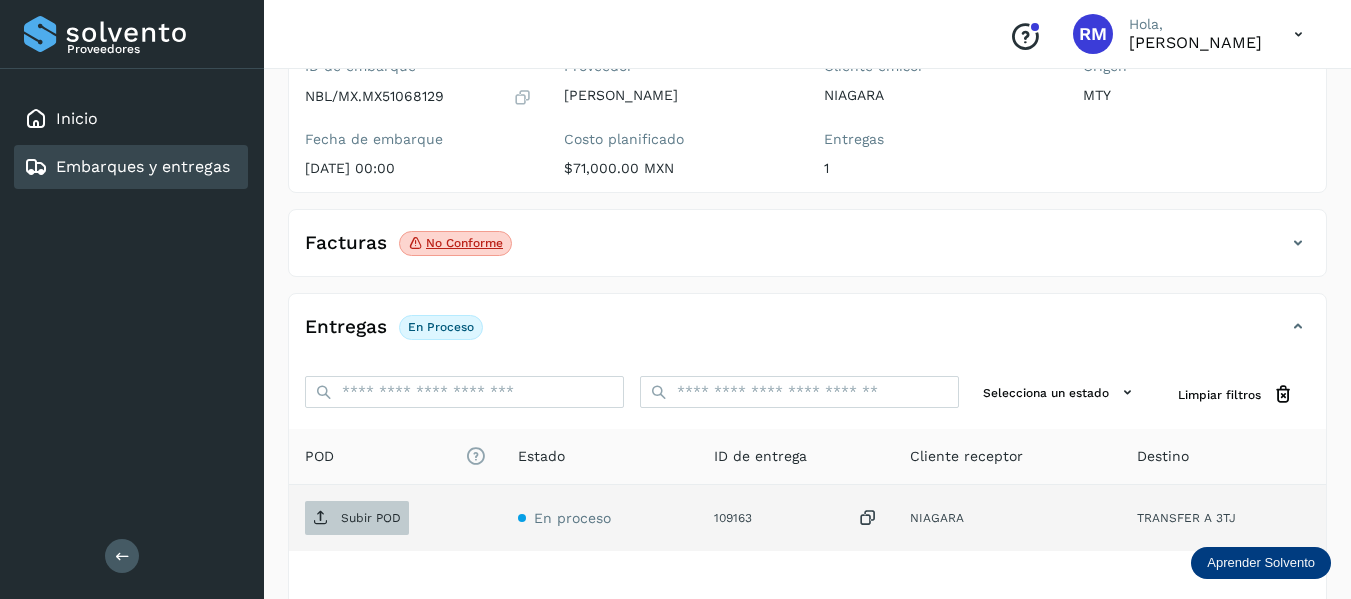 click on "Subir POD" at bounding box center (357, 518) 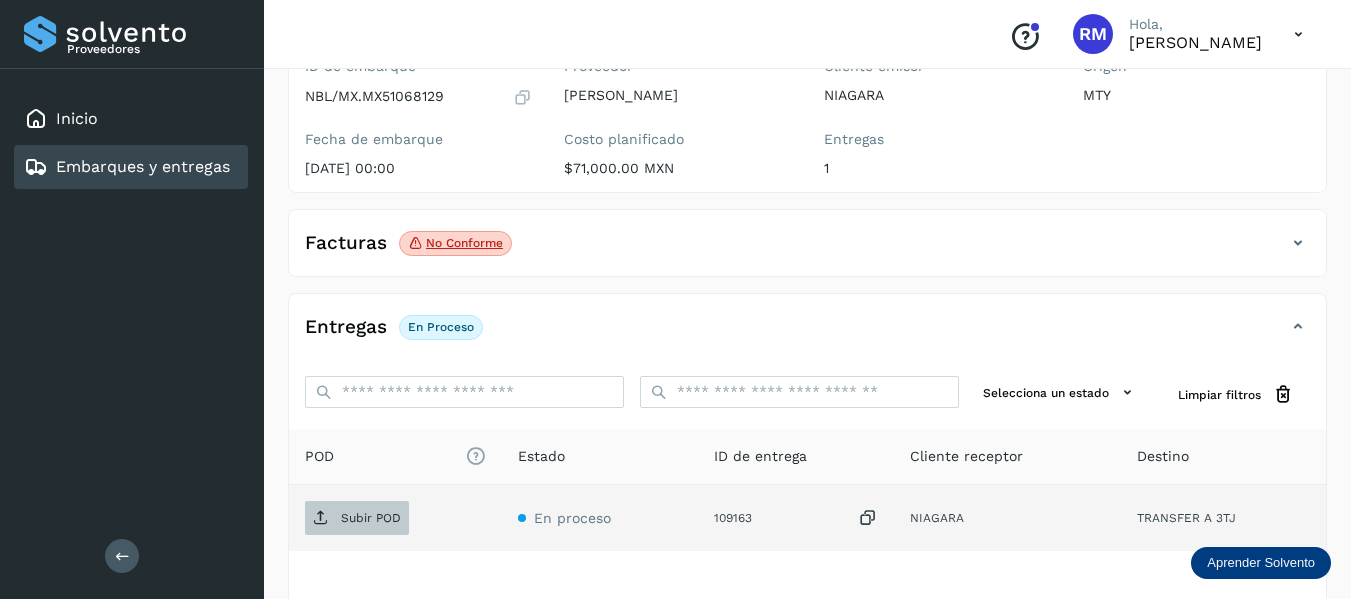 click on "Subir POD" at bounding box center [371, 518] 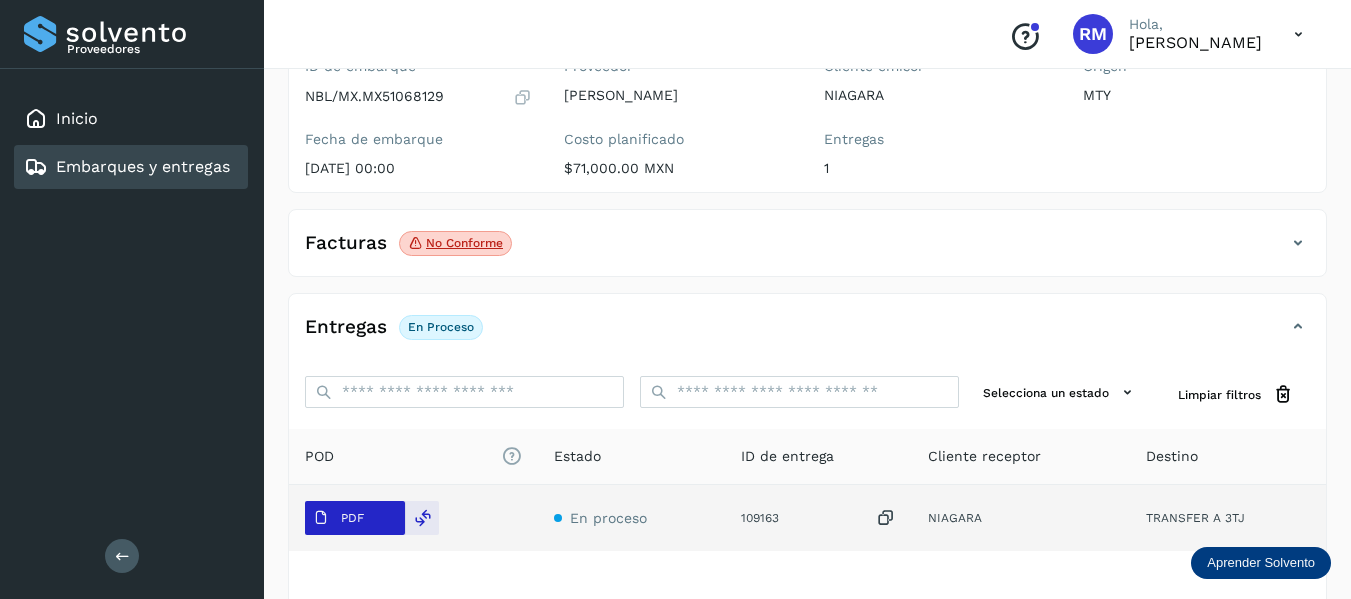 click on "PDF" at bounding box center [338, 518] 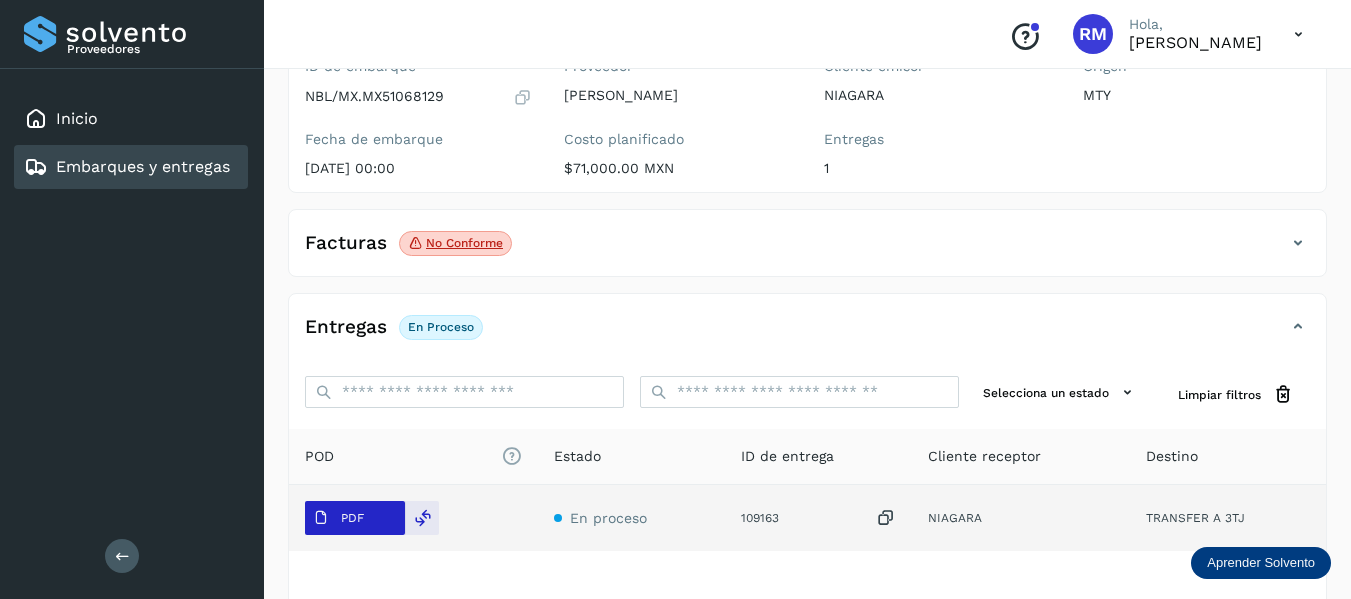 click on "PDF" at bounding box center [355, 518] 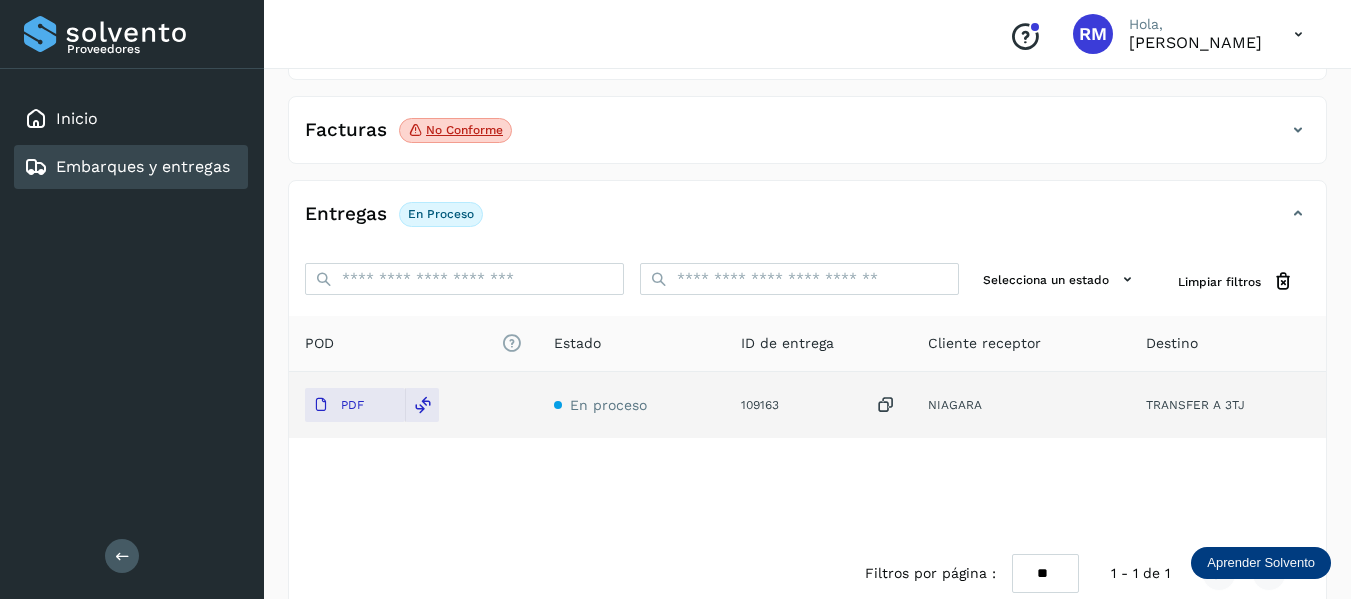 scroll, scrollTop: 348, scrollLeft: 0, axis: vertical 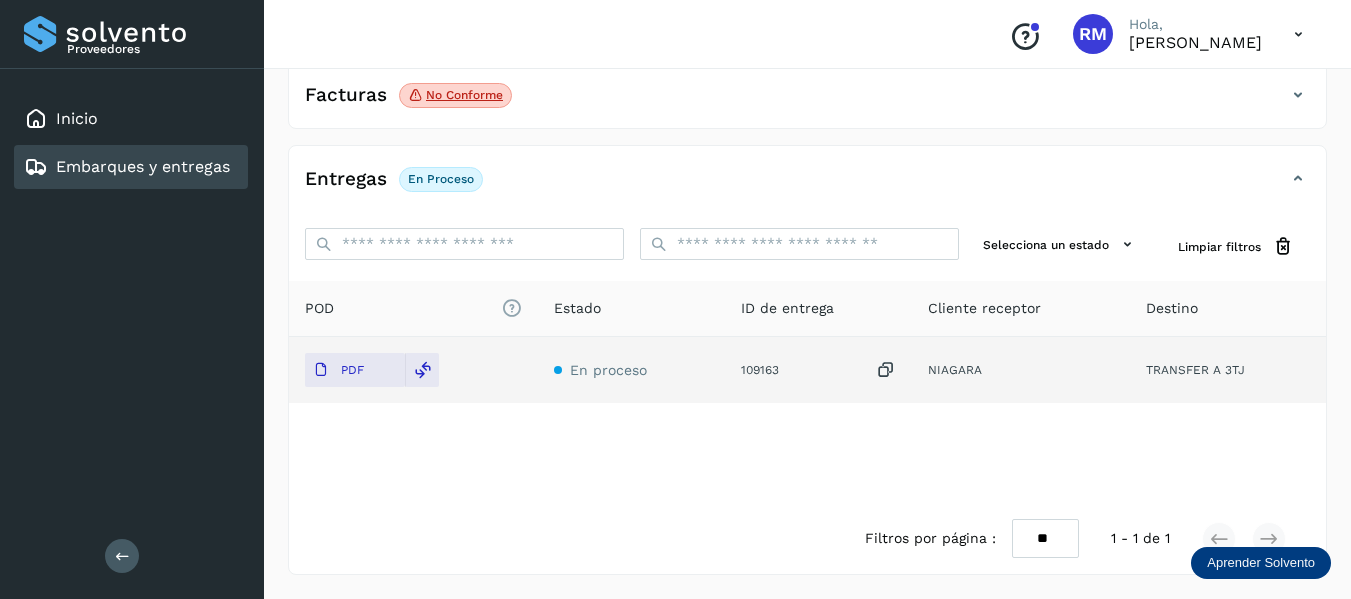 drag, startPoint x: 416, startPoint y: 373, endPoint x: 566, endPoint y: 403, distance: 152.97058 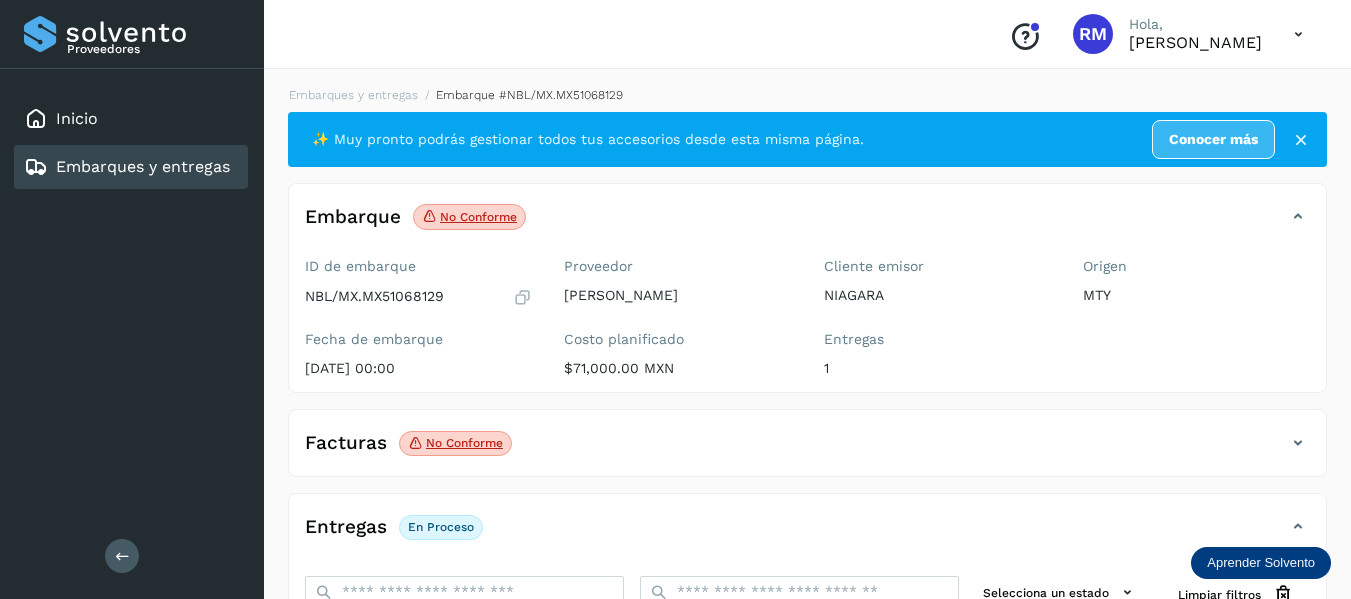 scroll, scrollTop: 100, scrollLeft: 0, axis: vertical 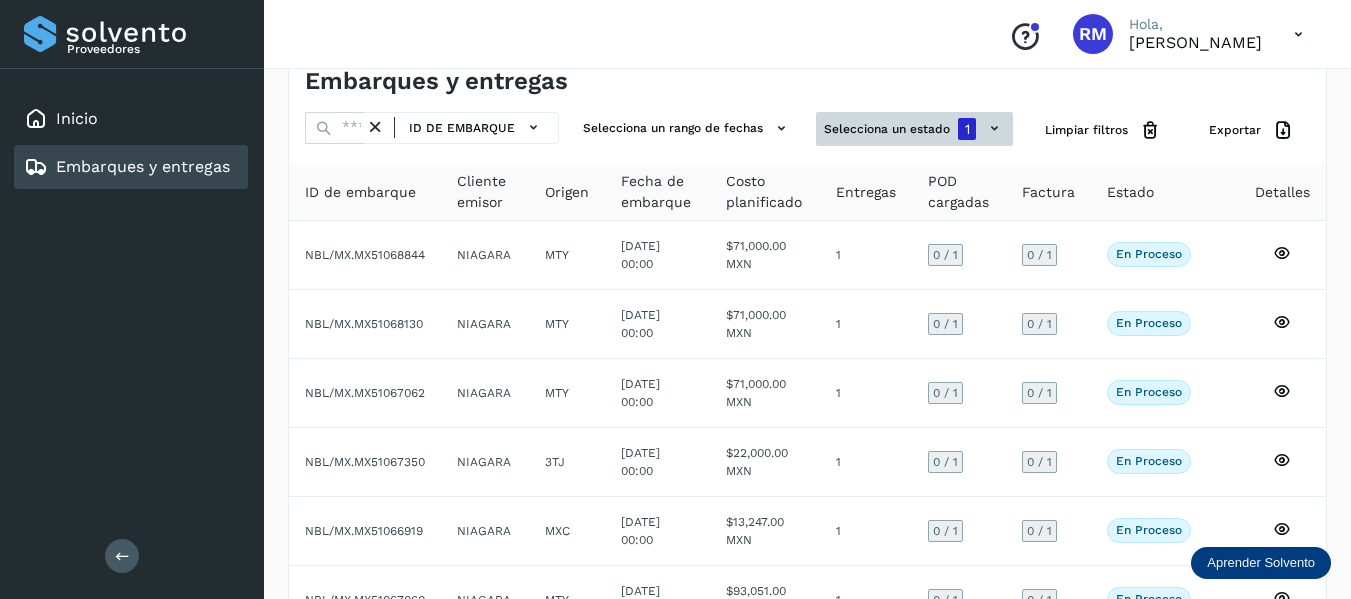 click 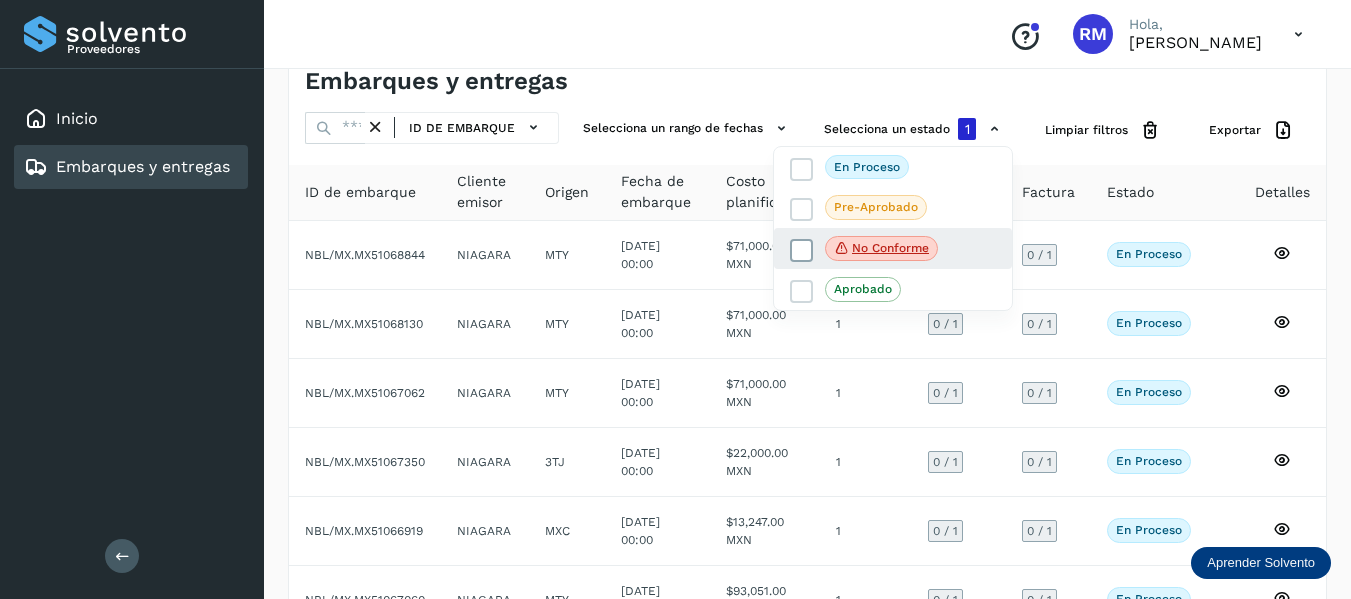 click at bounding box center (802, 250) 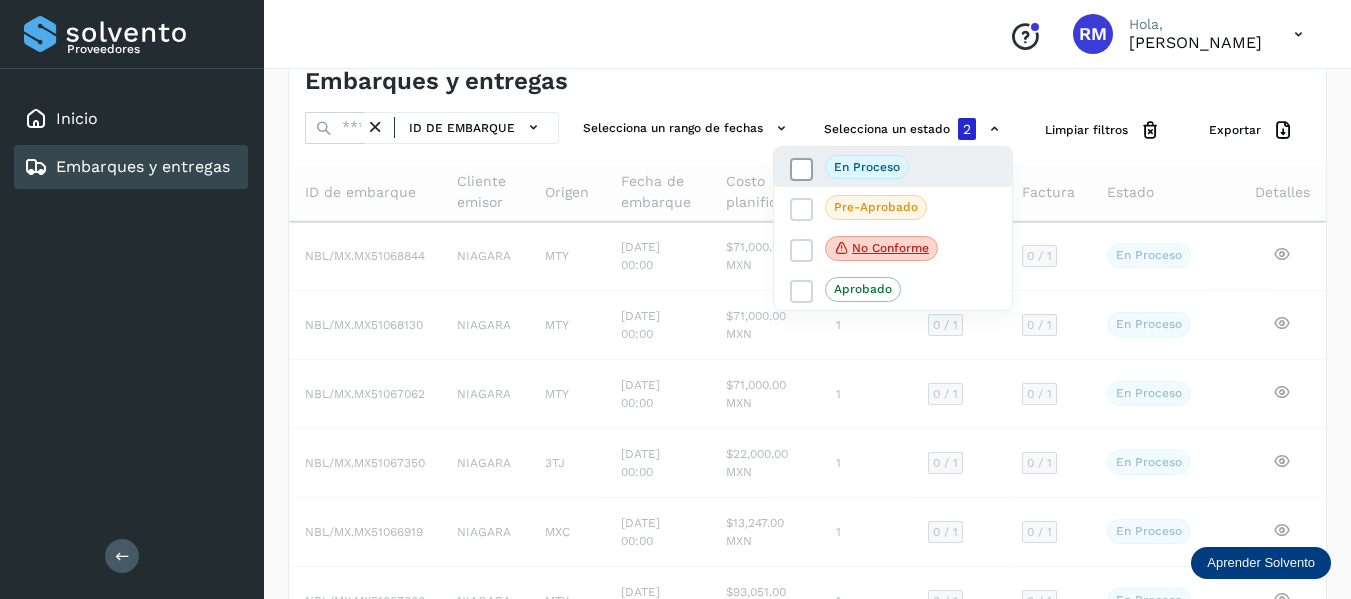 click on "En proceso" at bounding box center (849, 167) 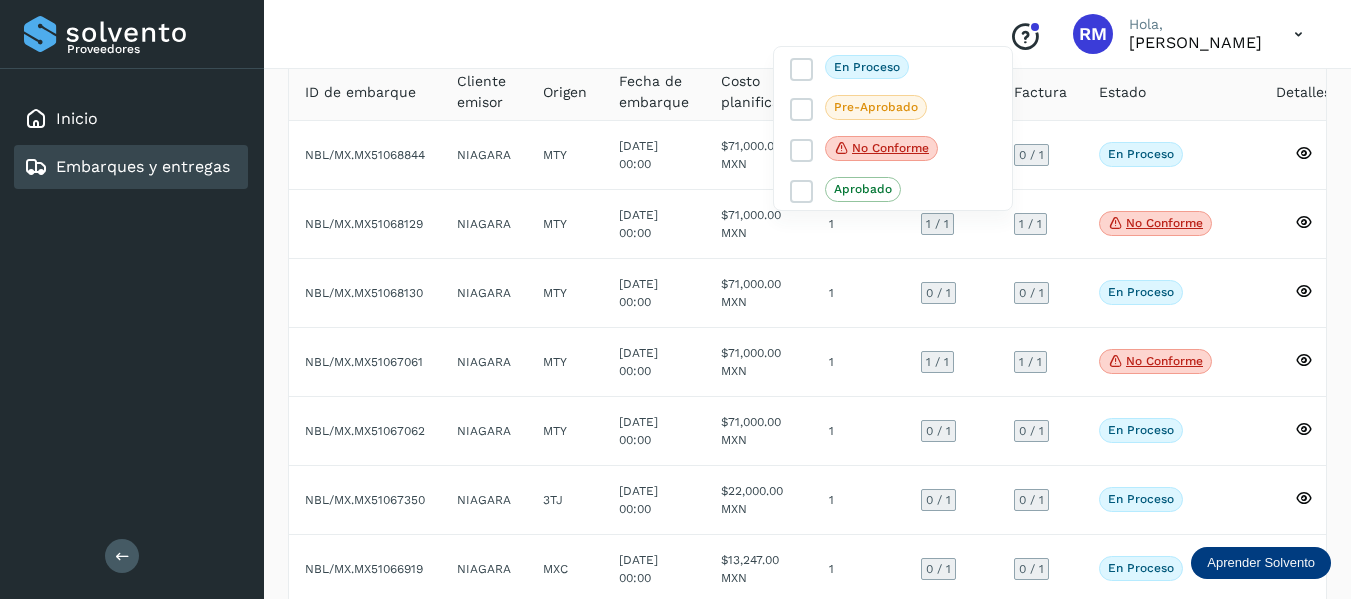 scroll, scrollTop: 0, scrollLeft: 0, axis: both 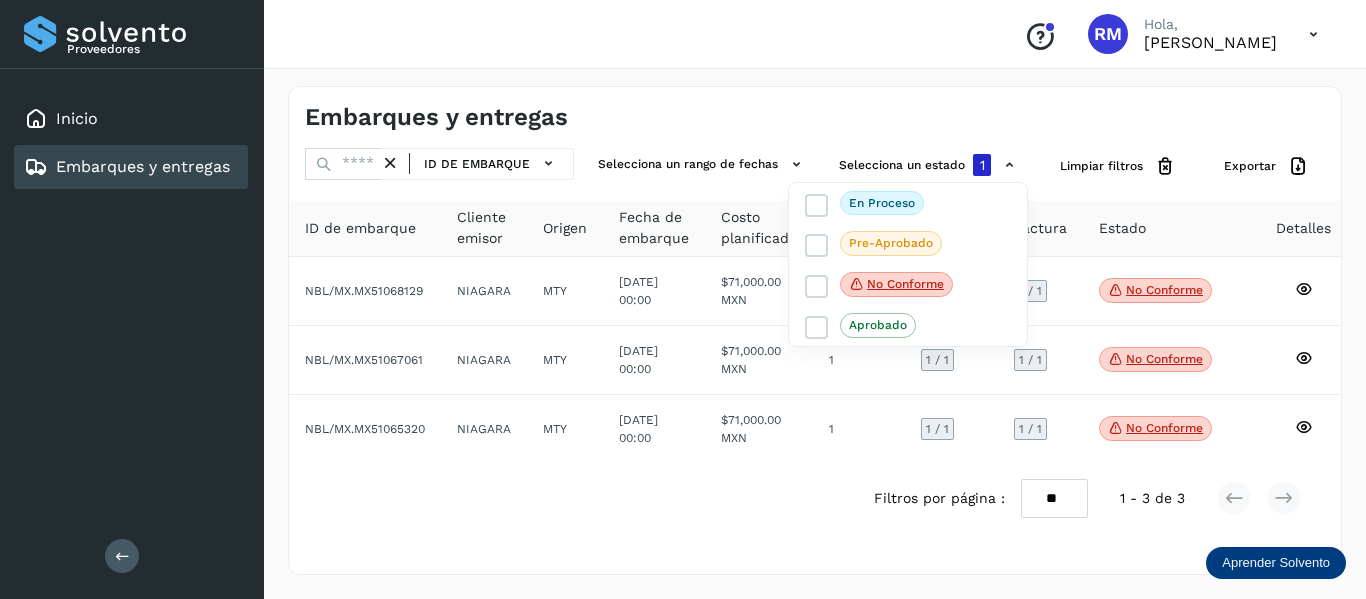 click at bounding box center (683, 299) 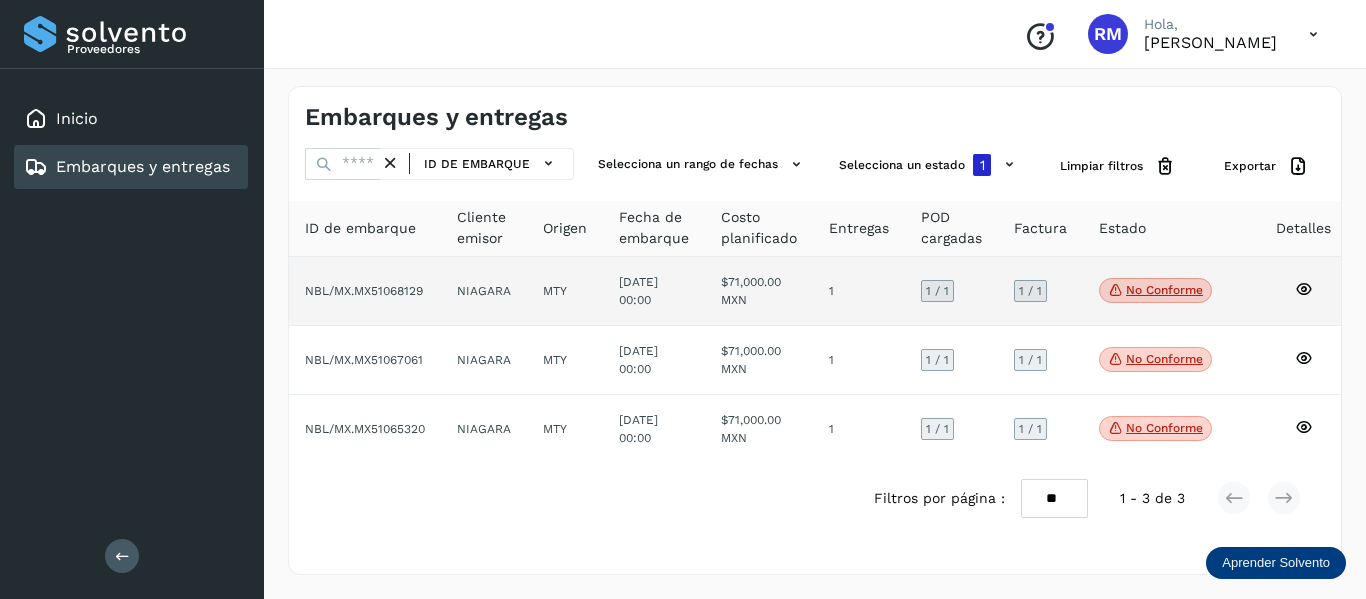 click on "1  / 1" at bounding box center [937, 291] 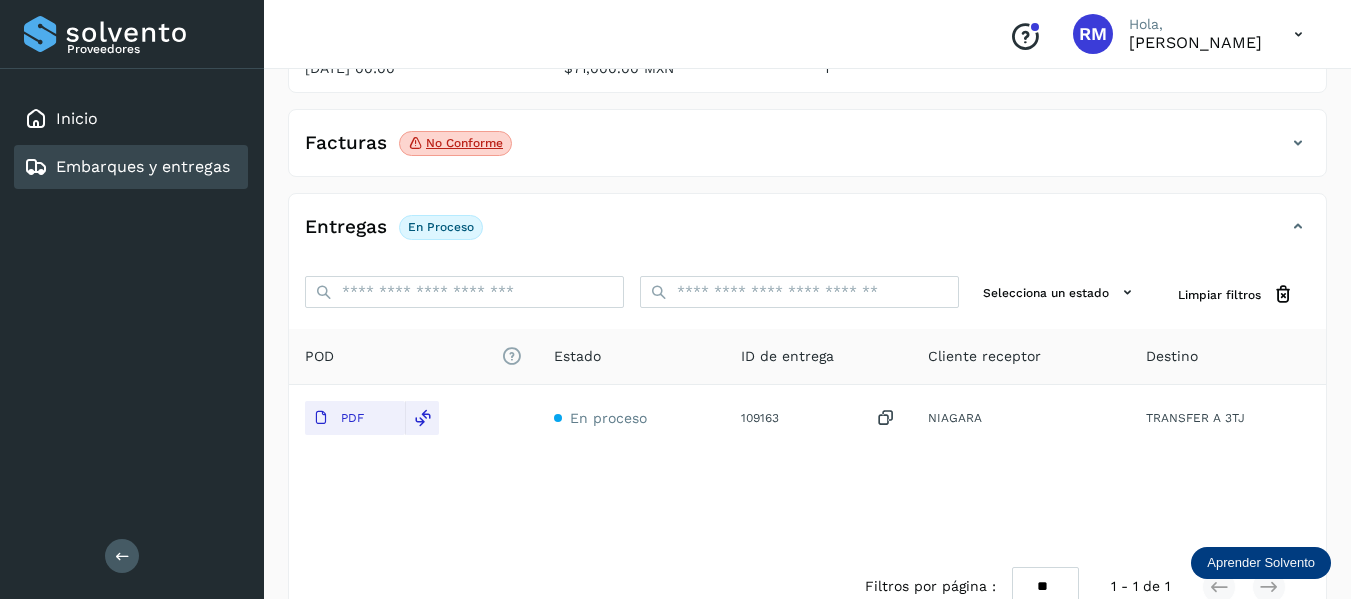 scroll, scrollTop: 348, scrollLeft: 0, axis: vertical 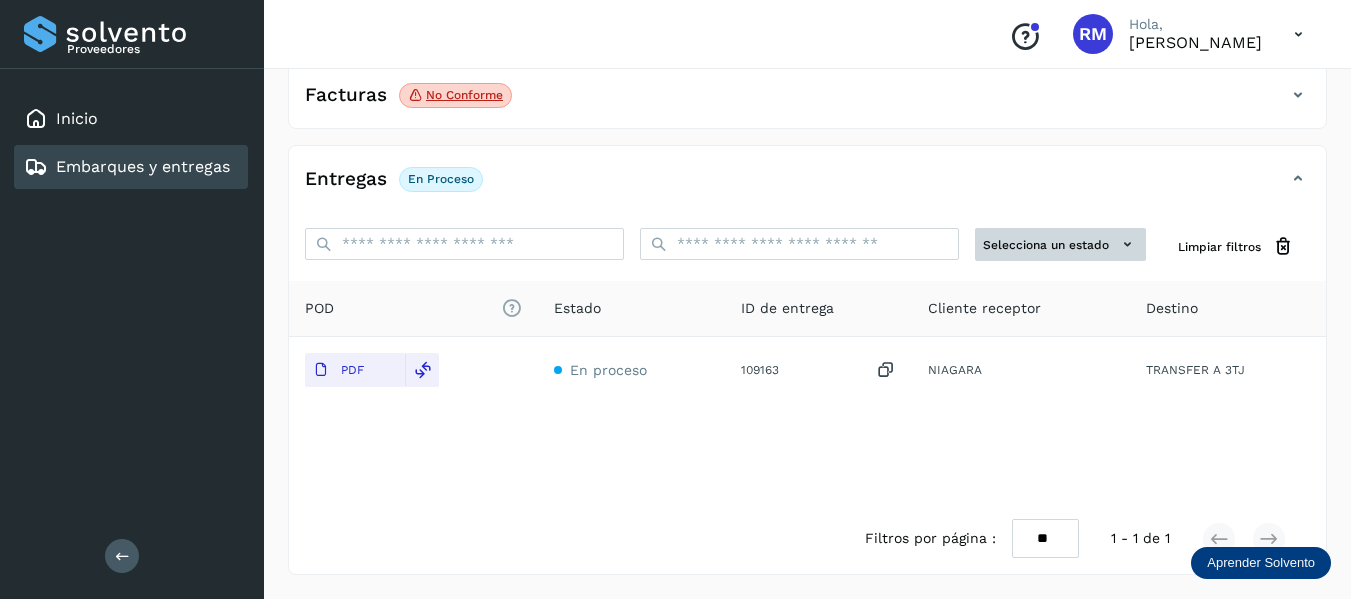 click on "Selecciona un estado" at bounding box center (1060, 244) 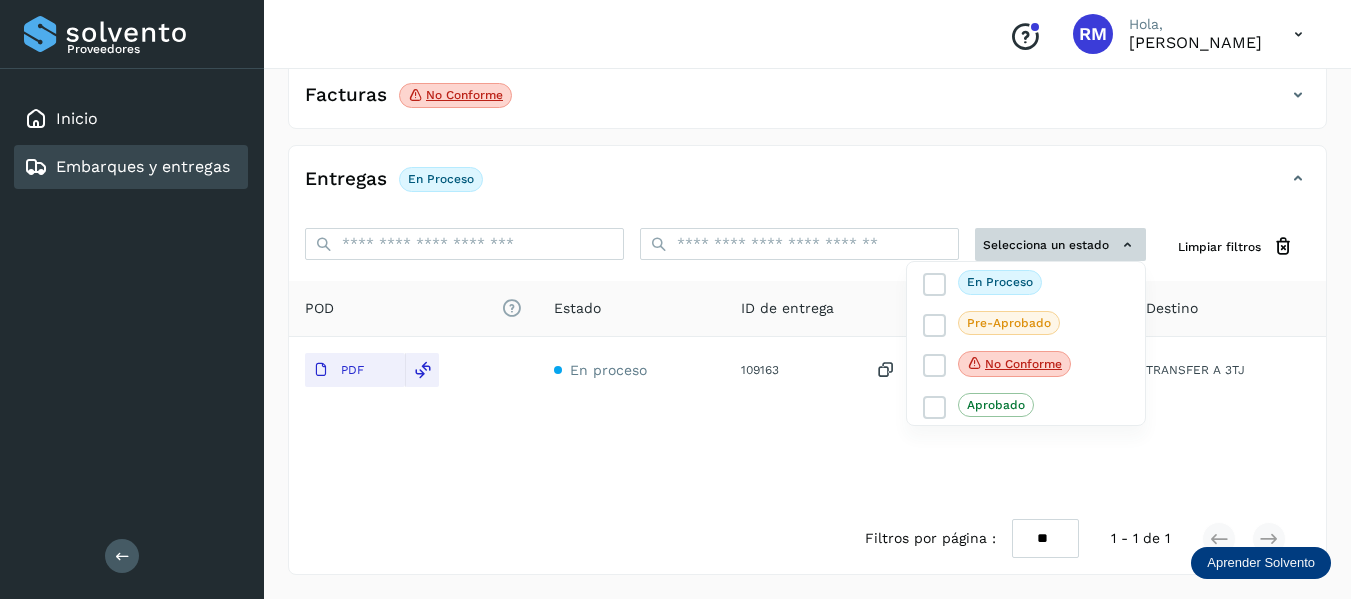 click at bounding box center (675, 299) 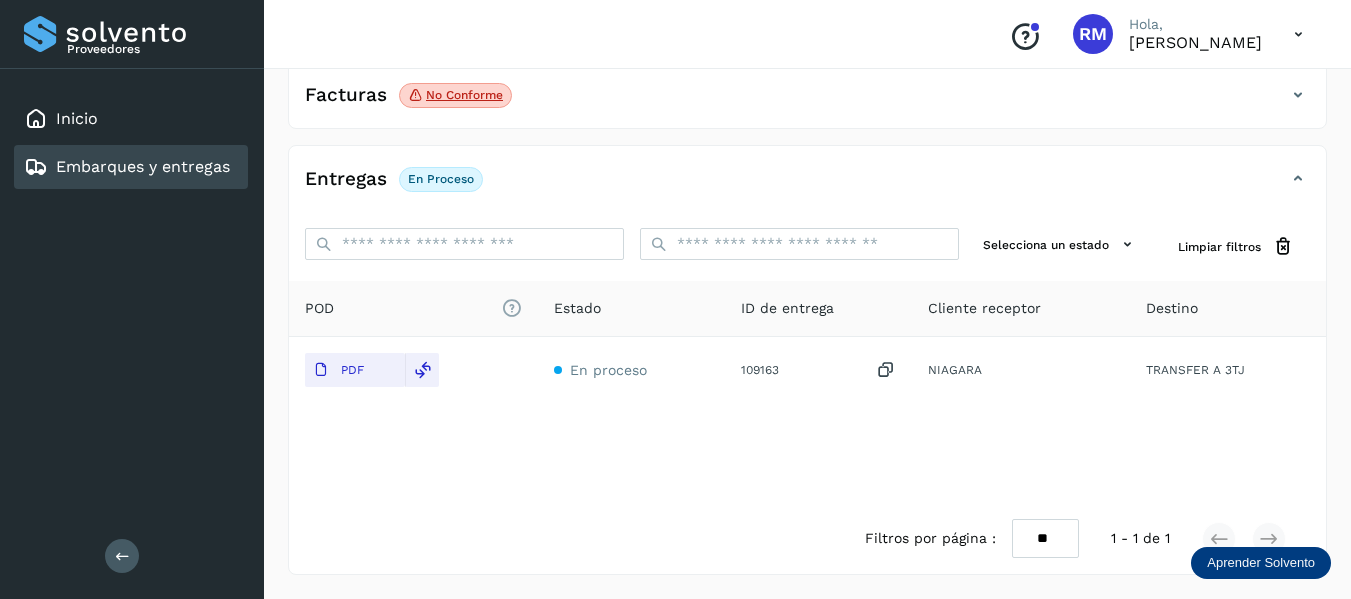 drag, startPoint x: 337, startPoint y: 379, endPoint x: 1297, endPoint y: 284, distance: 964.6891 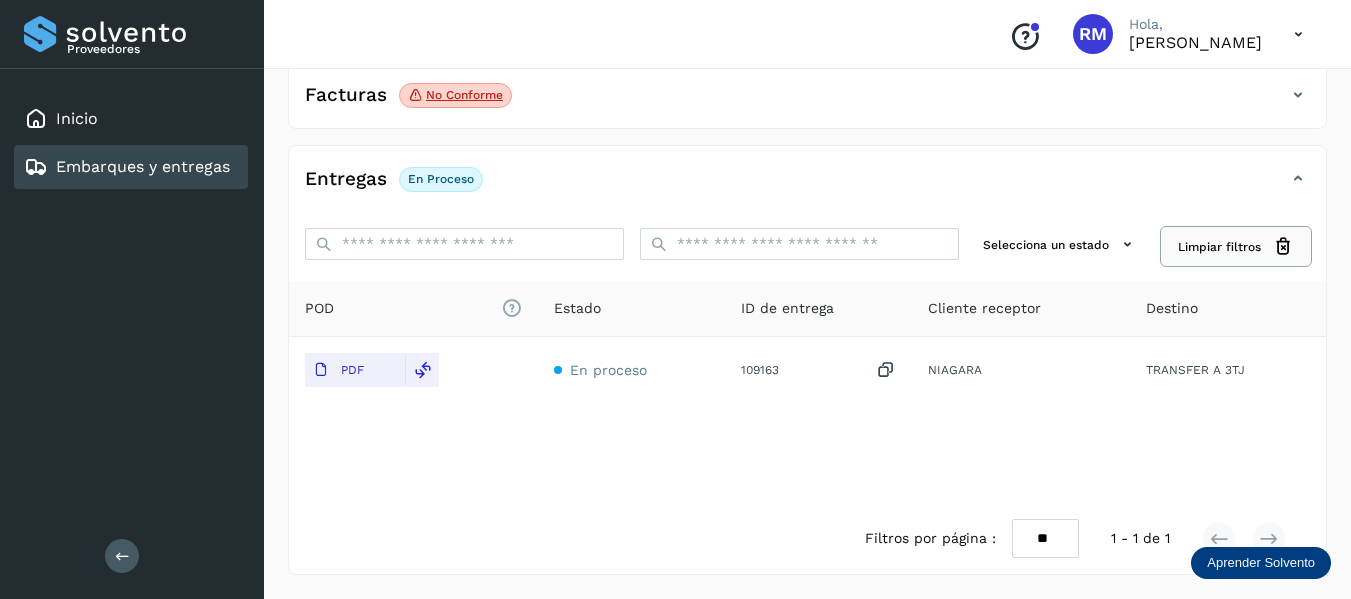 click 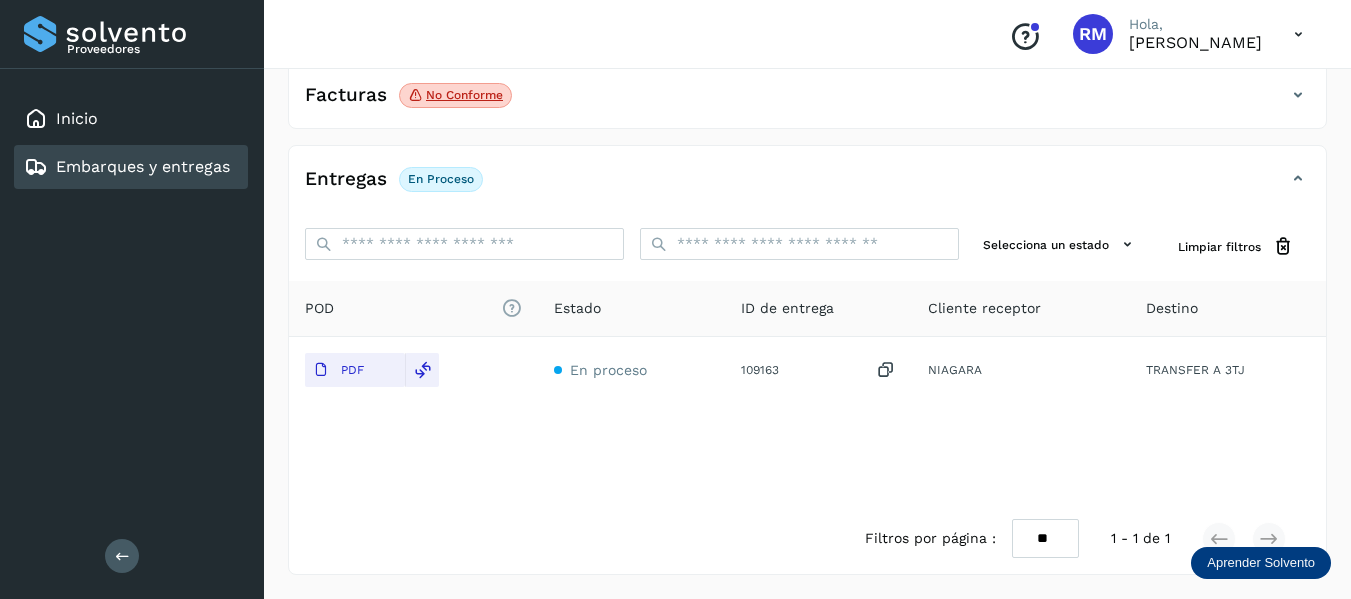 click on "En proceso" 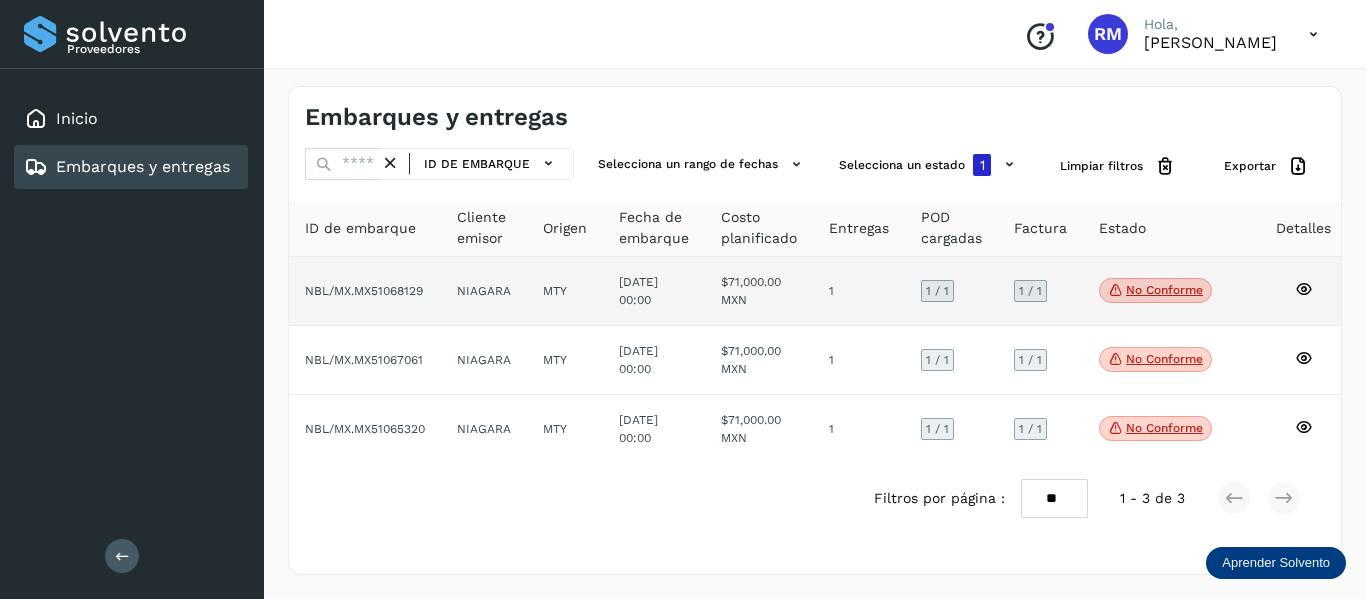 click on "$71,000.00 MXN" 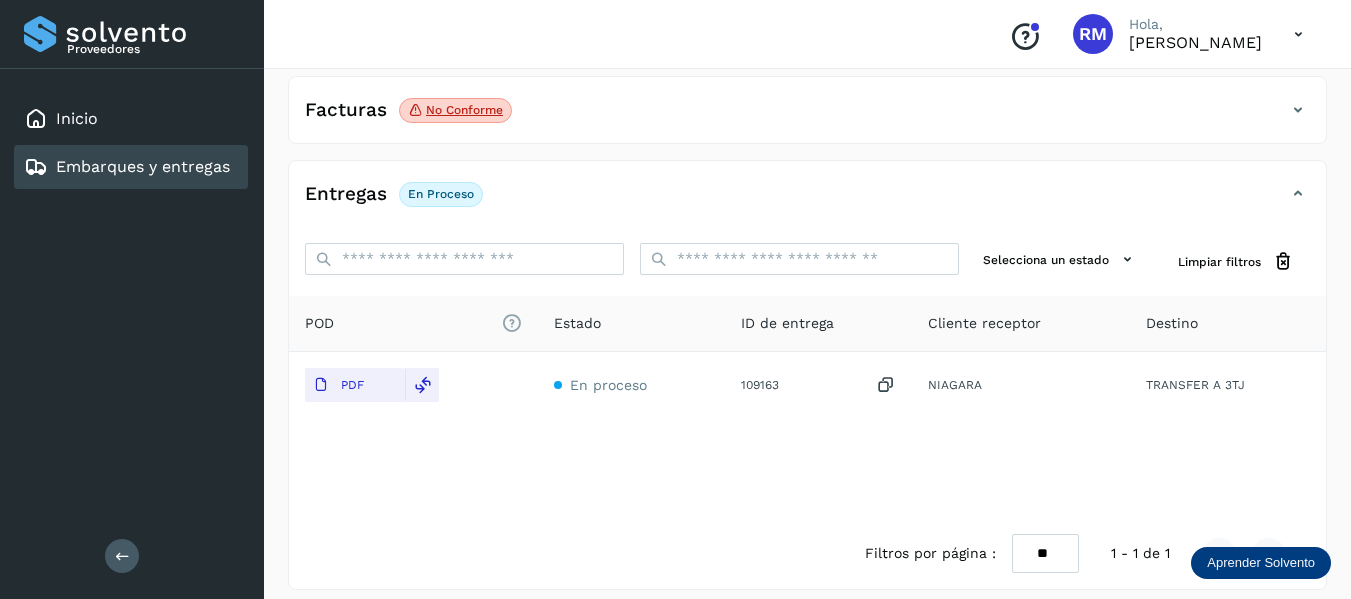 scroll, scrollTop: 348, scrollLeft: 0, axis: vertical 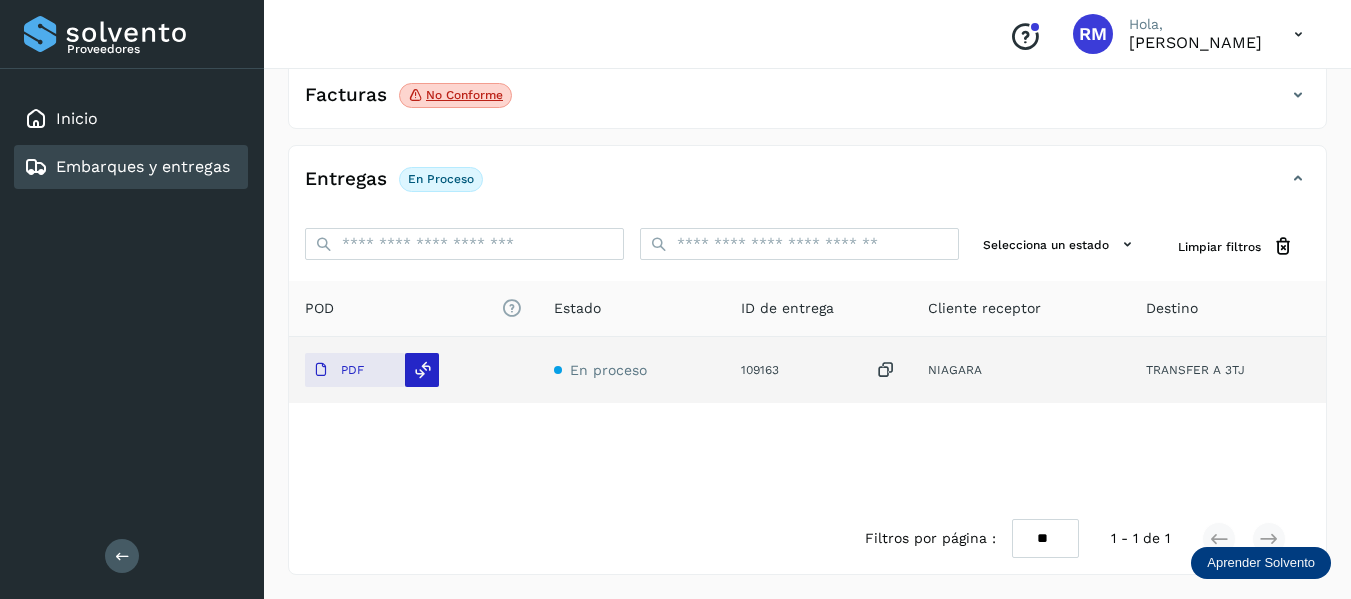 click at bounding box center (423, 370) 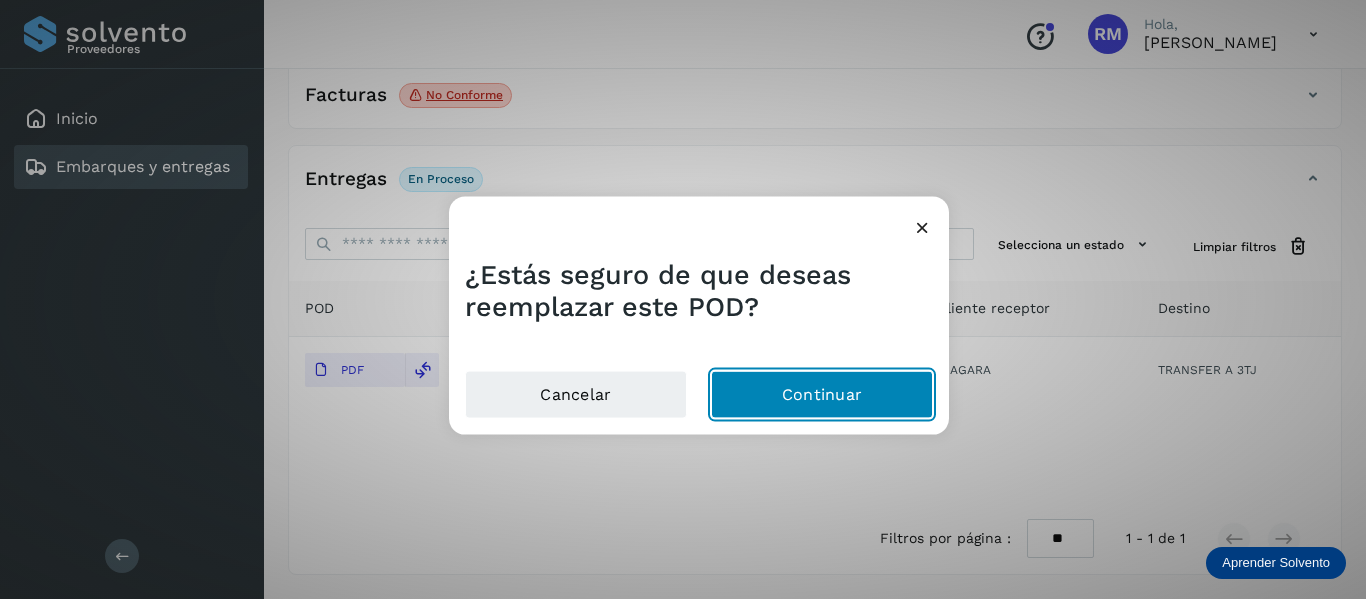 click on "Continuar" 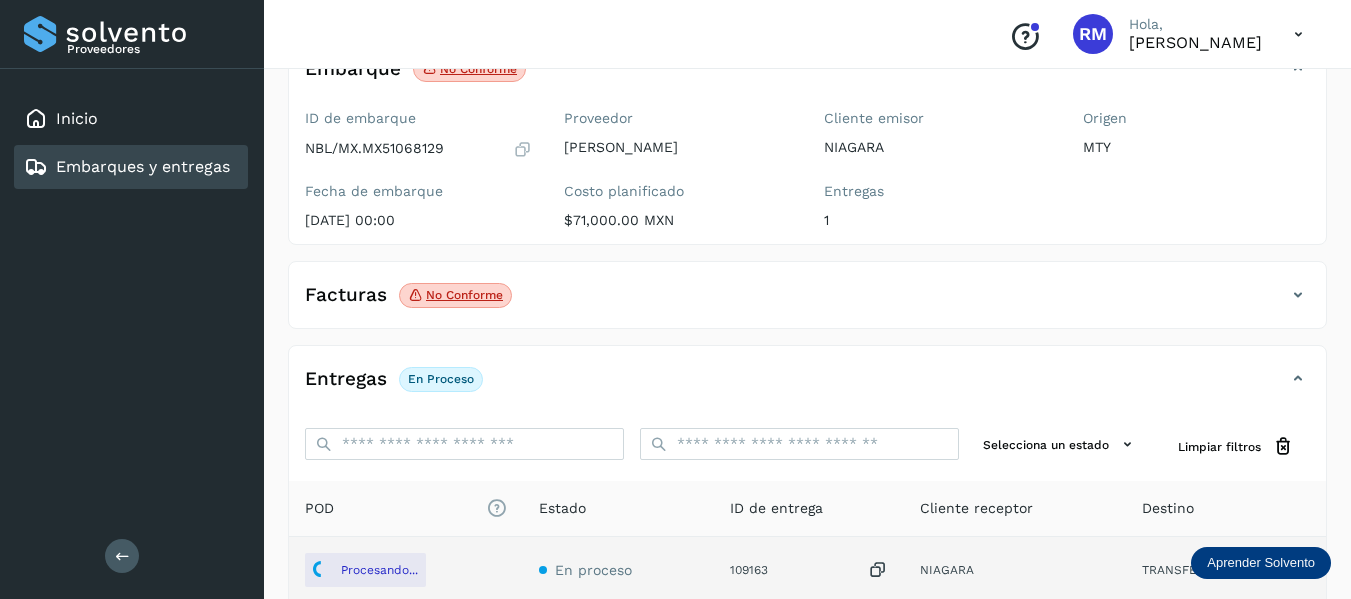 scroll, scrollTop: 248, scrollLeft: 0, axis: vertical 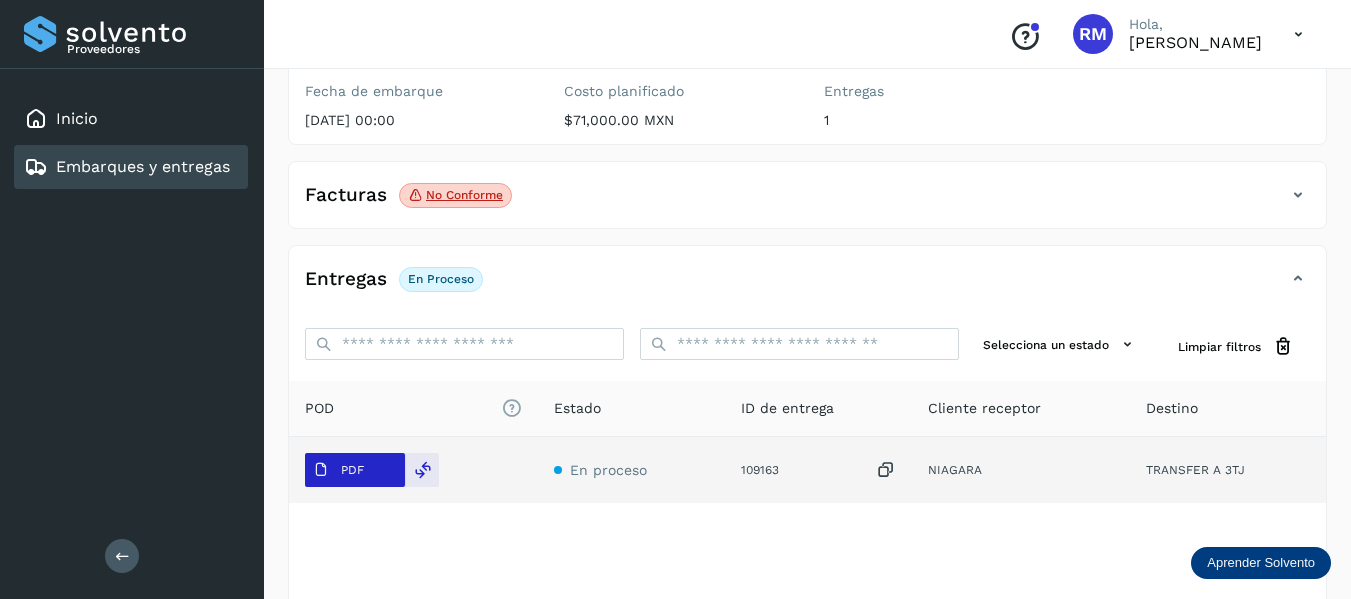 click on "PDF" at bounding box center (355, 470) 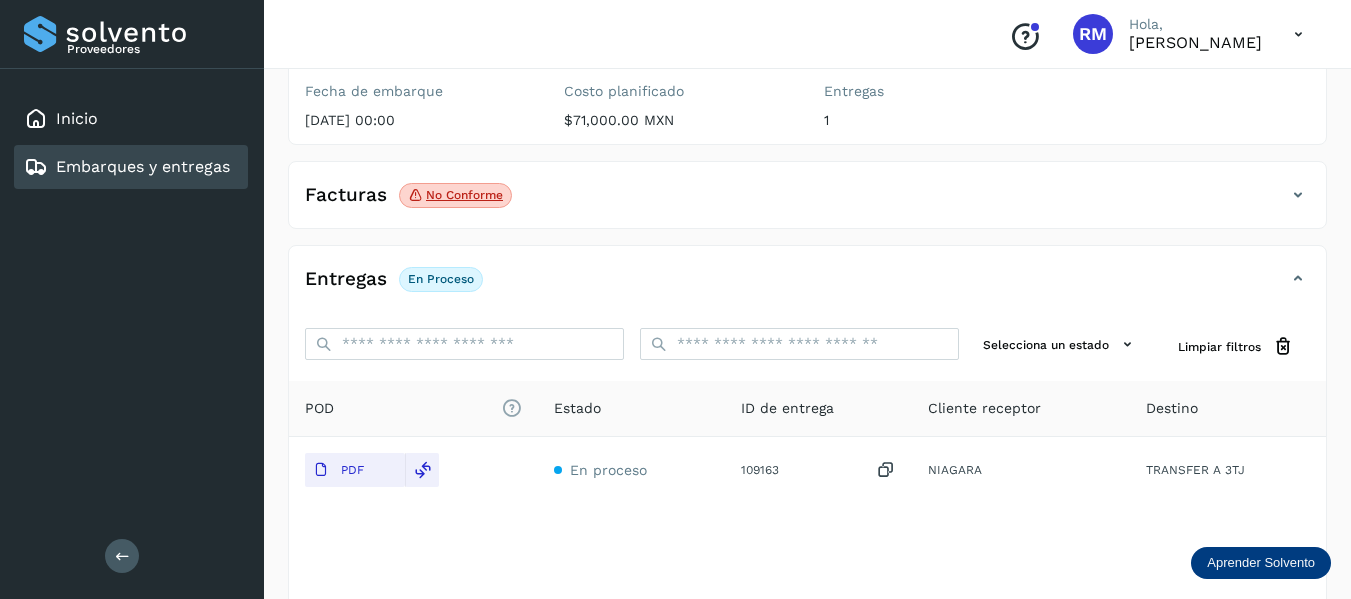 click on "Embarques y entregas" at bounding box center [143, 166] 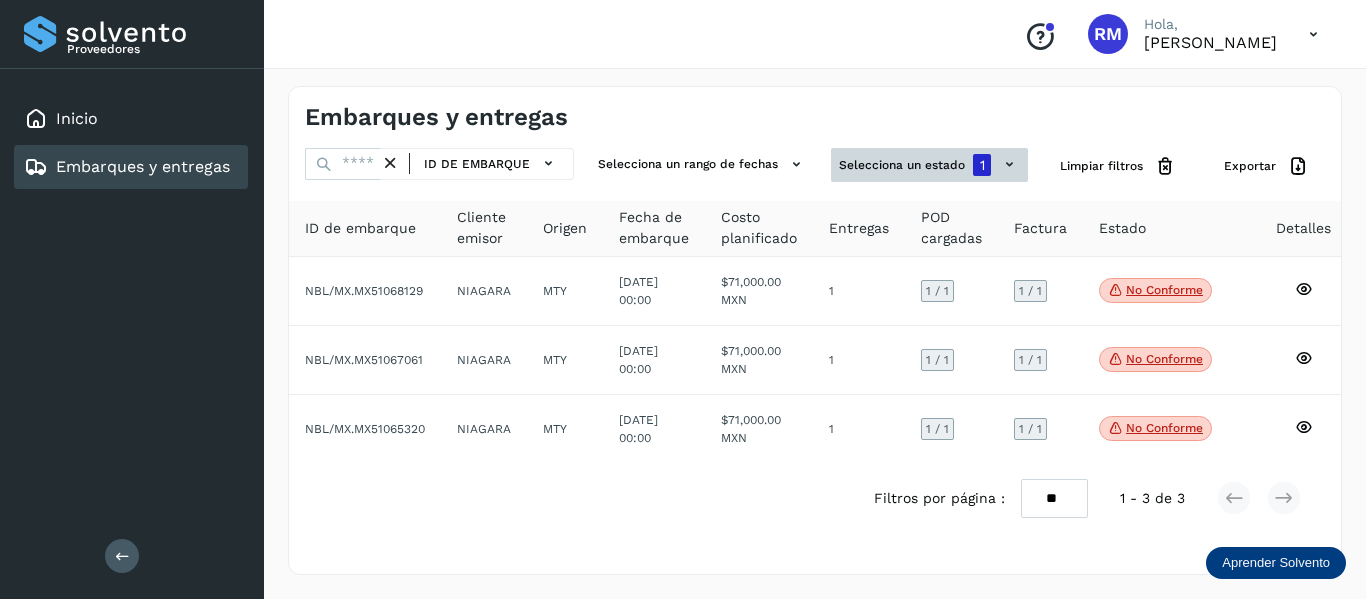 click 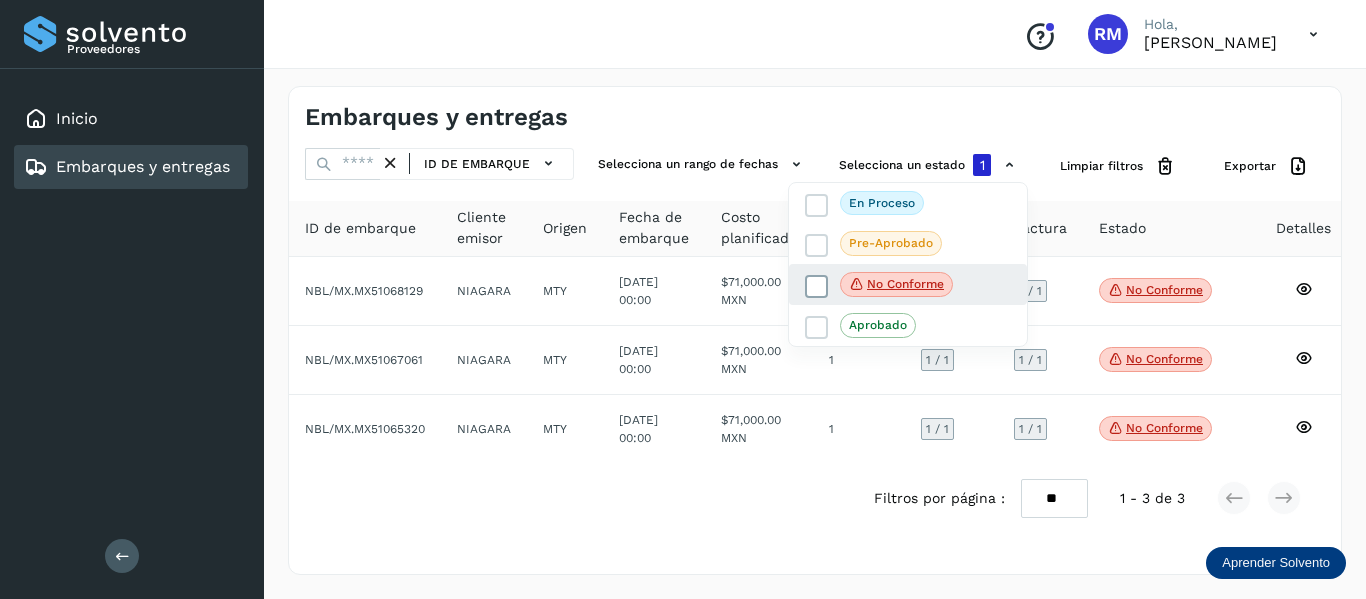 click on "No conforme" 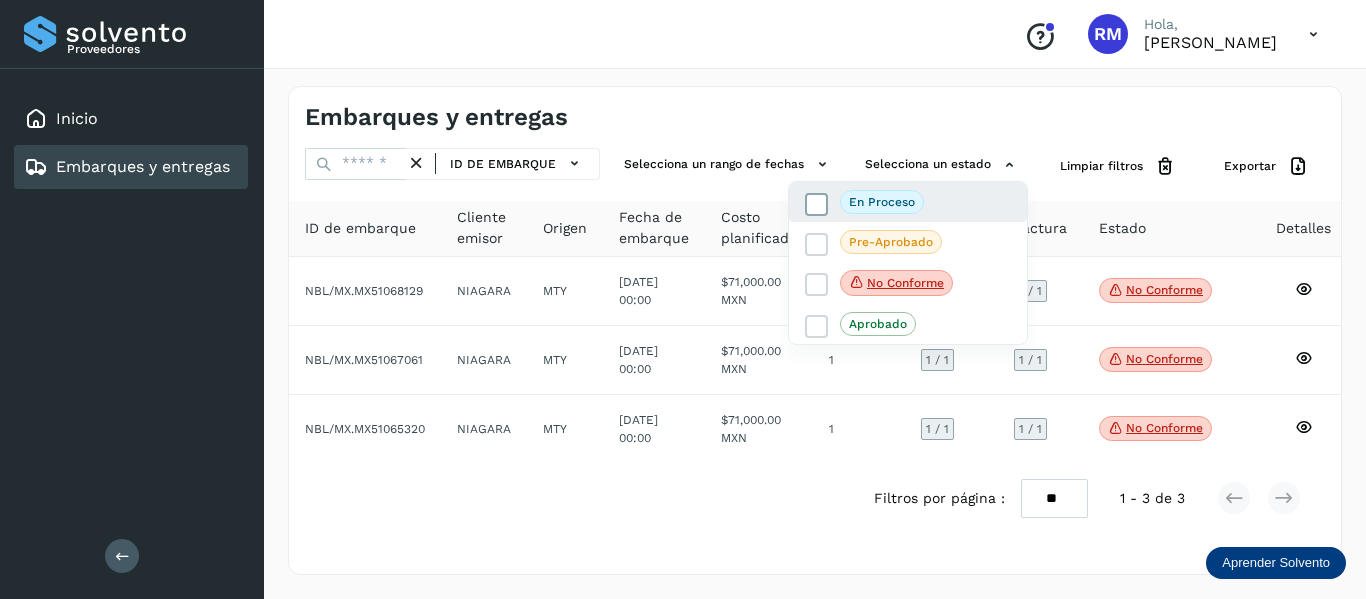 click on "En proceso" 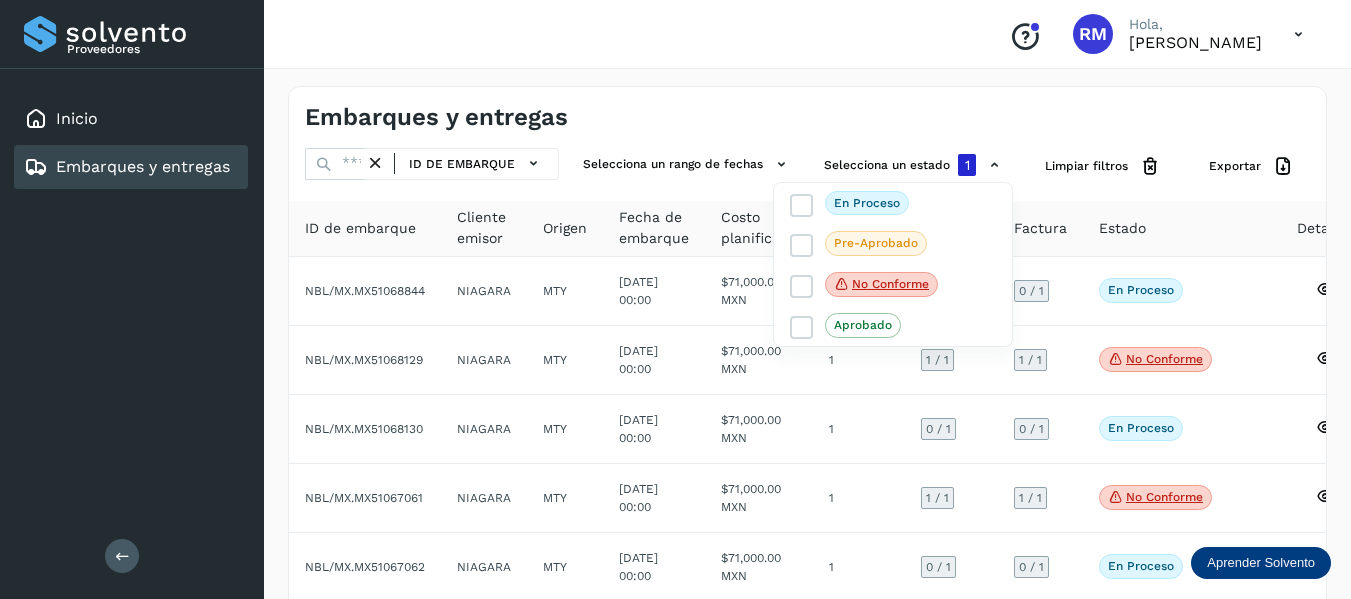click at bounding box center [675, 299] 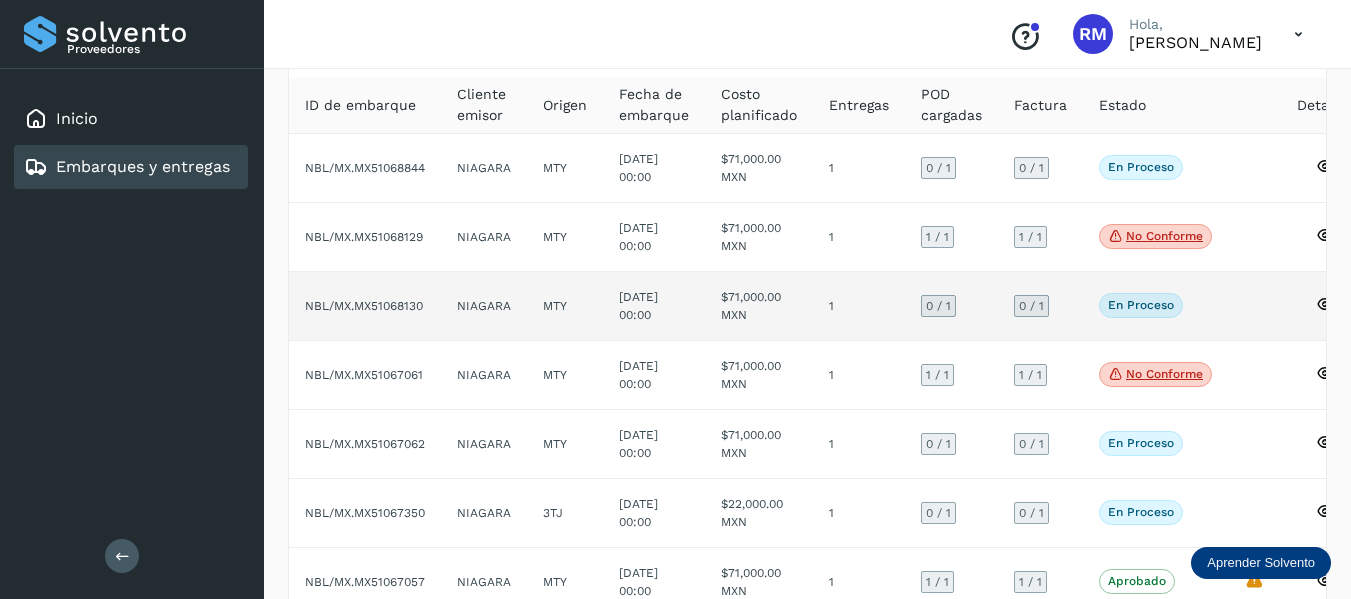 scroll, scrollTop: 200, scrollLeft: 0, axis: vertical 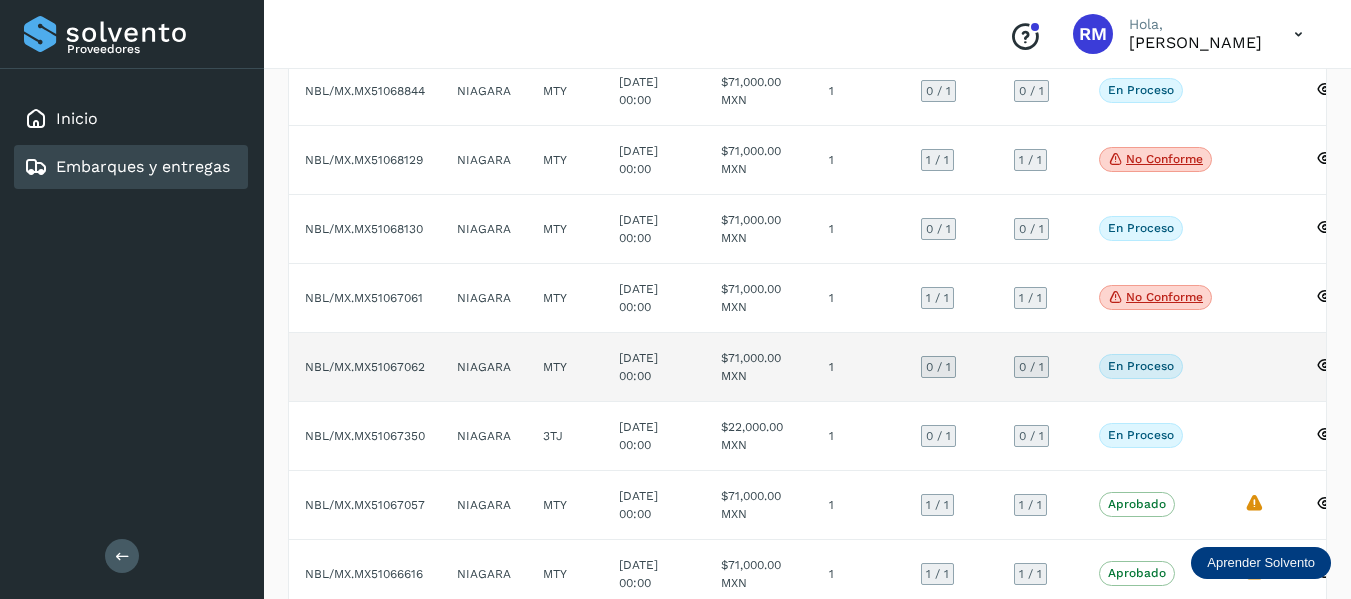 click on "NBL/MX.MX51067062" 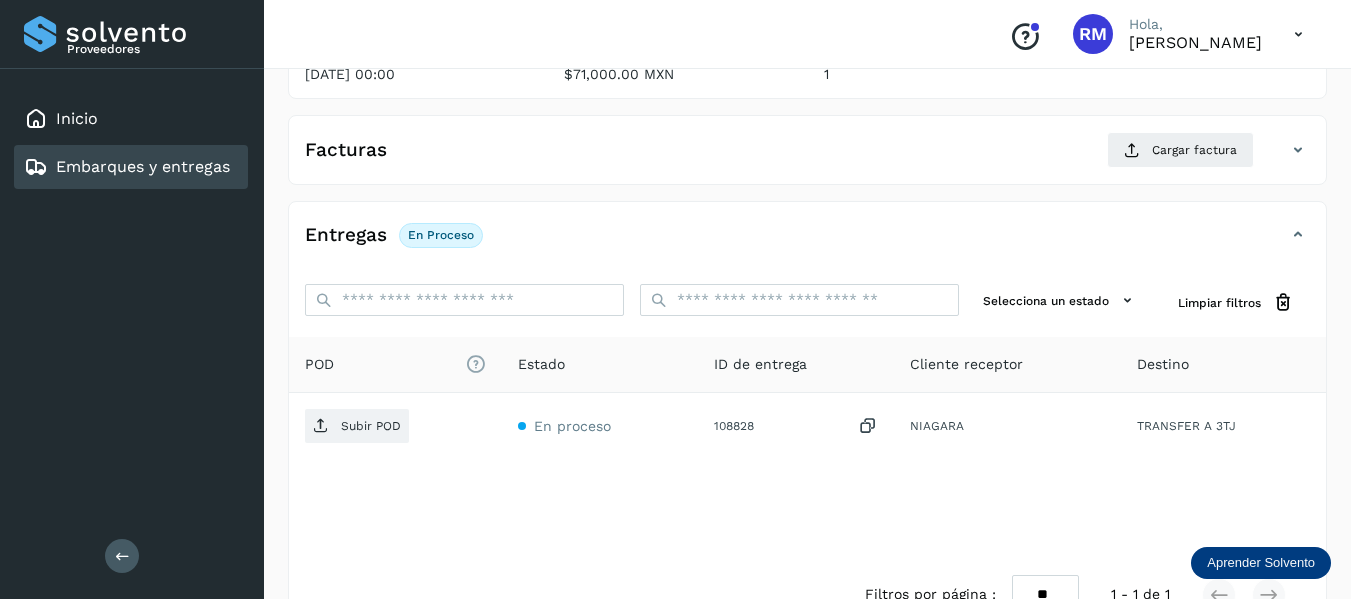scroll, scrollTop: 300, scrollLeft: 0, axis: vertical 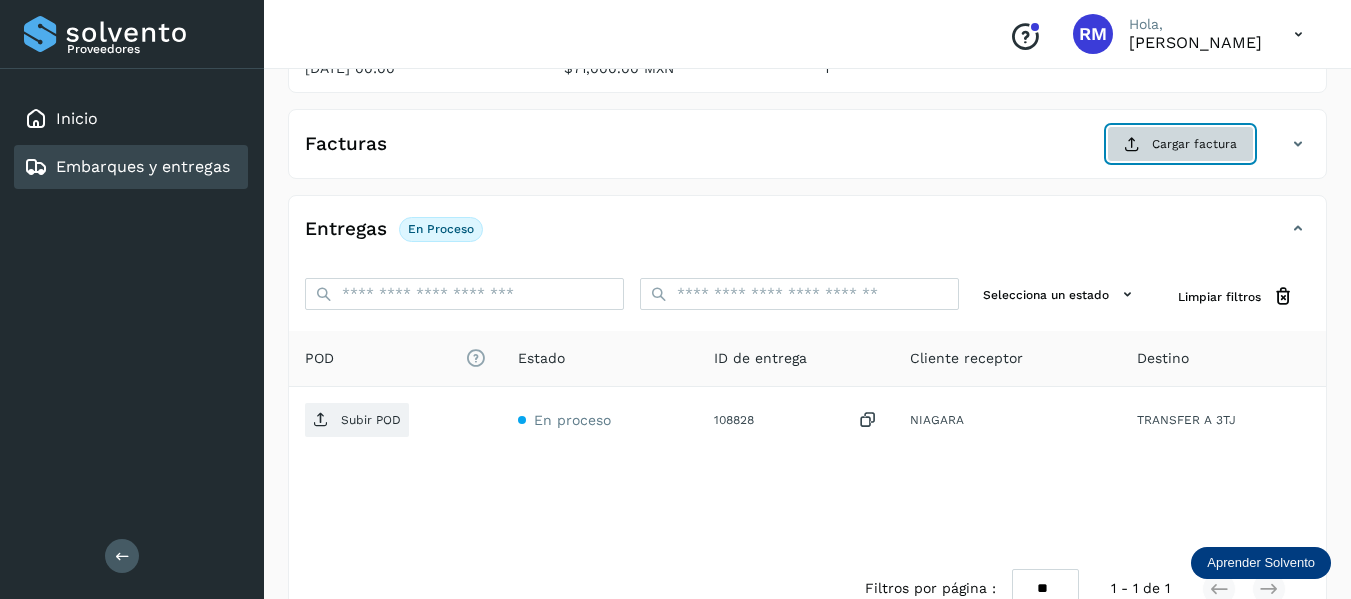 click on "Cargar factura" 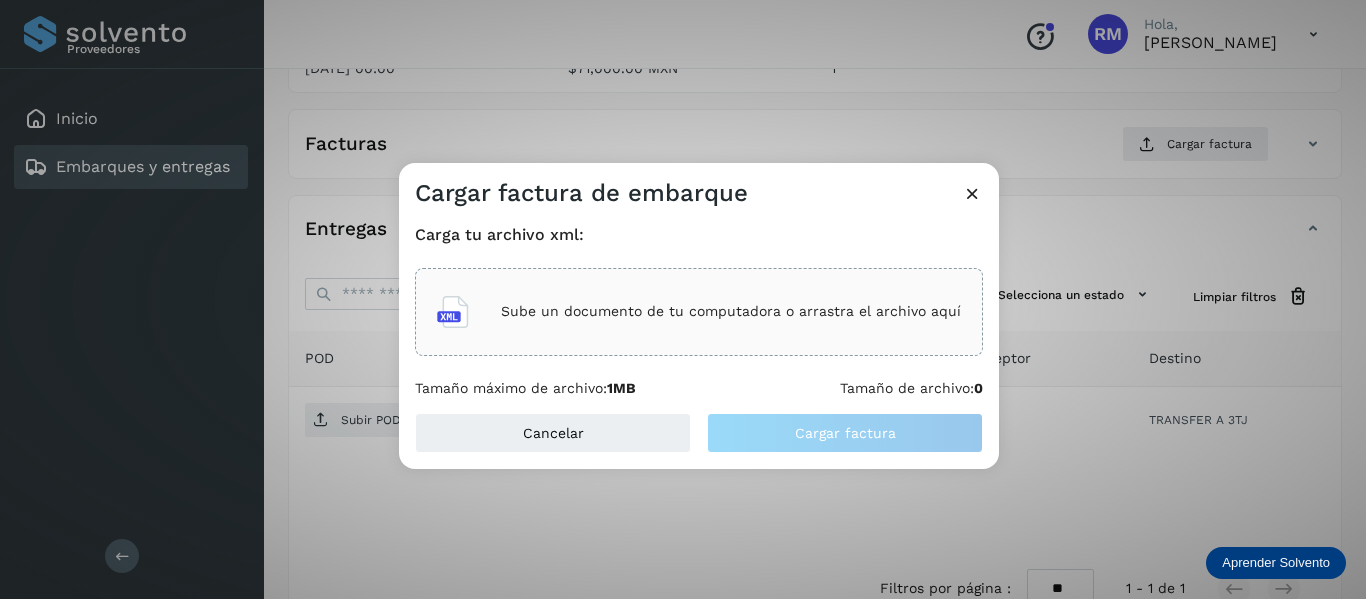 click on "Sube un documento de tu computadora o arrastra el archivo aquí" 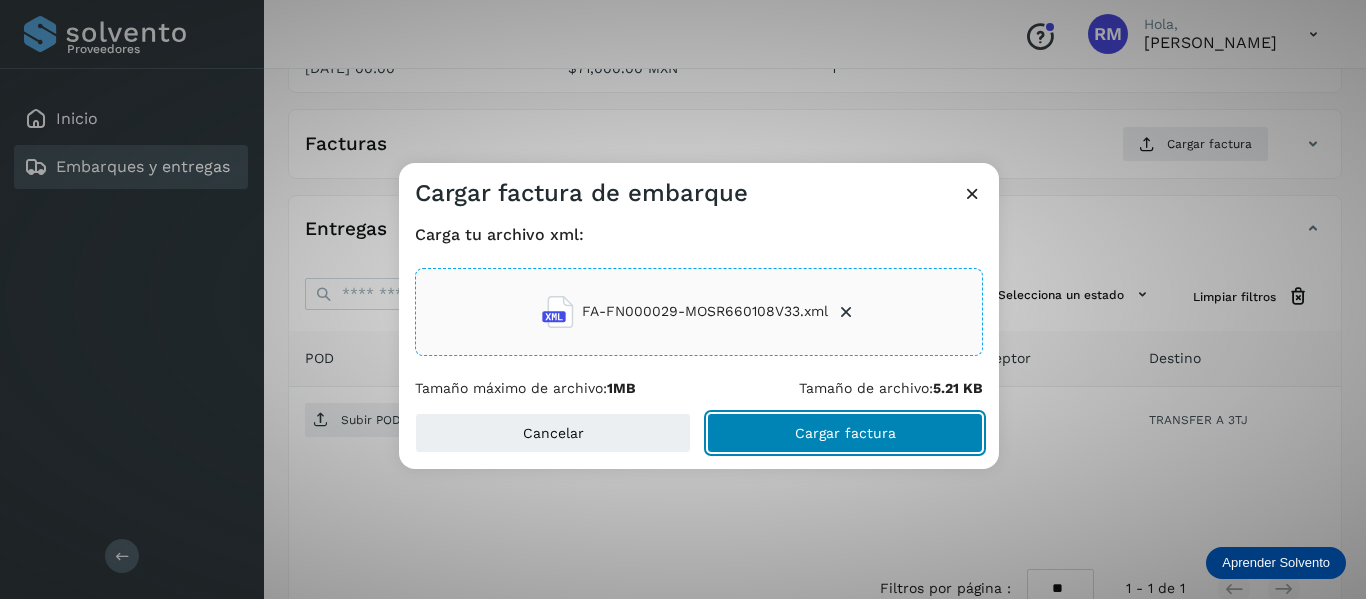 click on "Cargar factura" 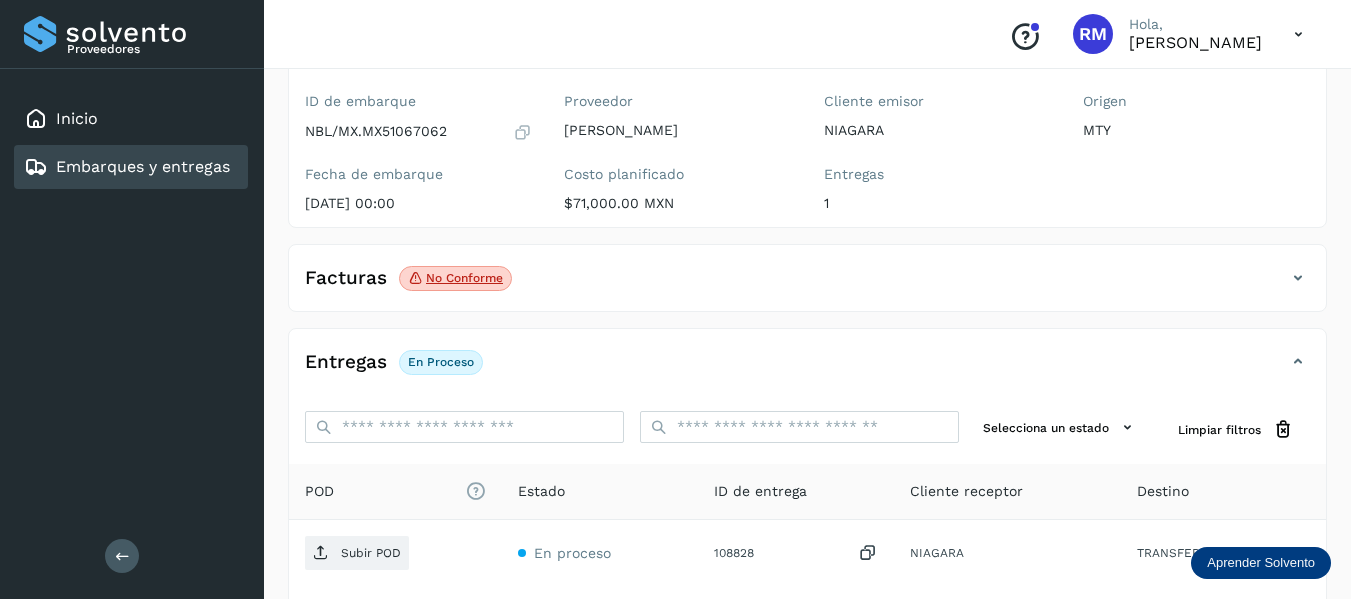 scroll, scrollTop: 200, scrollLeft: 0, axis: vertical 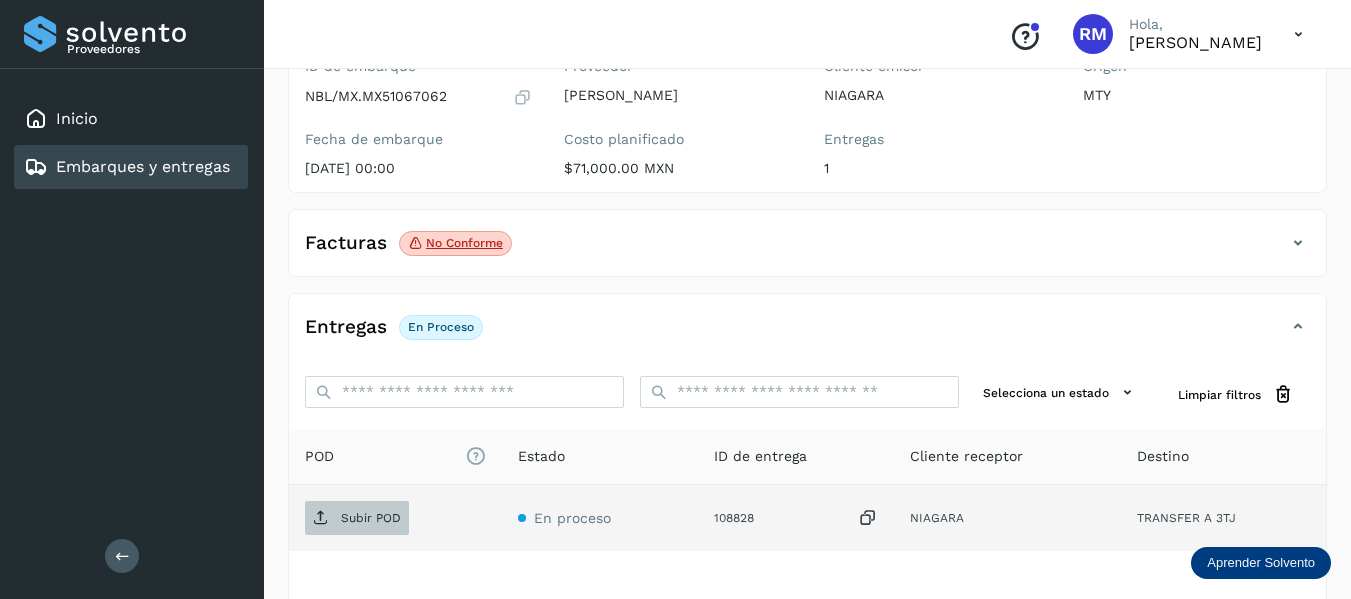 click on "Subir POD" at bounding box center (357, 518) 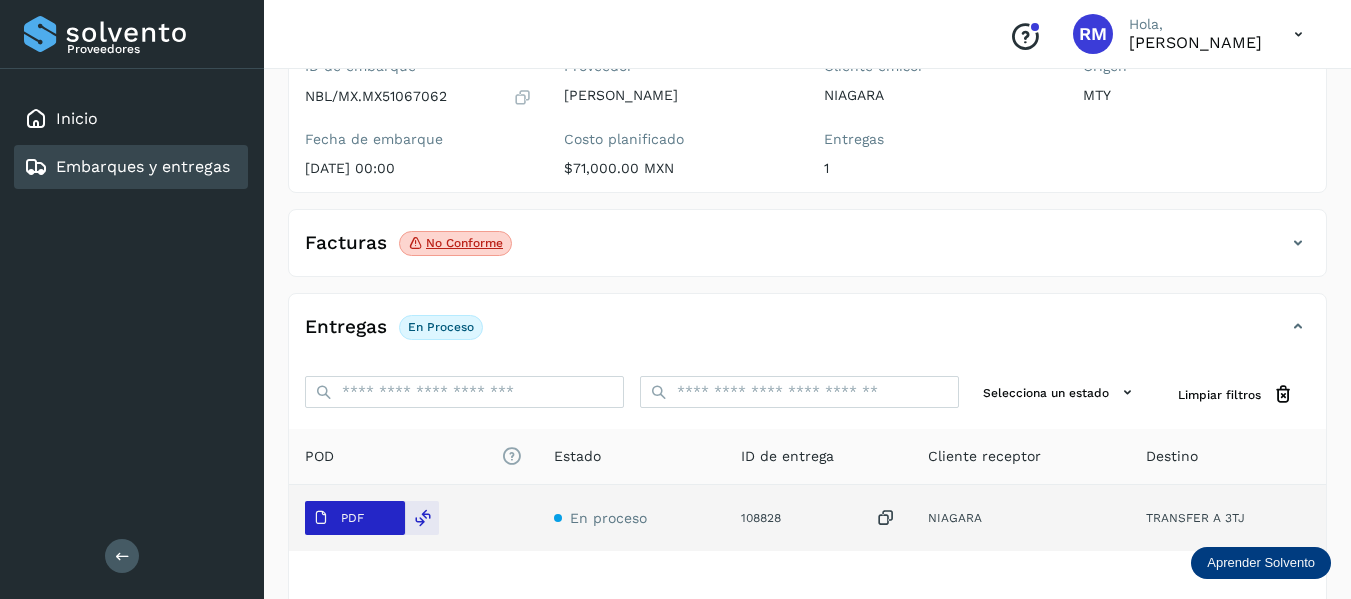 click on "PDF" at bounding box center [352, 518] 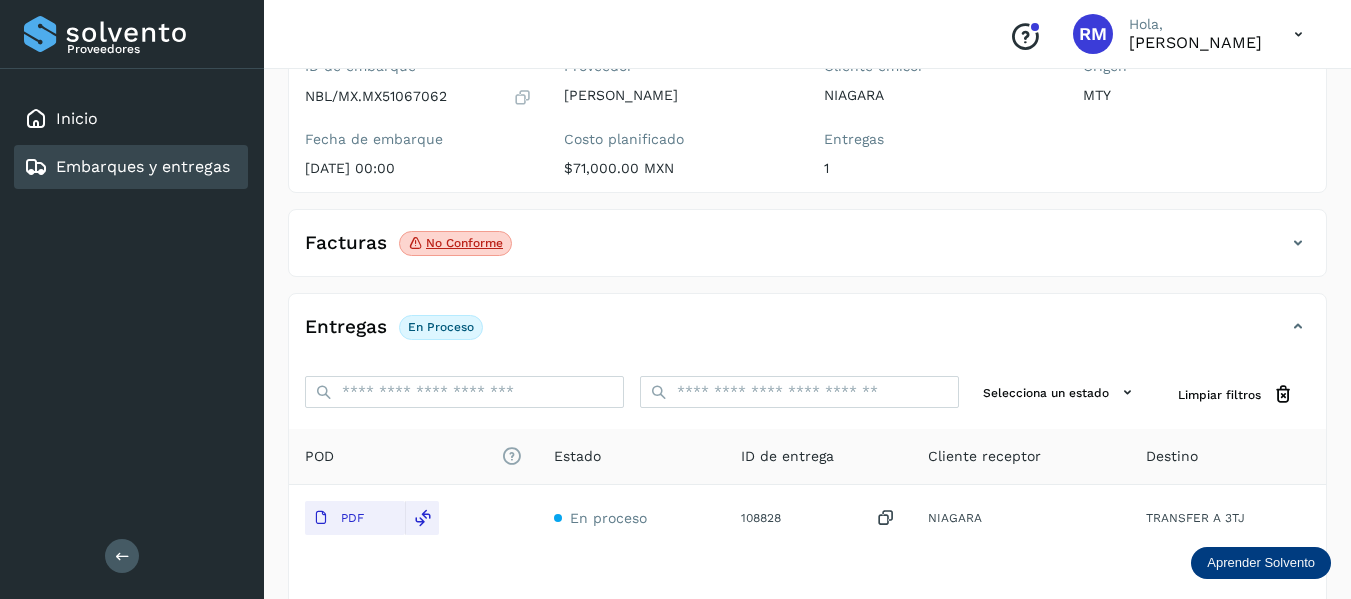 click on "Embarques y entregas" at bounding box center (143, 166) 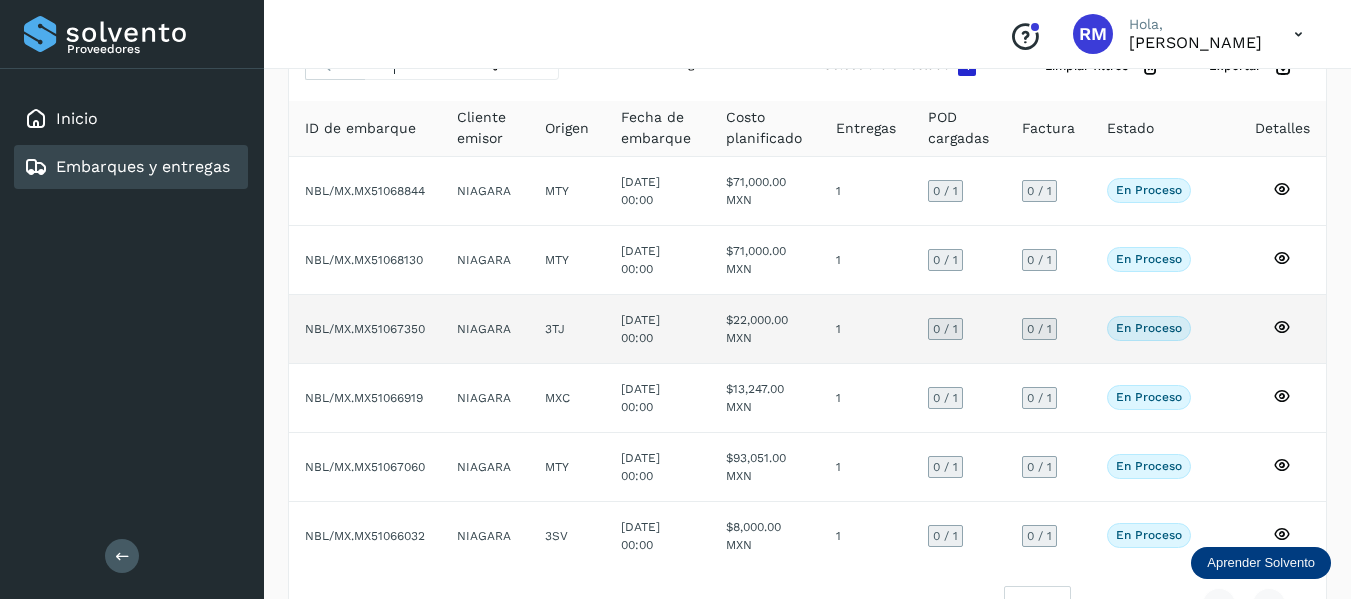 scroll, scrollTop: 167, scrollLeft: 0, axis: vertical 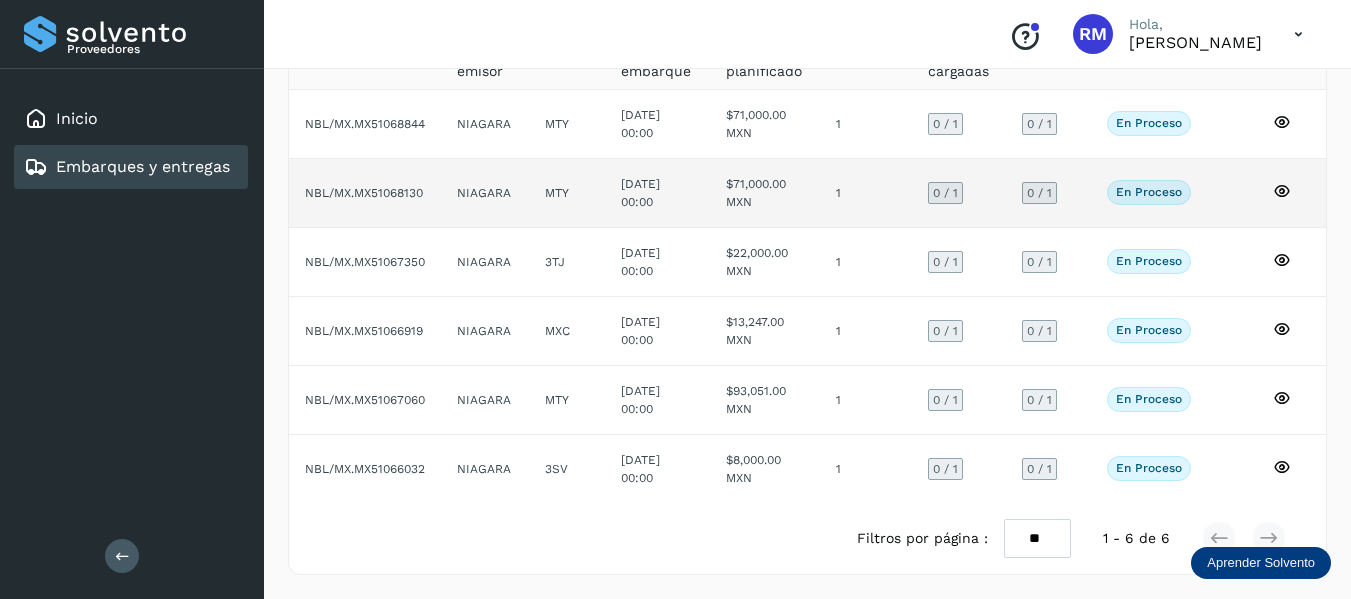 click on "NBL/MX.MX51068130" 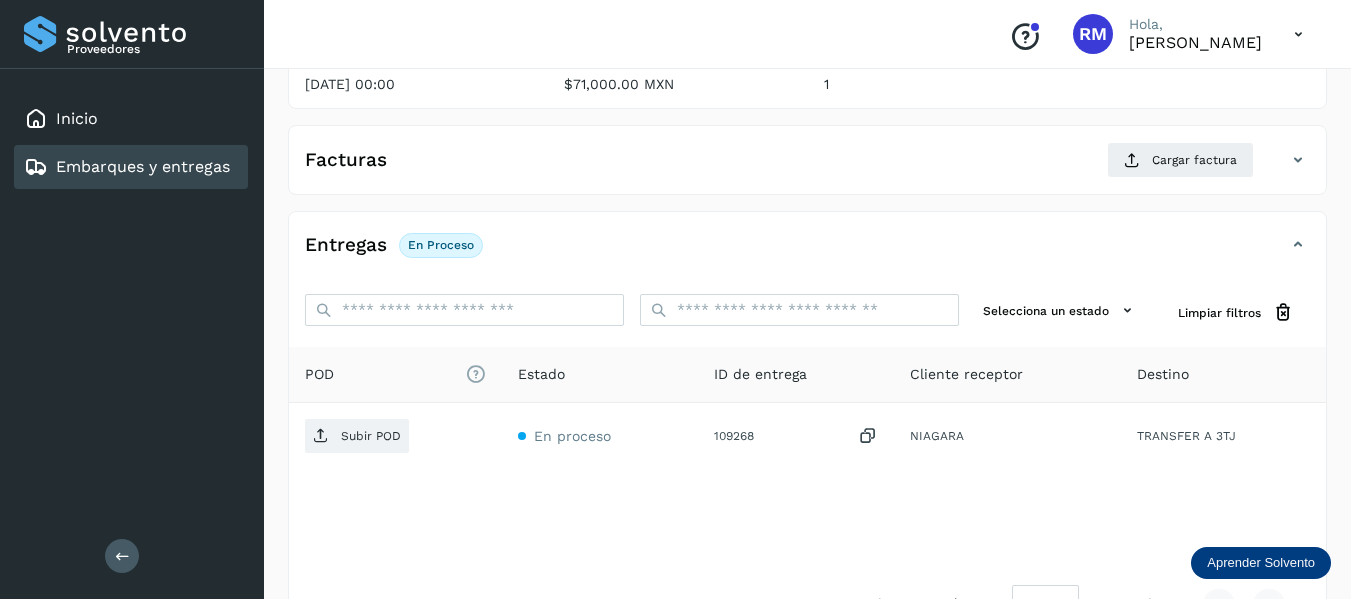 scroll, scrollTop: 250, scrollLeft: 0, axis: vertical 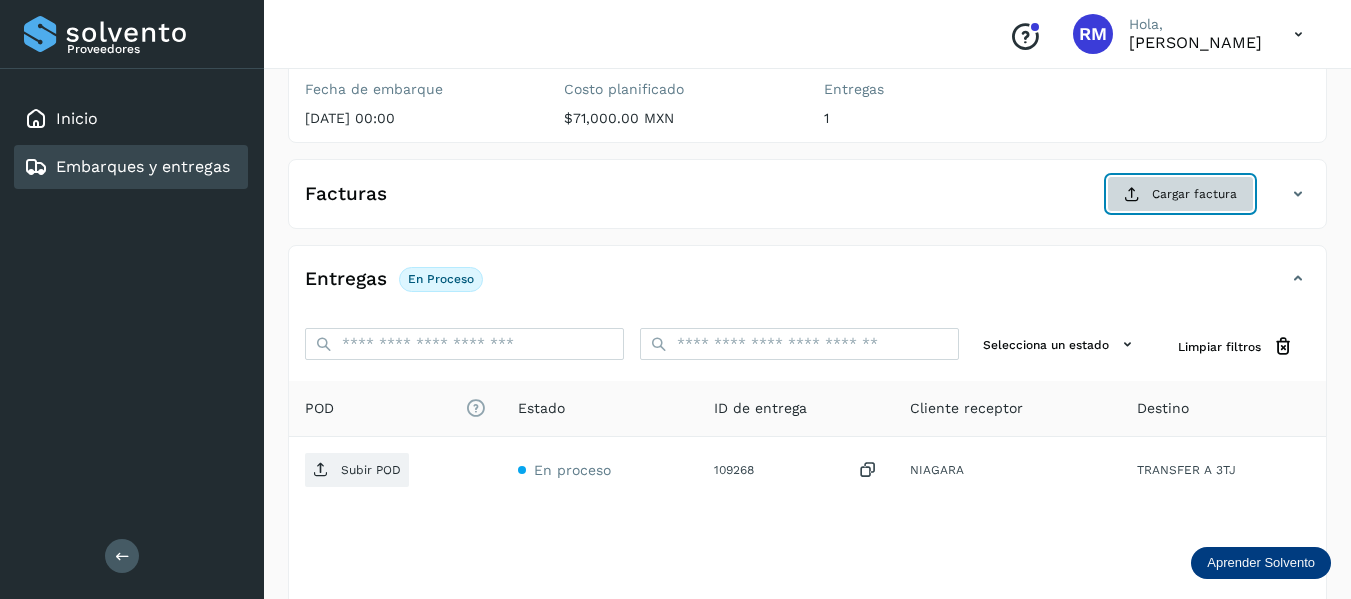 click on "Cargar factura" 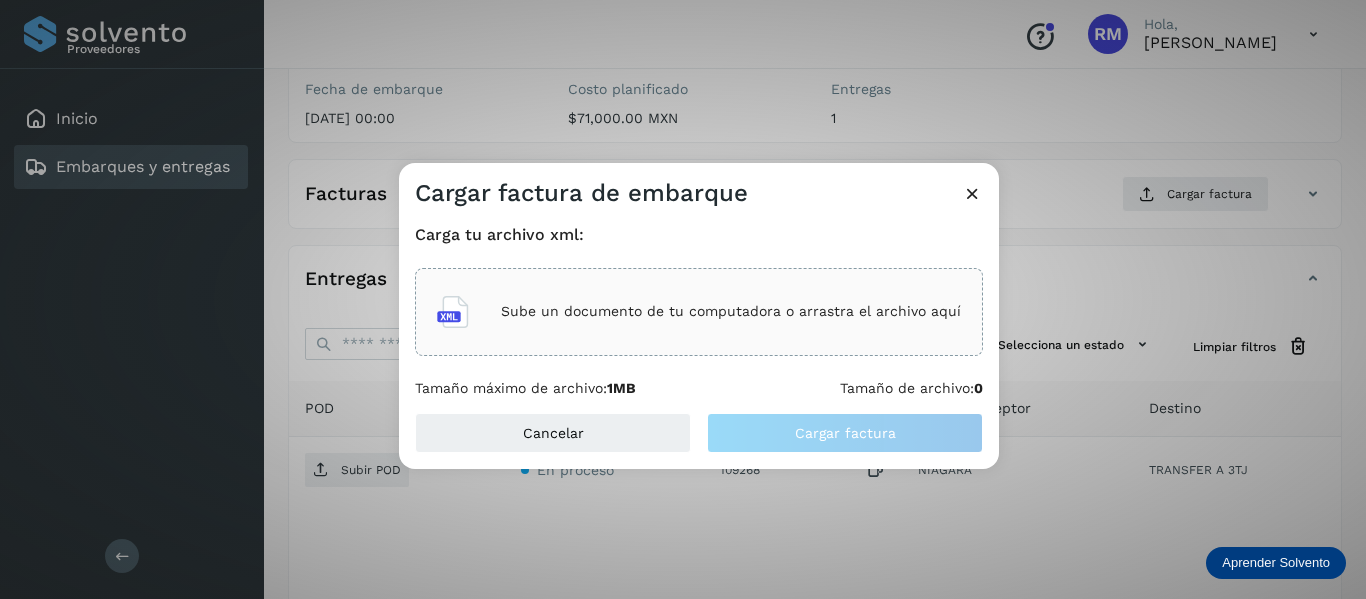 click on "Sube un documento de tu computadora o arrastra el archivo aquí" at bounding box center [731, 311] 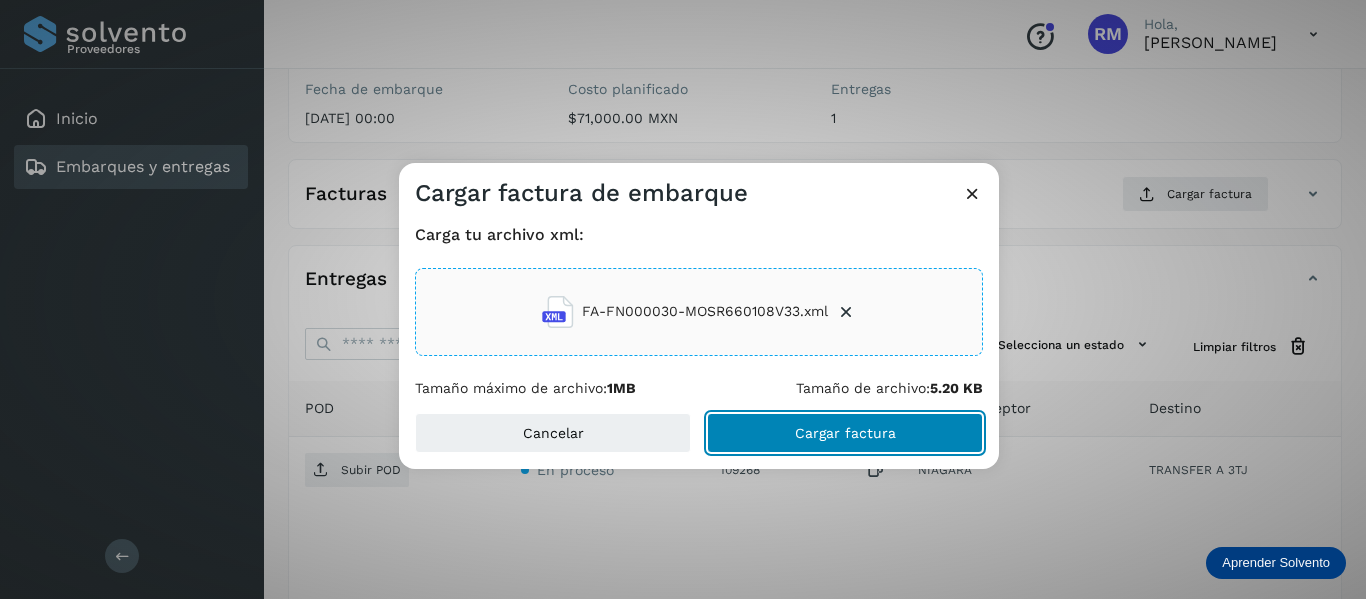 click on "Cargar factura" 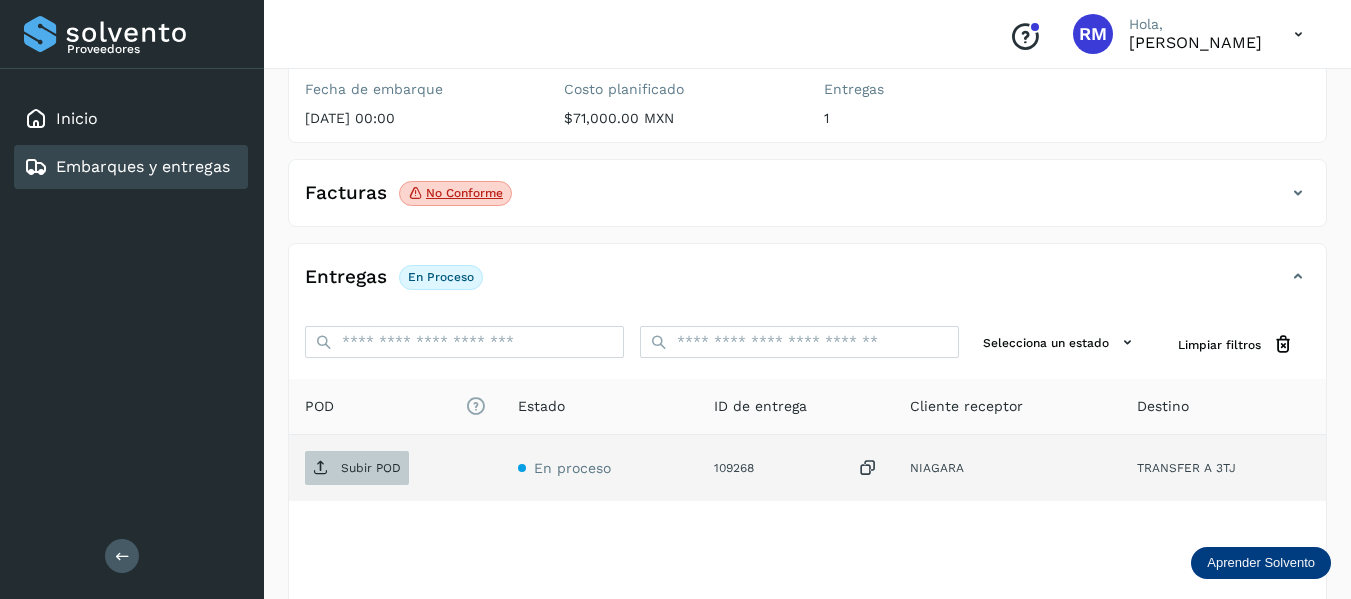 click on "Subir POD" at bounding box center [371, 468] 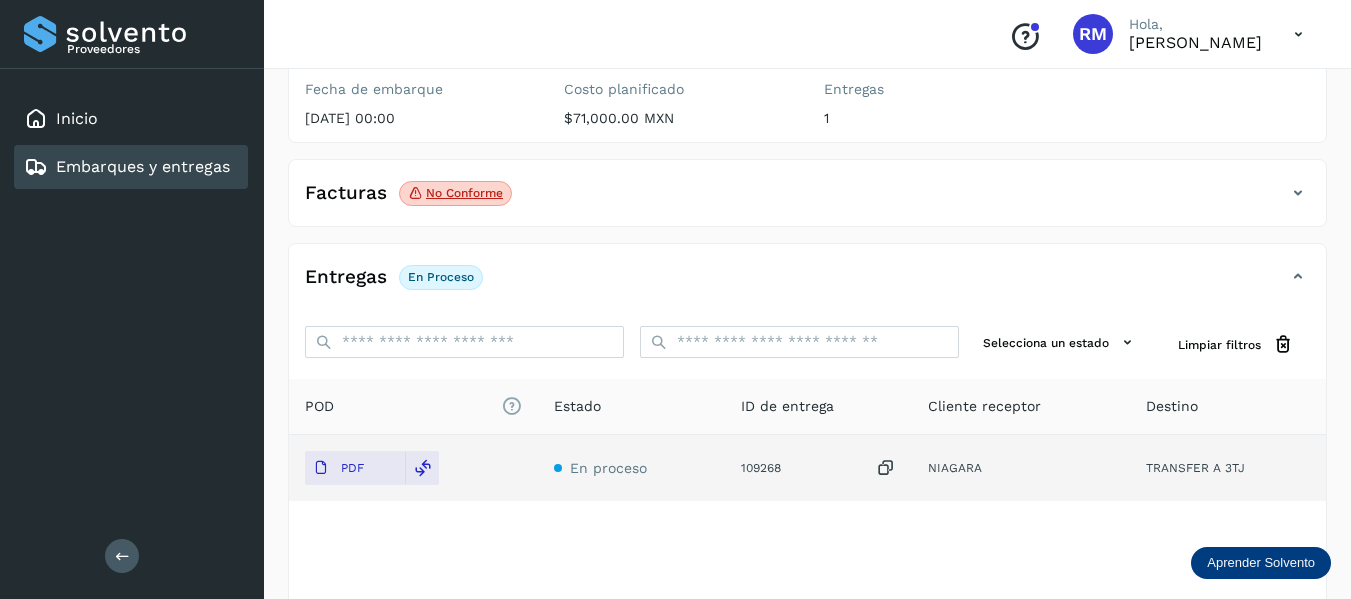 click on "PDF" at bounding box center [352, 468] 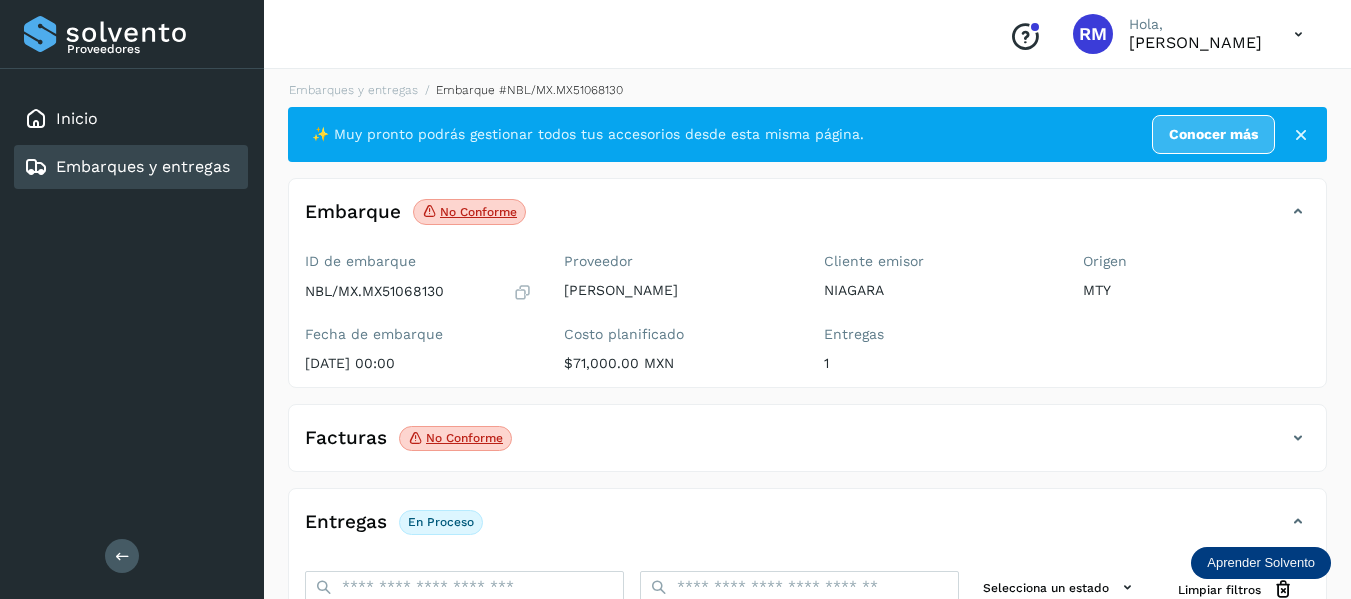 scroll, scrollTop: 0, scrollLeft: 0, axis: both 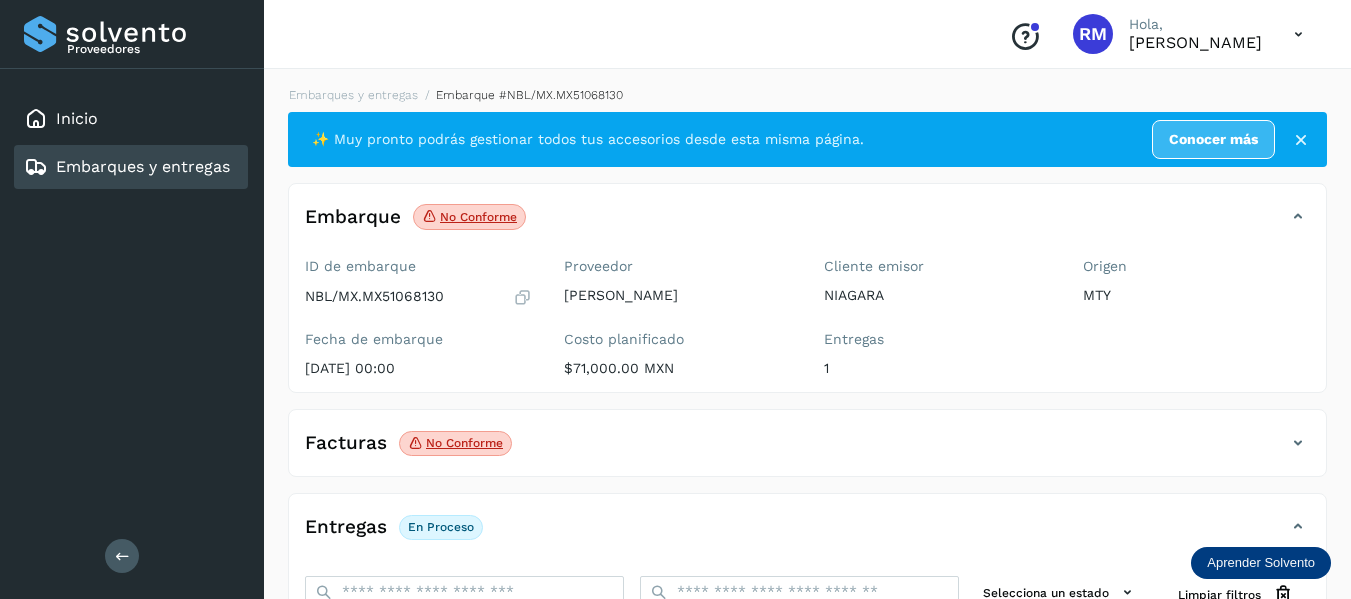 click on "Embarques y entregas" at bounding box center [143, 166] 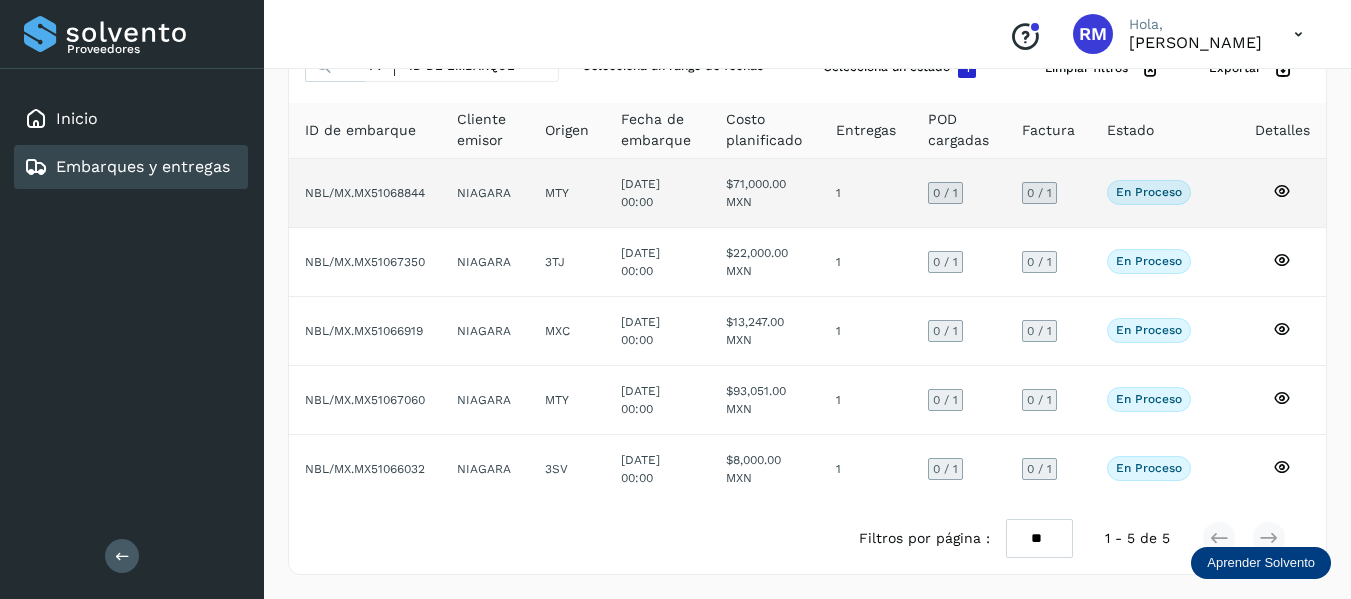 scroll, scrollTop: 0, scrollLeft: 0, axis: both 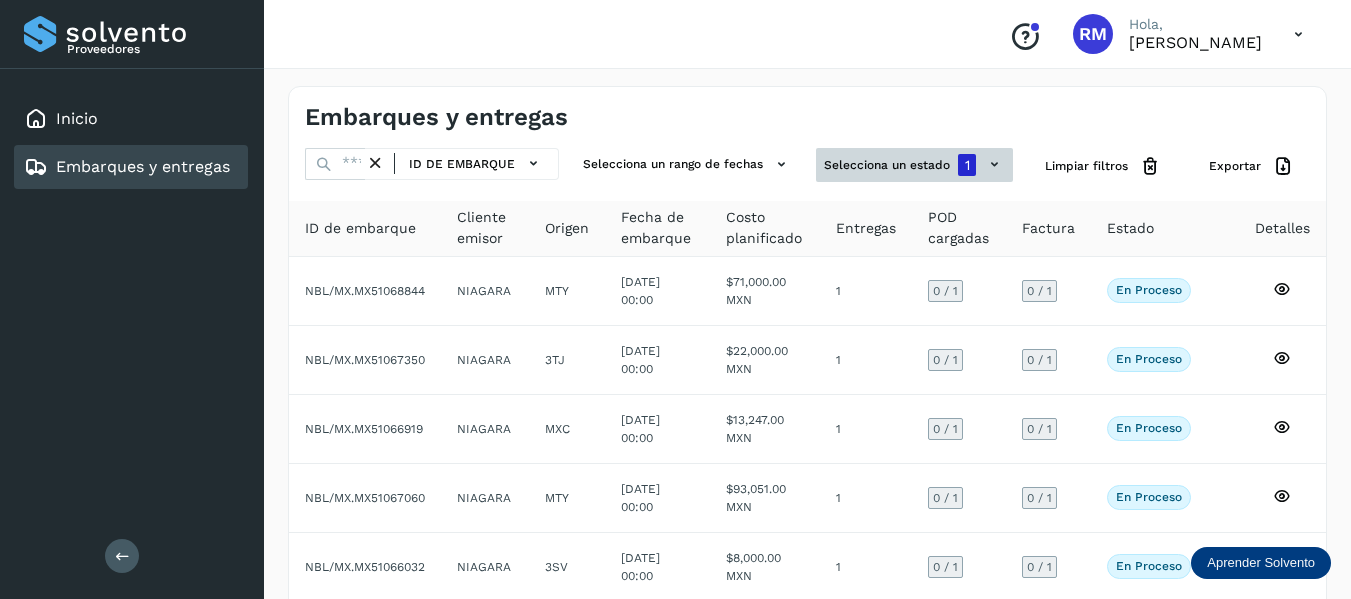 click on "Selecciona un estado 1" at bounding box center [914, 165] 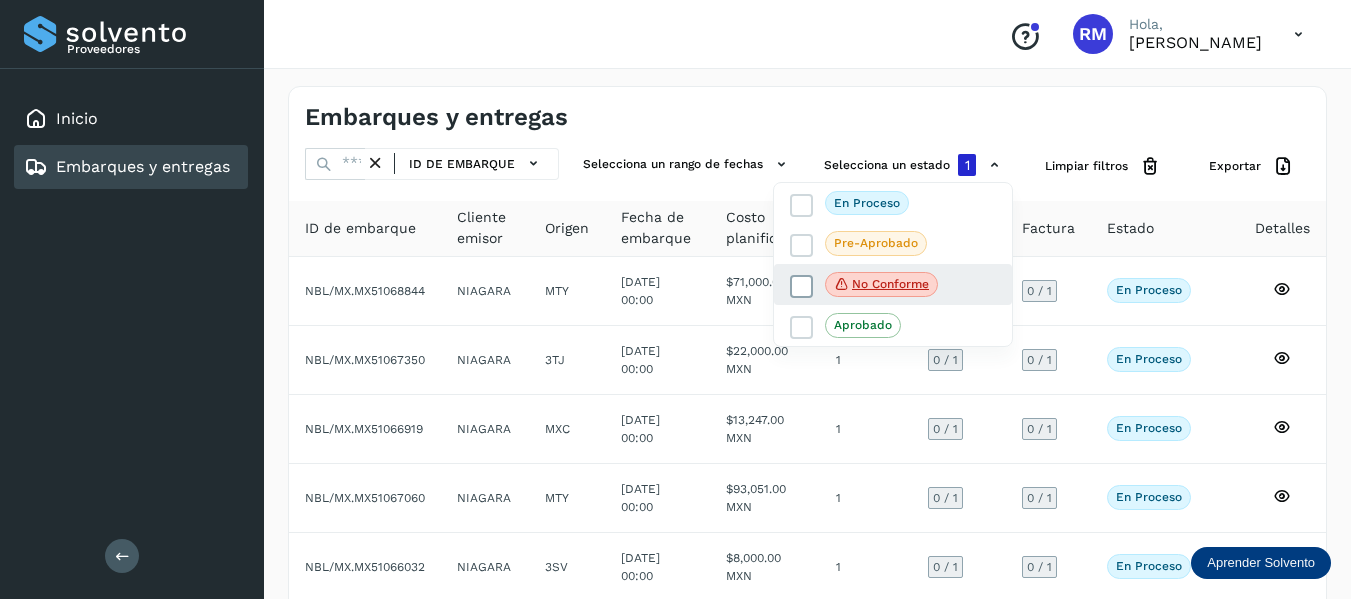 click at bounding box center [802, 286] 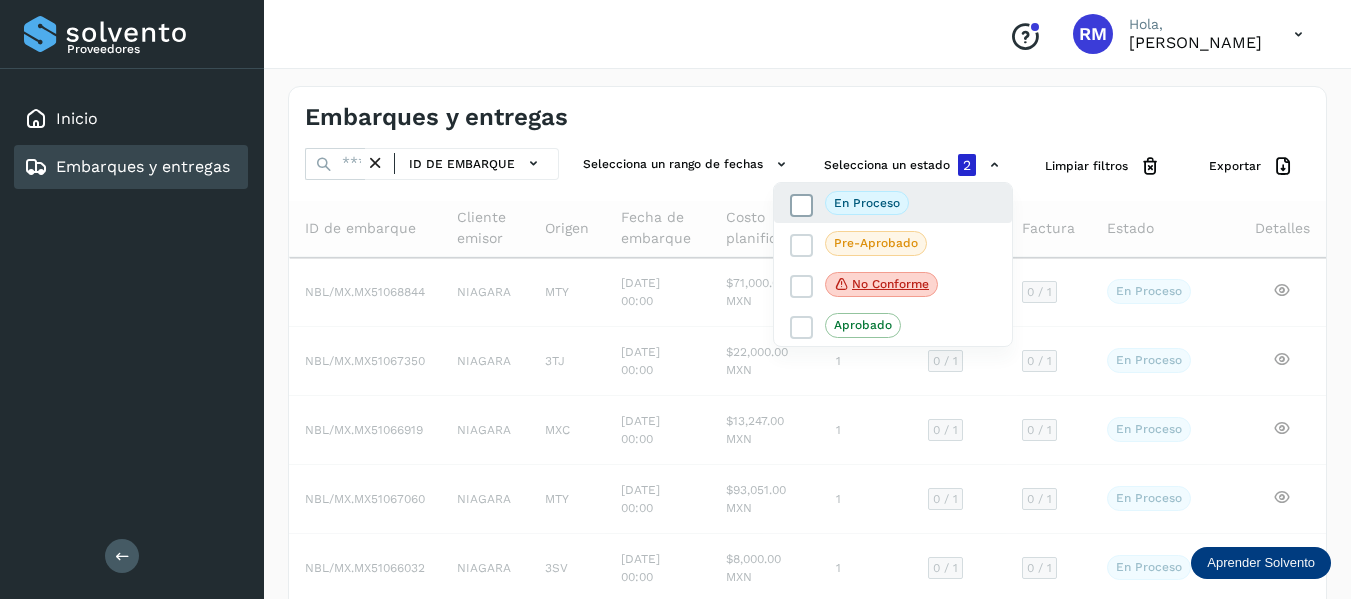 click on "En proceso" at bounding box center [849, 203] 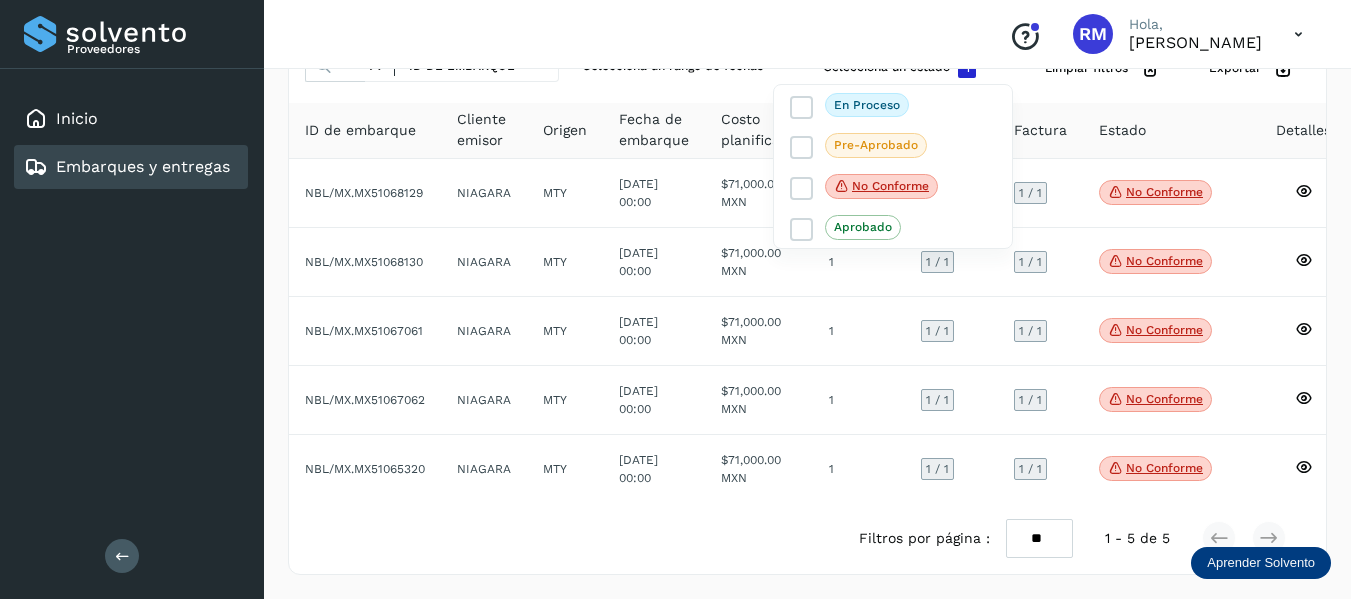 scroll, scrollTop: 113, scrollLeft: 0, axis: vertical 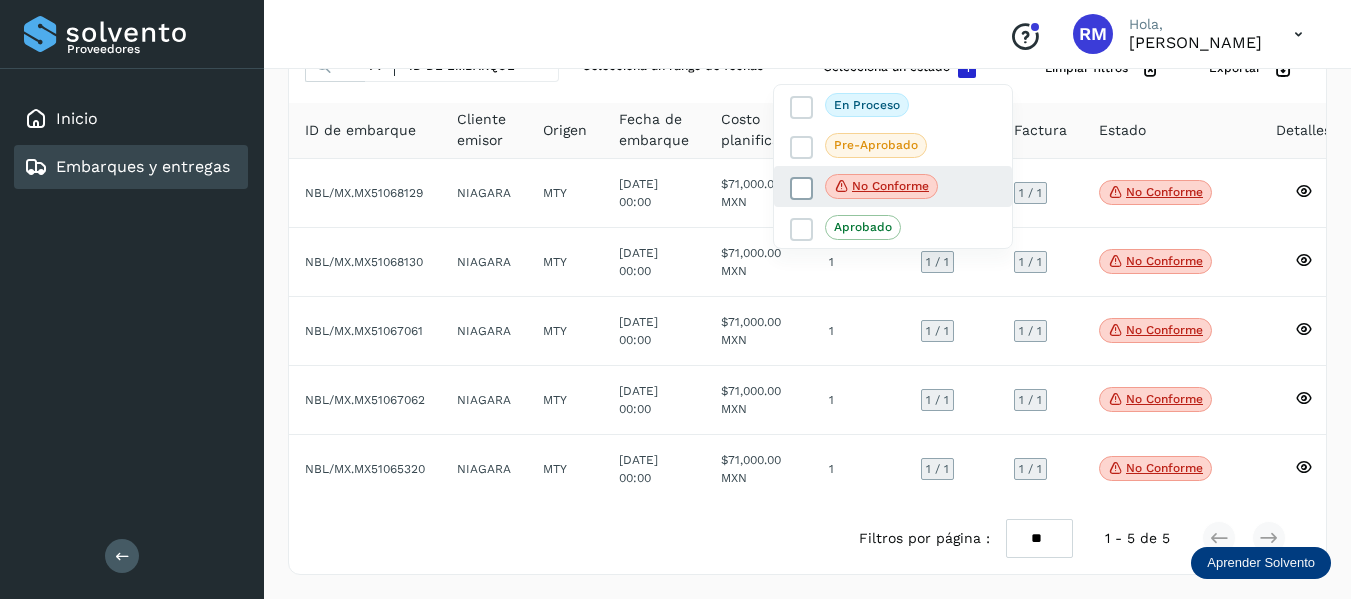 click at bounding box center [802, 188] 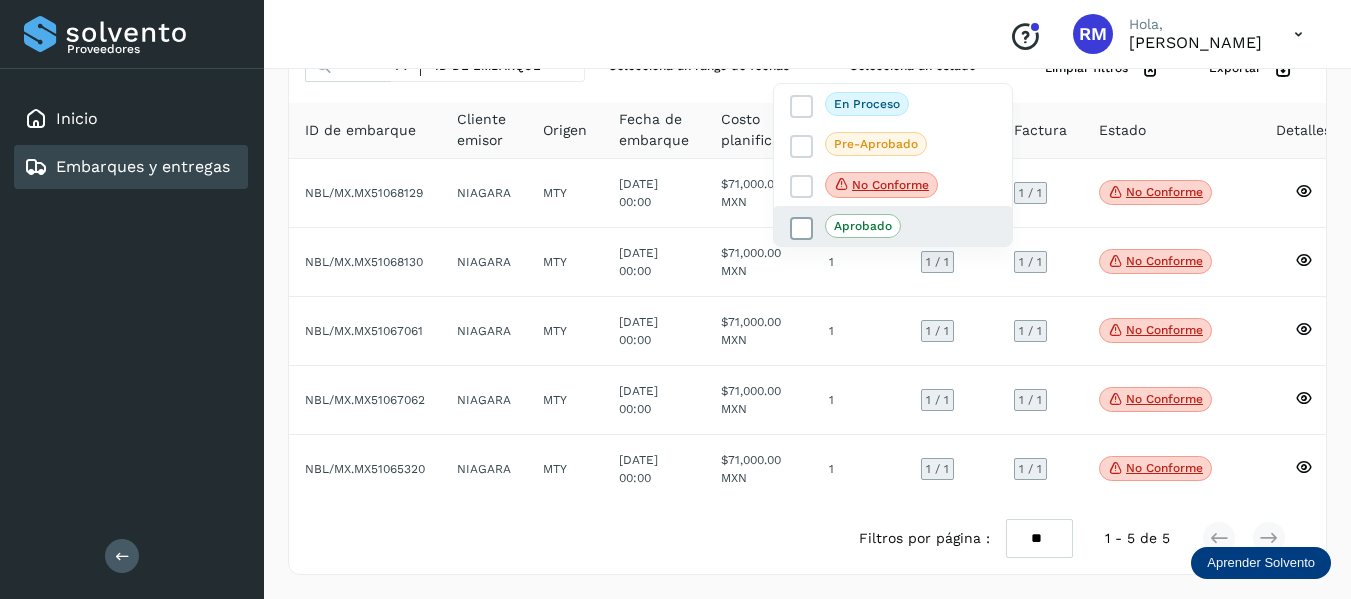click at bounding box center (802, 229) 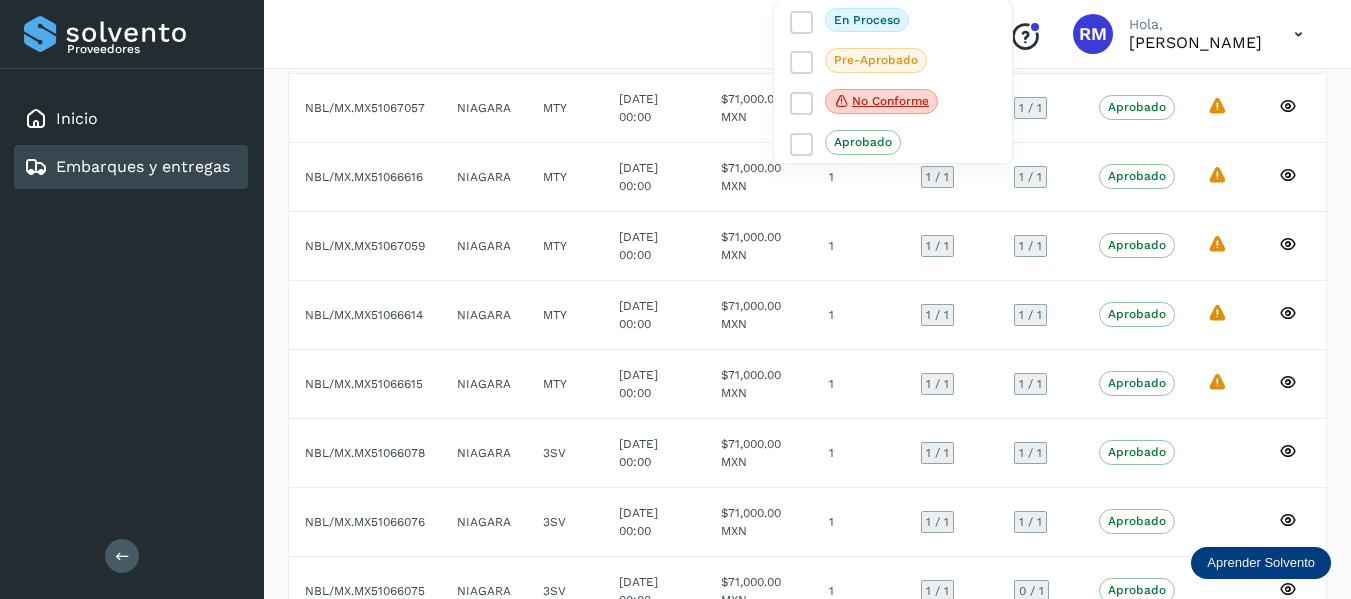 scroll, scrollTop: 313, scrollLeft: 0, axis: vertical 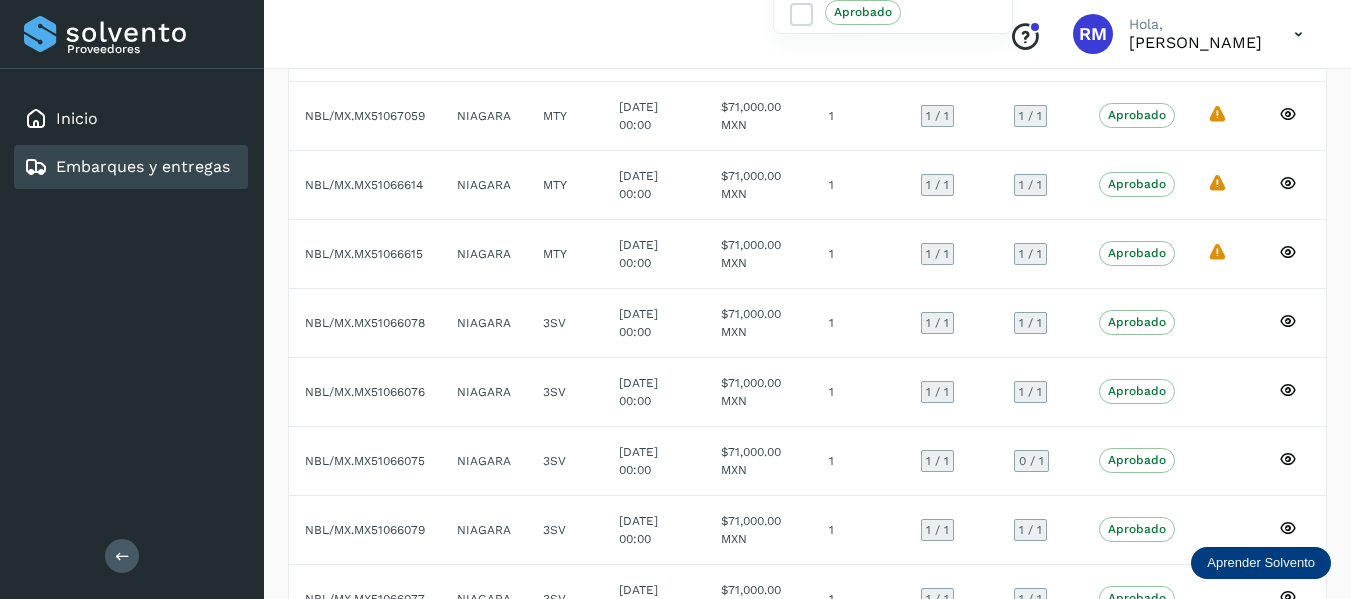 click at bounding box center [675, 299] 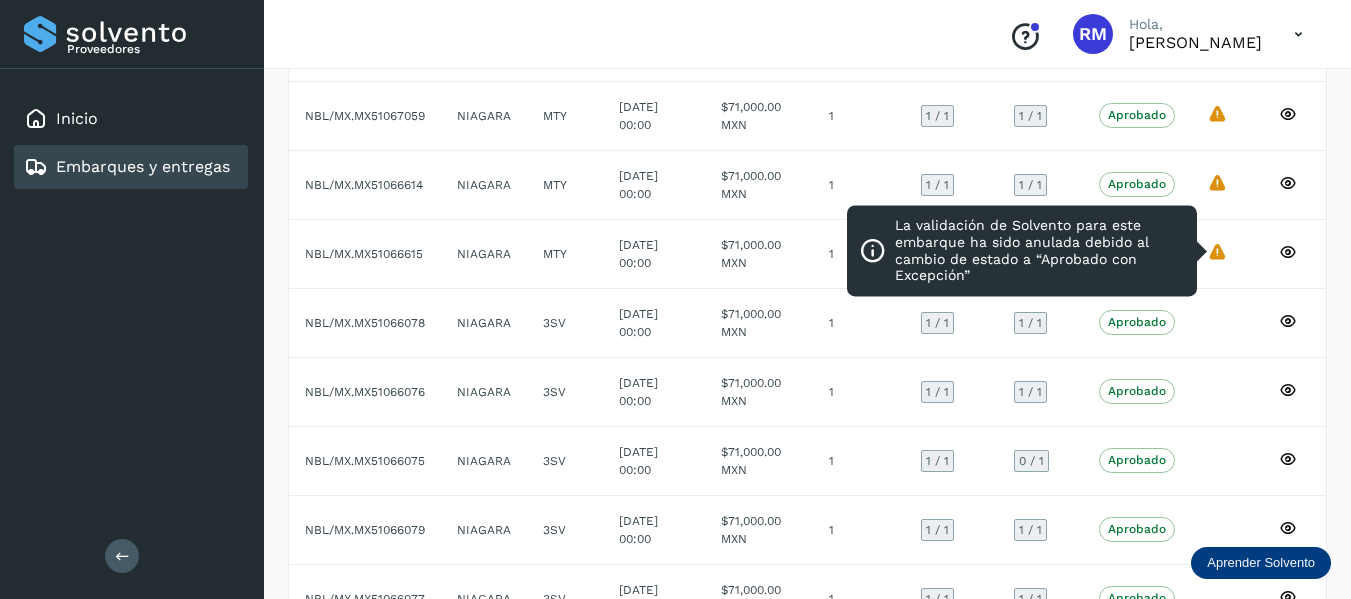 click on "La validación de Solvento para este embarque ha sido anulada debido al cambio de estado a “Aprobado con Excepción”" 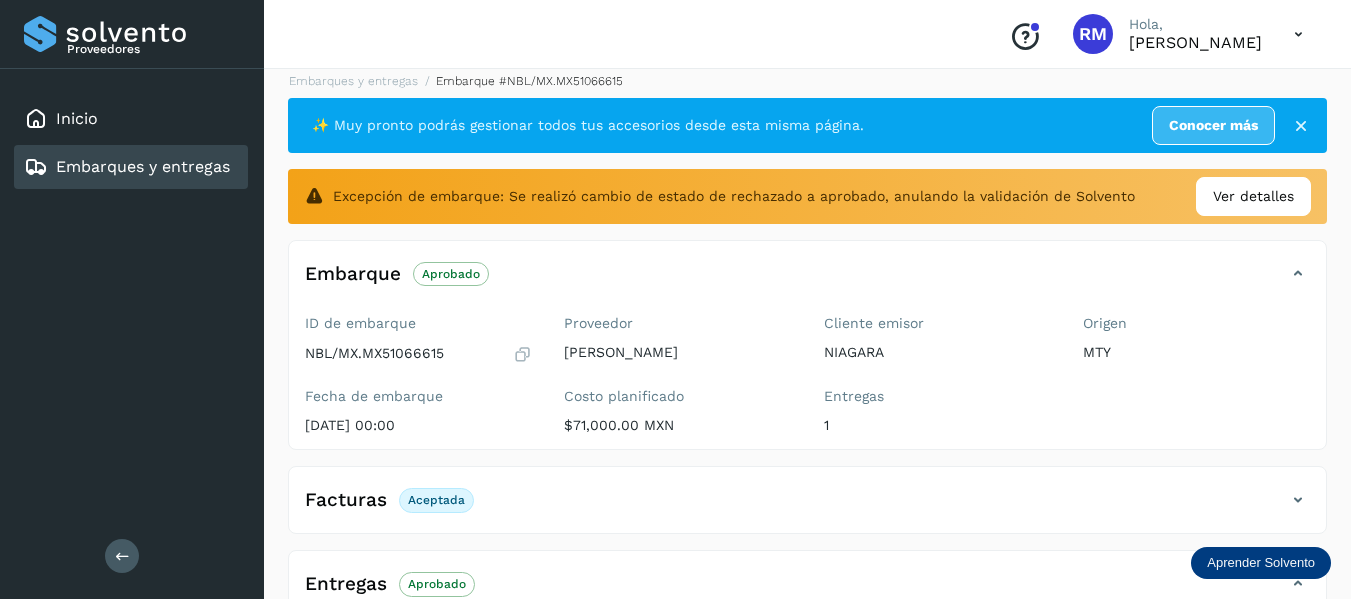 scroll, scrollTop: 13, scrollLeft: 0, axis: vertical 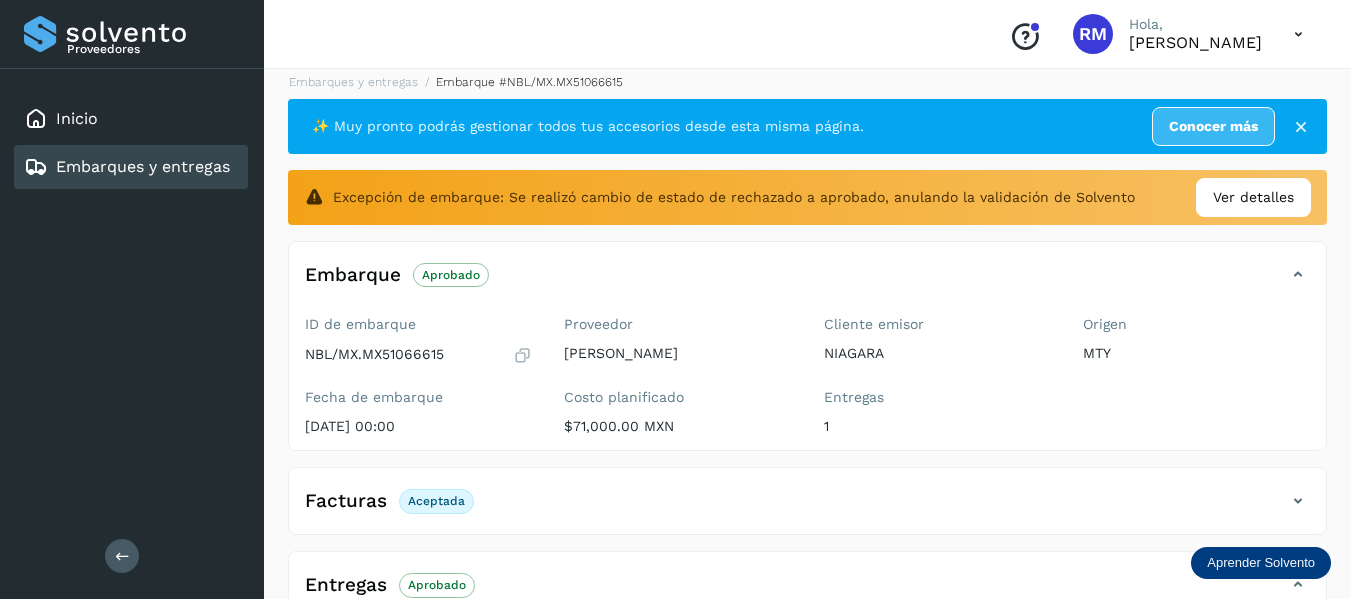 click on "Embarques y entregas" at bounding box center (143, 166) 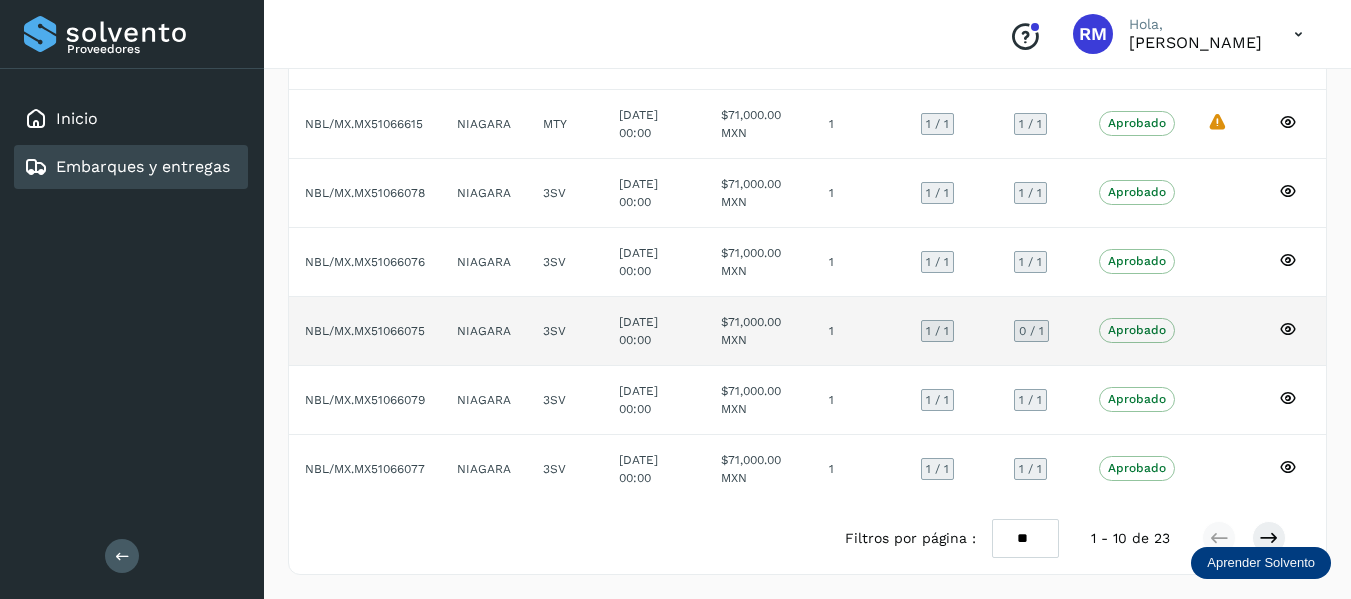 scroll, scrollTop: 458, scrollLeft: 0, axis: vertical 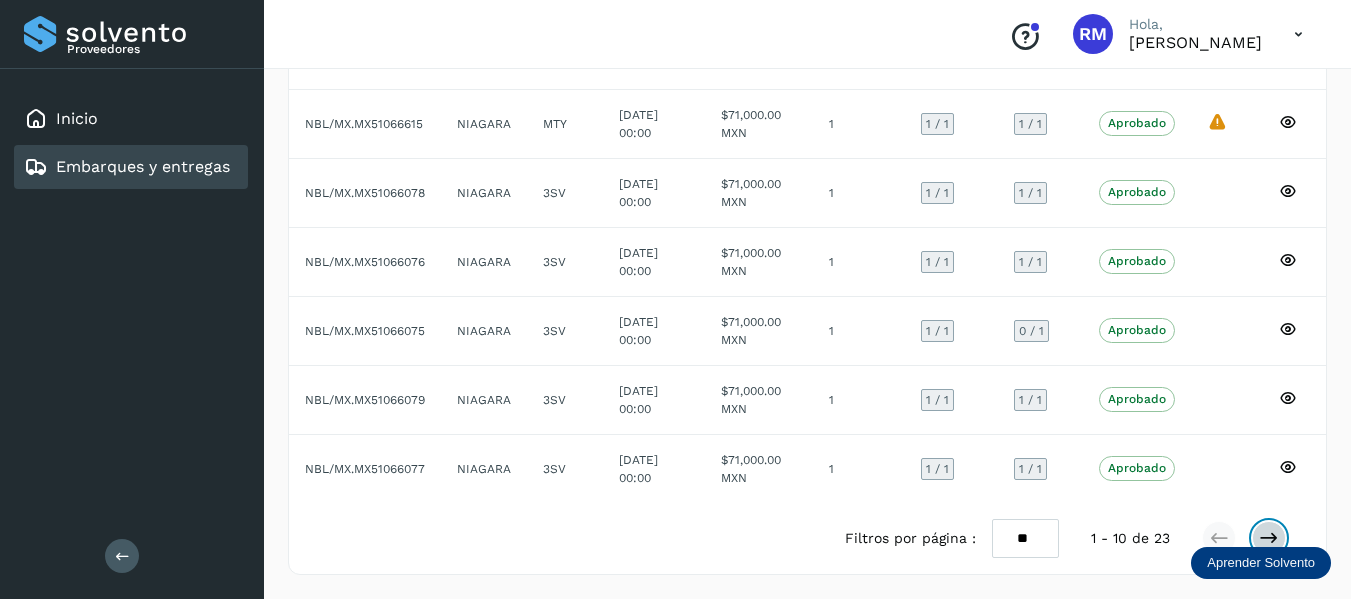 click at bounding box center [1269, 538] 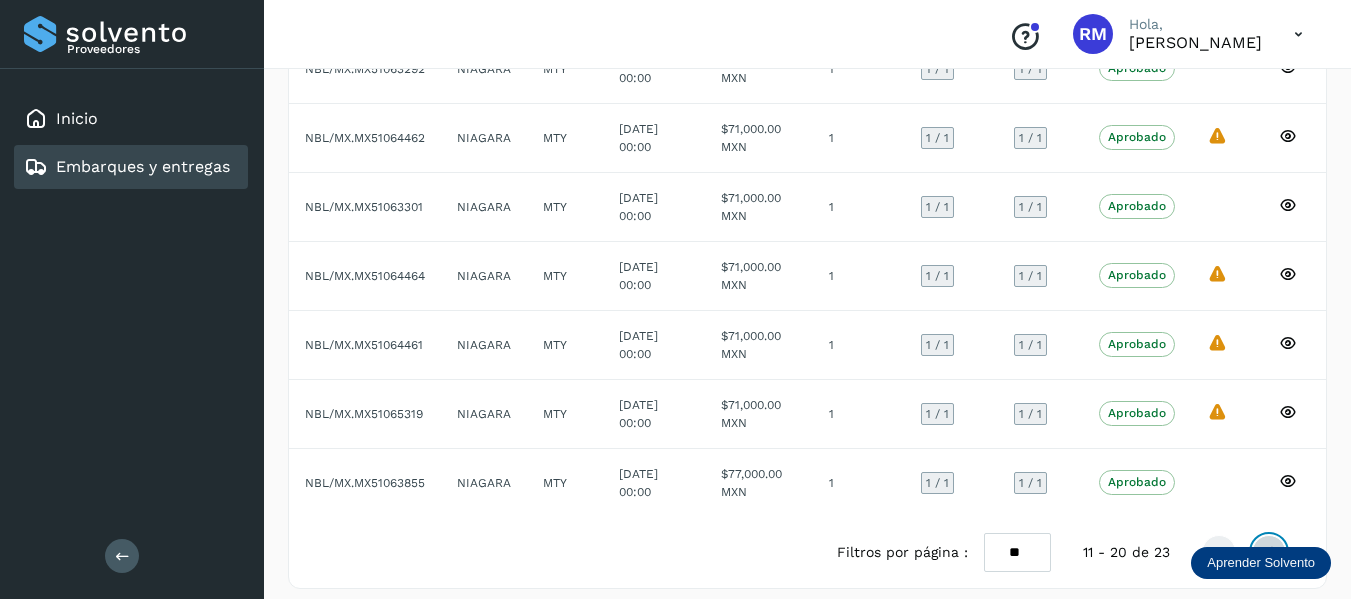scroll, scrollTop: 458, scrollLeft: 0, axis: vertical 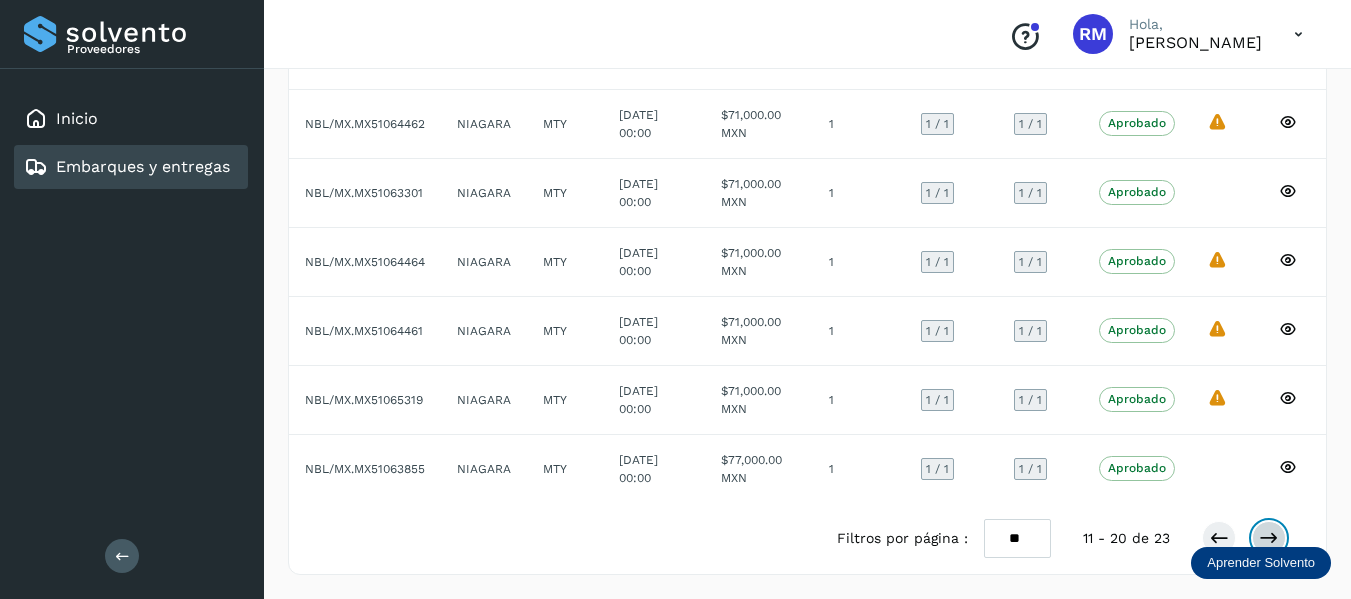 click at bounding box center (1269, 538) 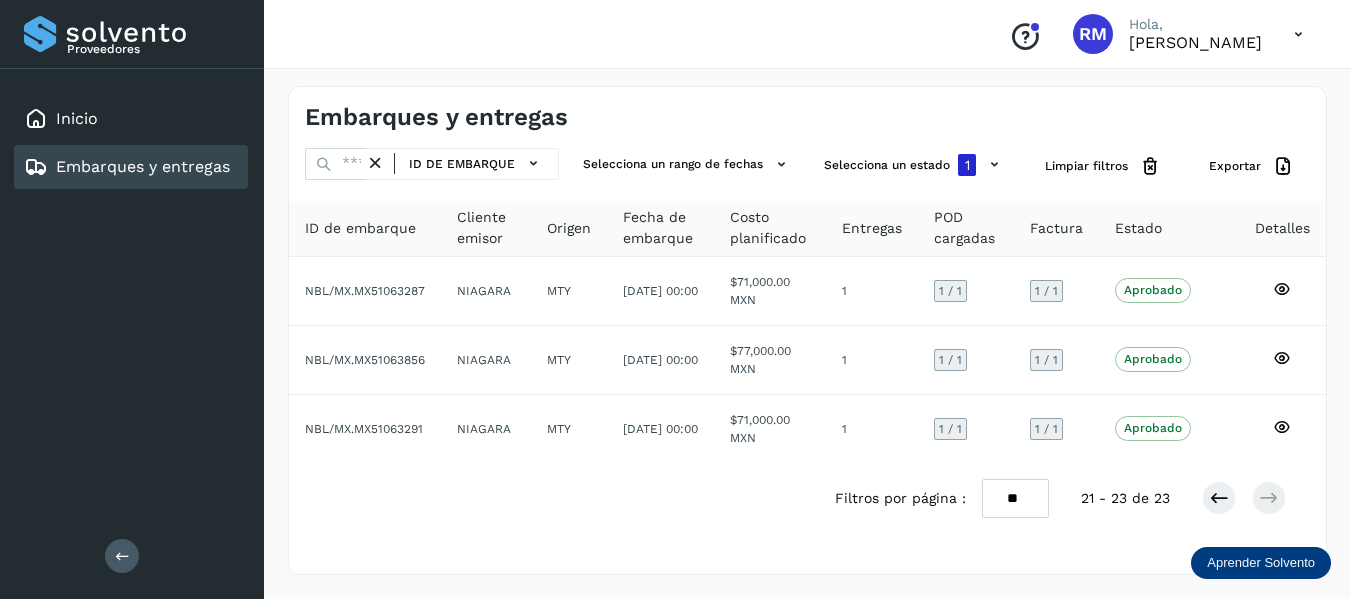scroll, scrollTop: 0, scrollLeft: 0, axis: both 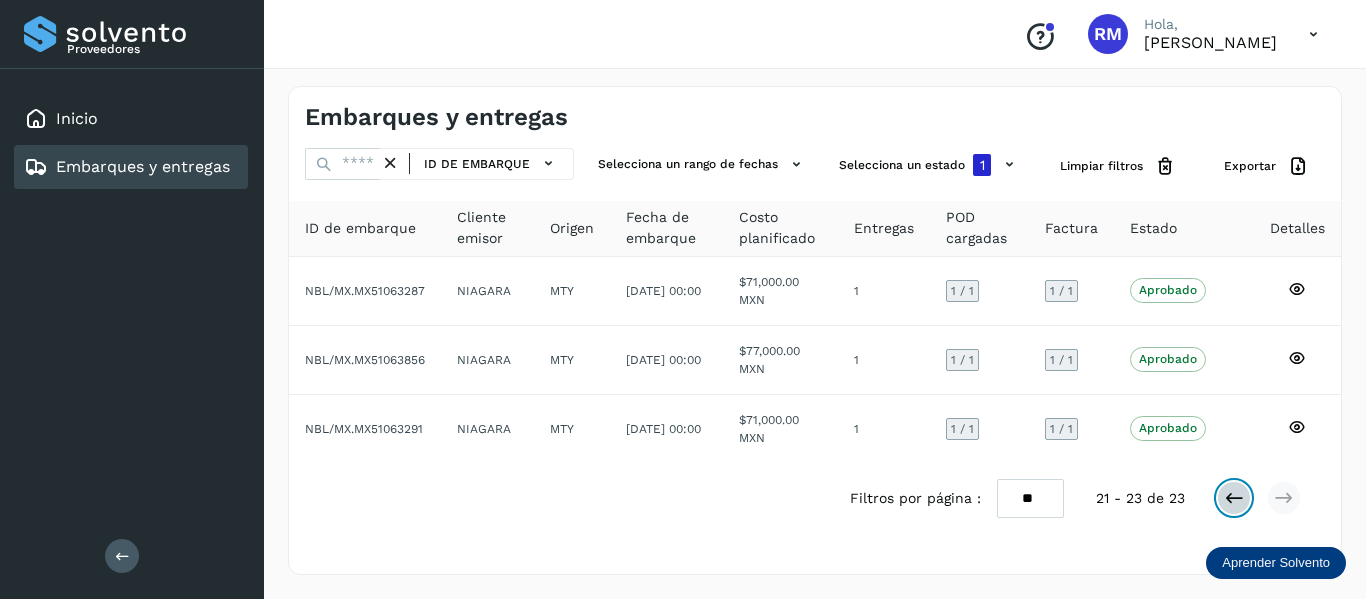 click at bounding box center (1234, 498) 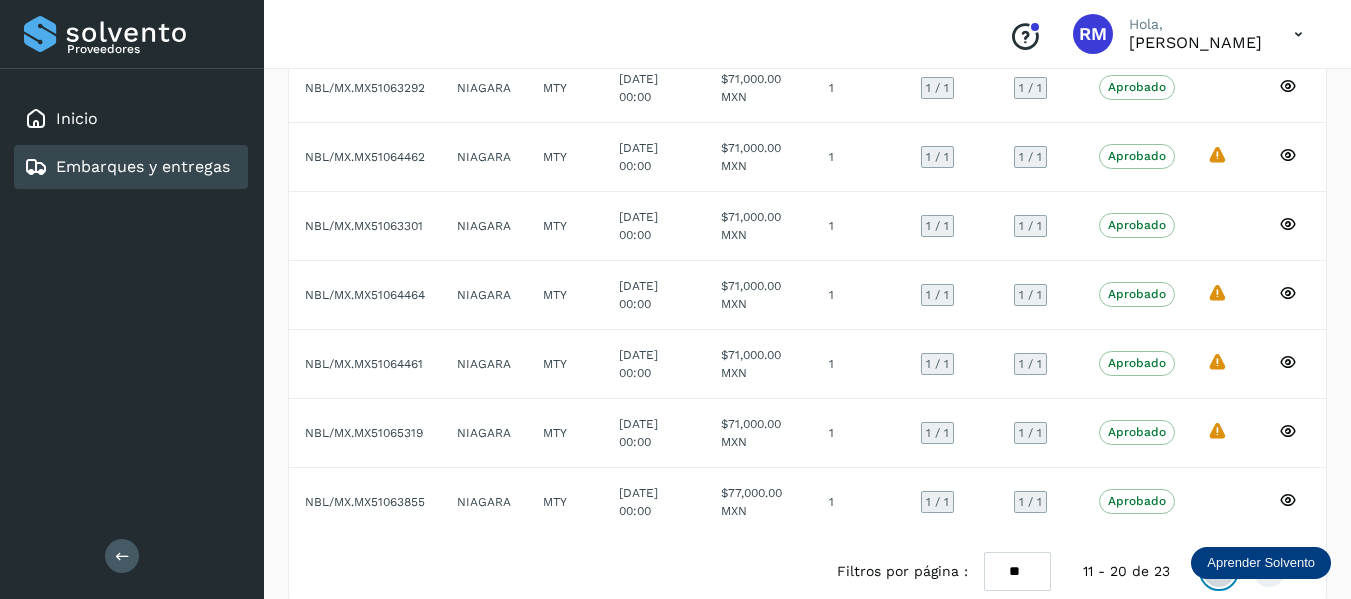 scroll, scrollTop: 458, scrollLeft: 0, axis: vertical 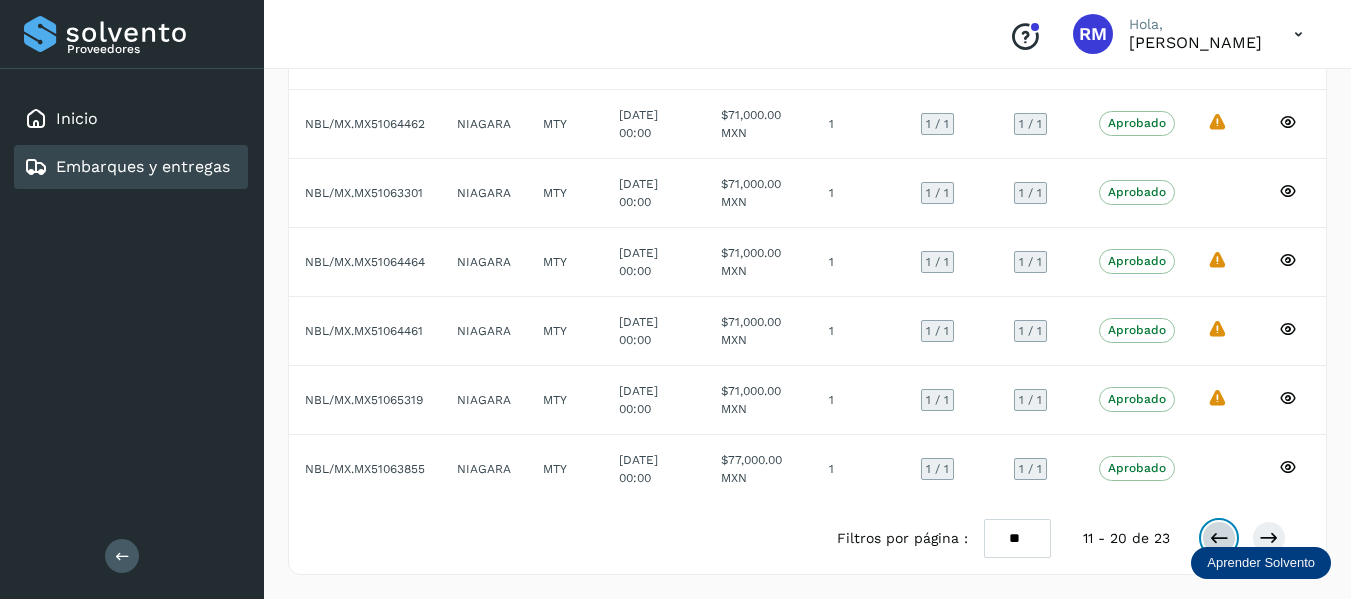 click at bounding box center [1219, 538] 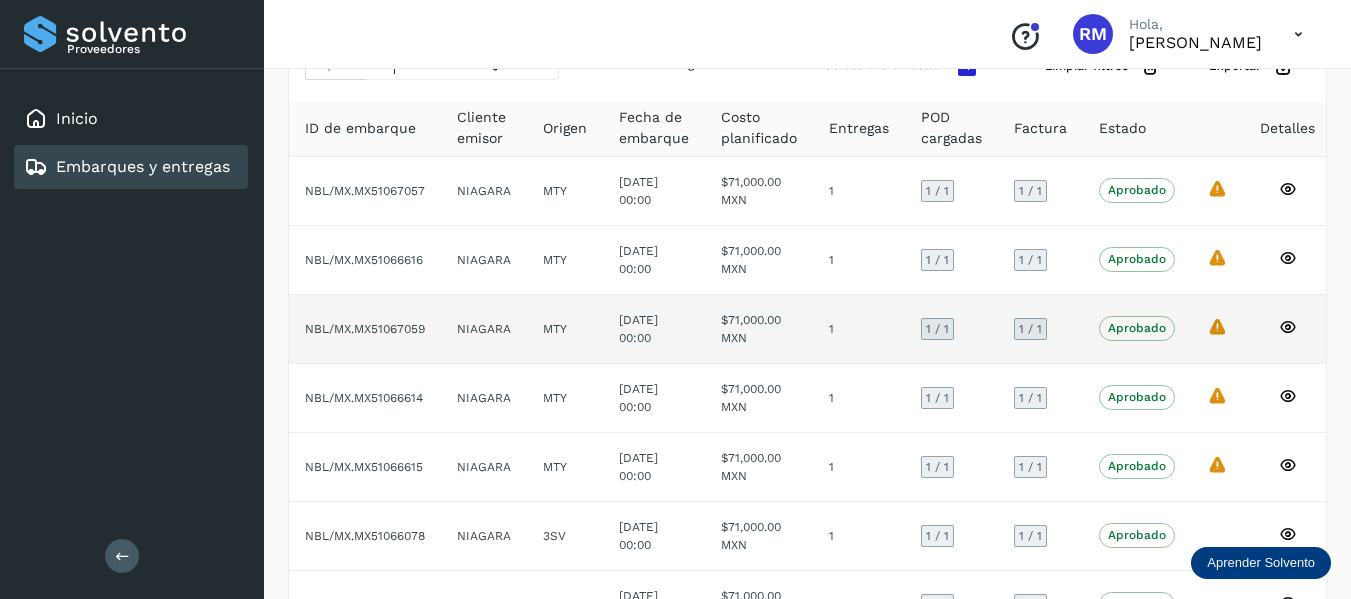 scroll, scrollTop: 0, scrollLeft: 0, axis: both 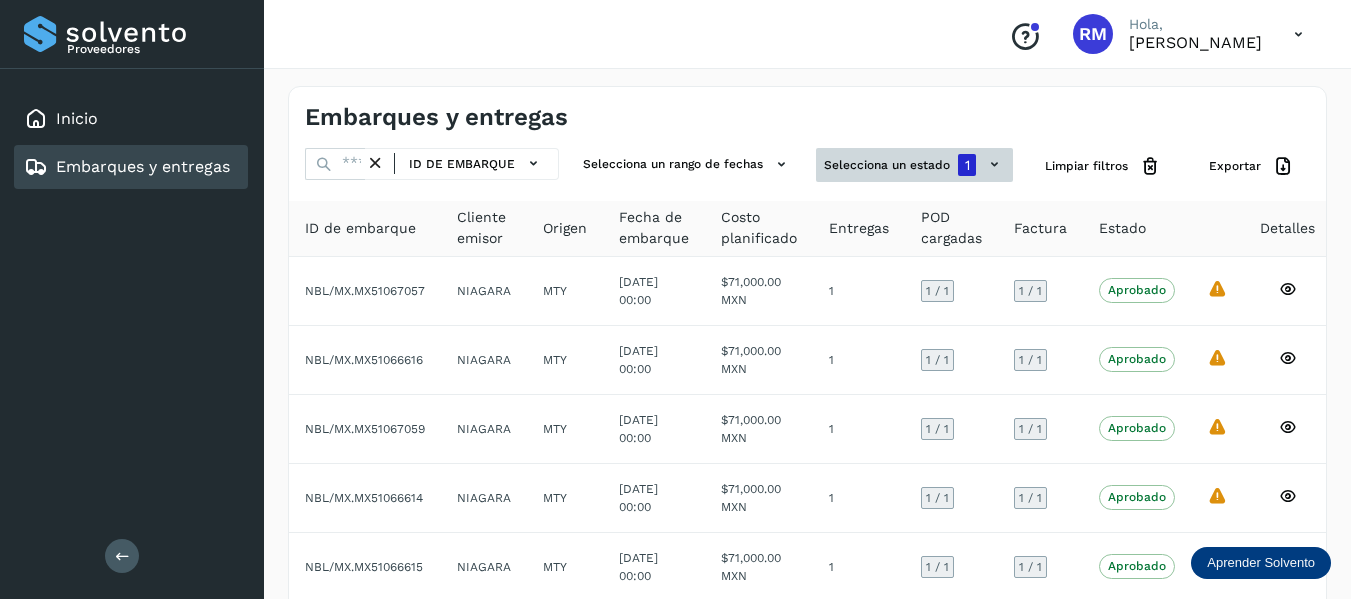 click on "1" 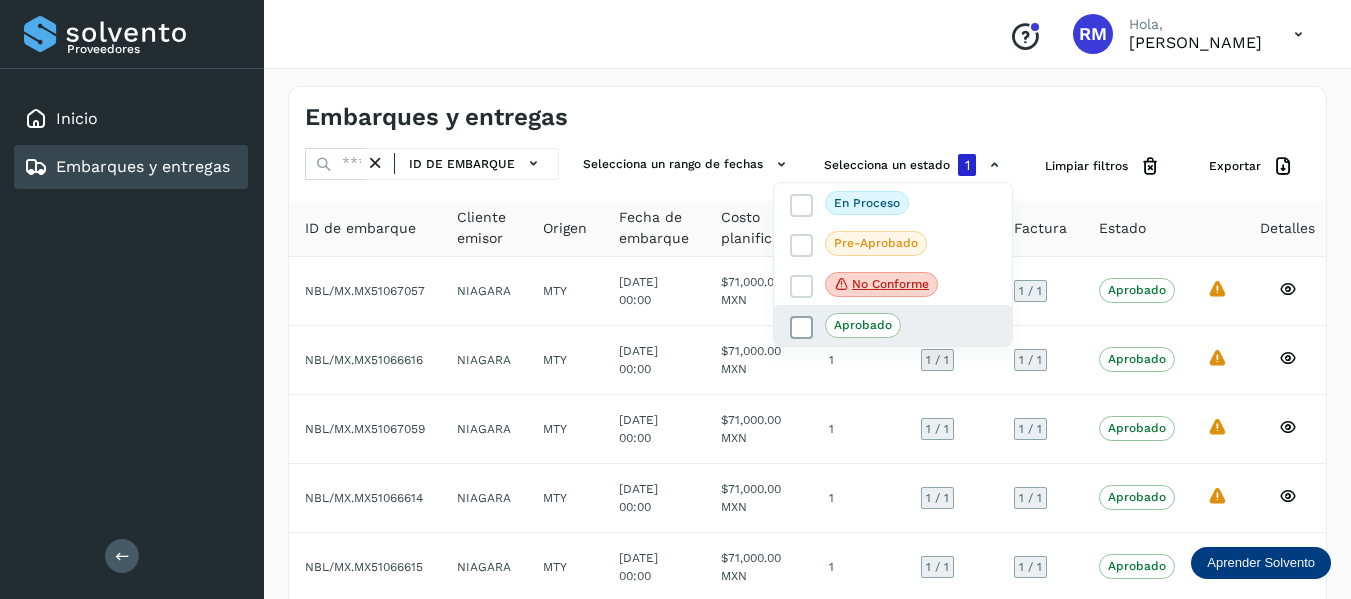 click at bounding box center [802, 328] 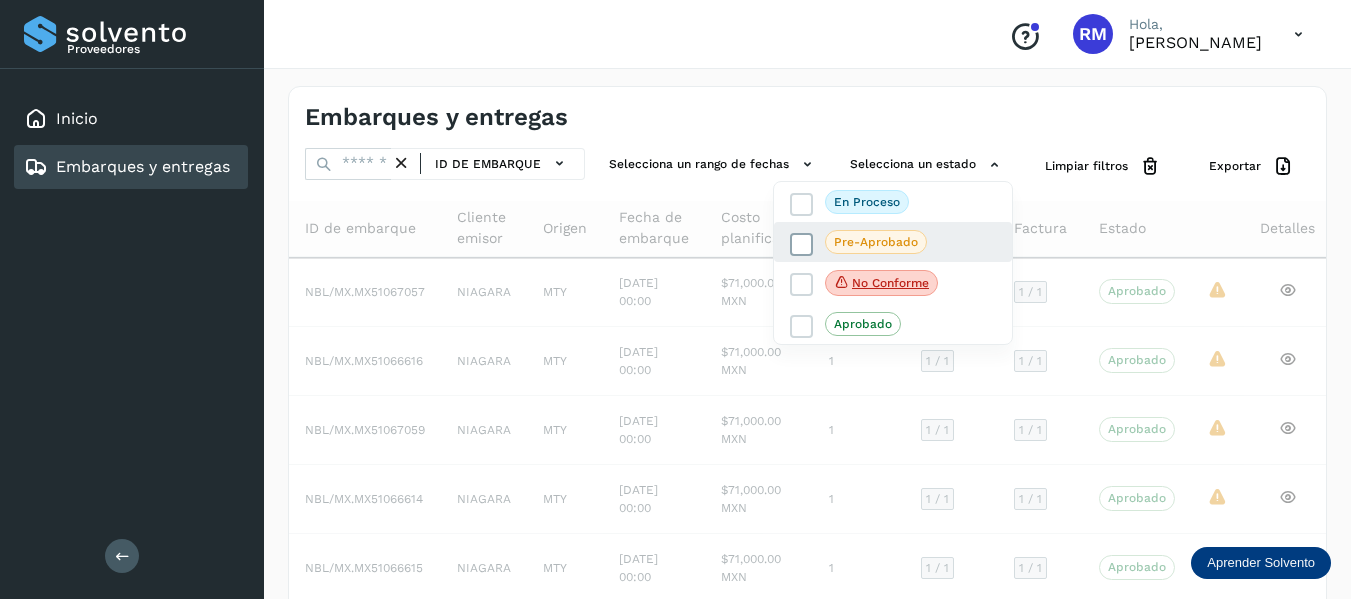 click at bounding box center (802, 245) 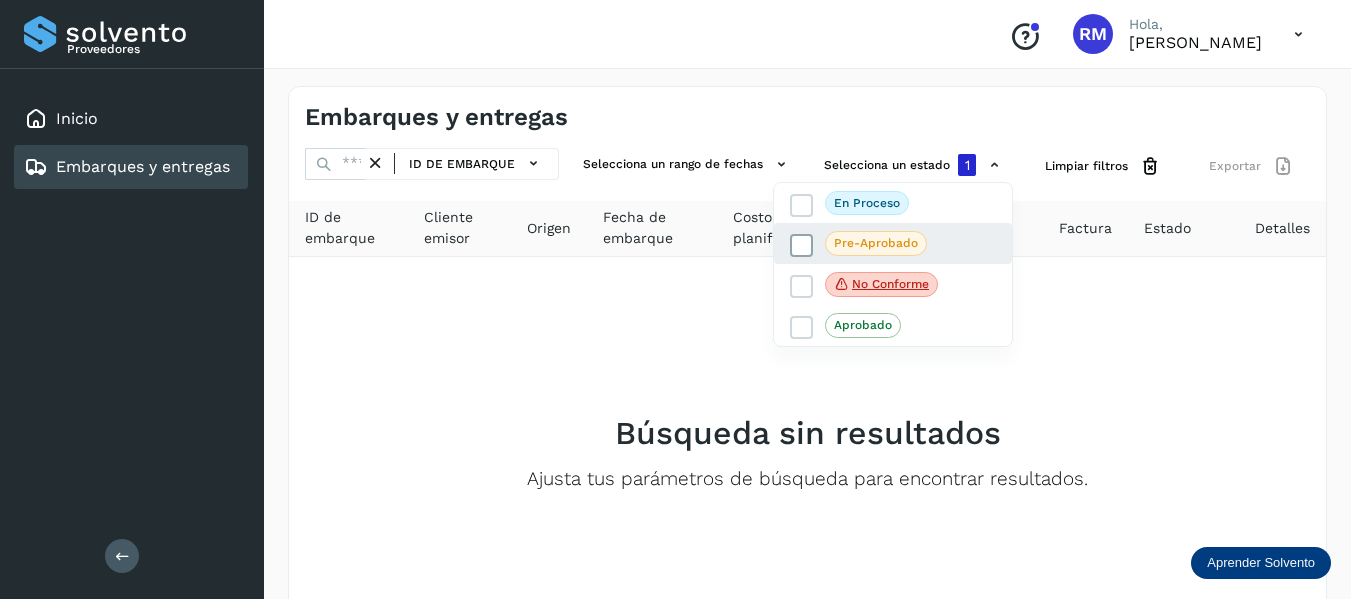 click at bounding box center (802, 246) 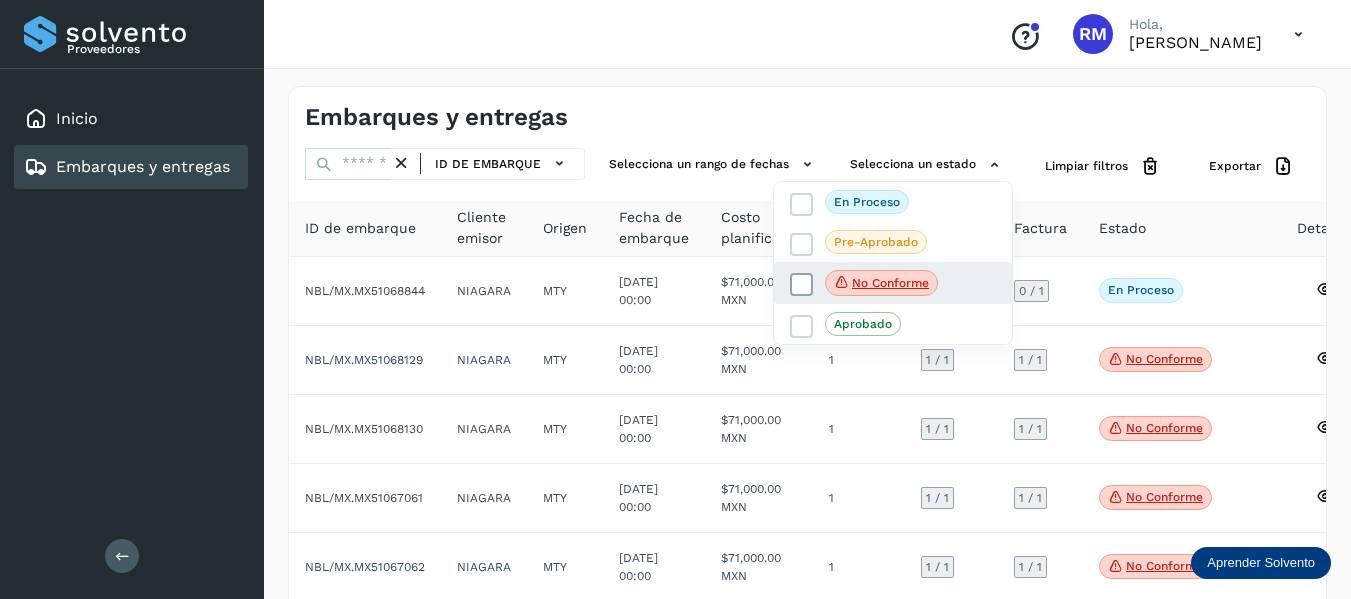click at bounding box center [802, 285] 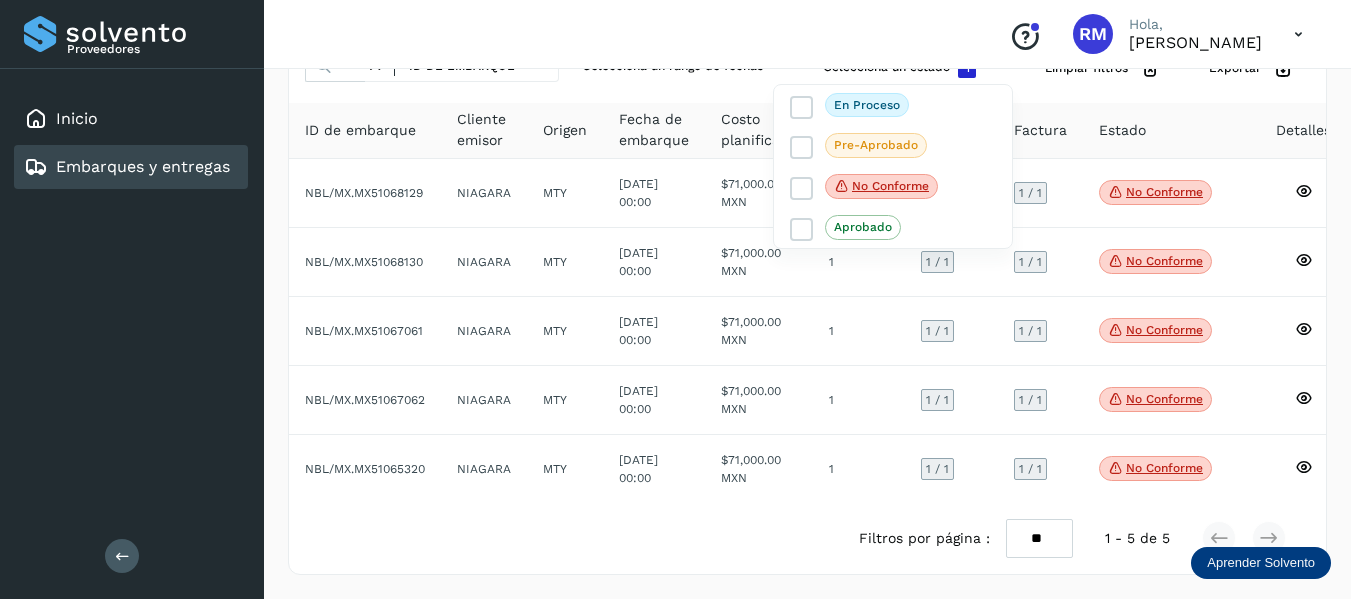 scroll, scrollTop: 113, scrollLeft: 0, axis: vertical 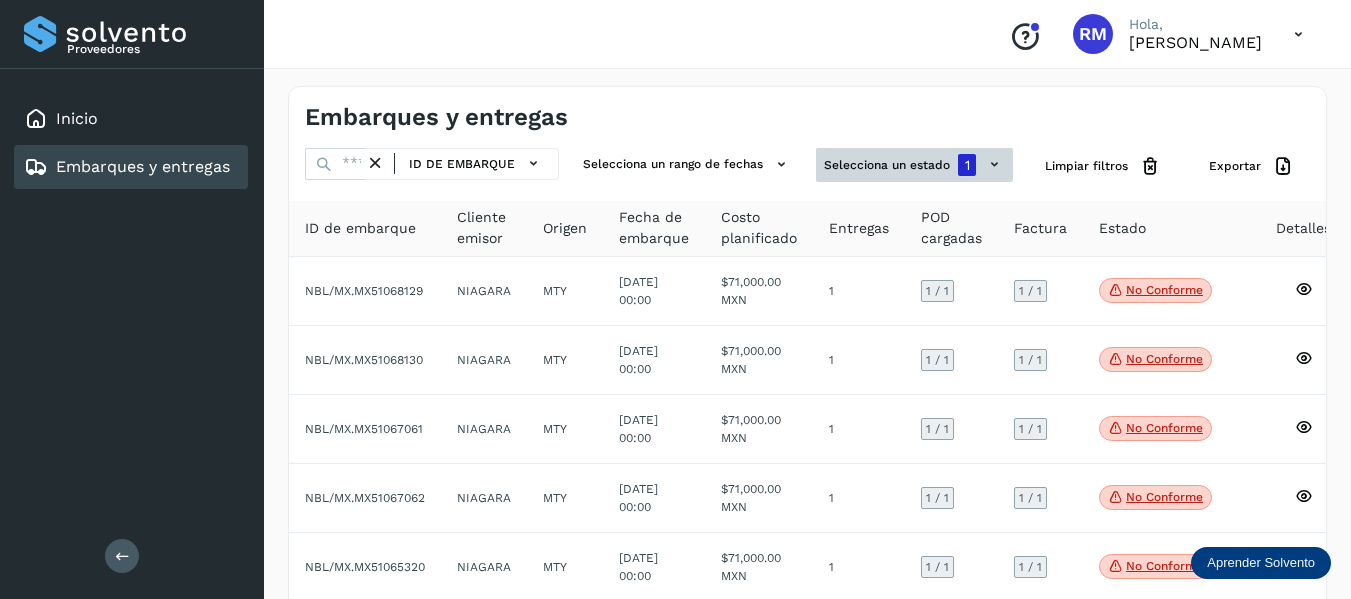 click on "Selecciona un estado 1" at bounding box center (914, 165) 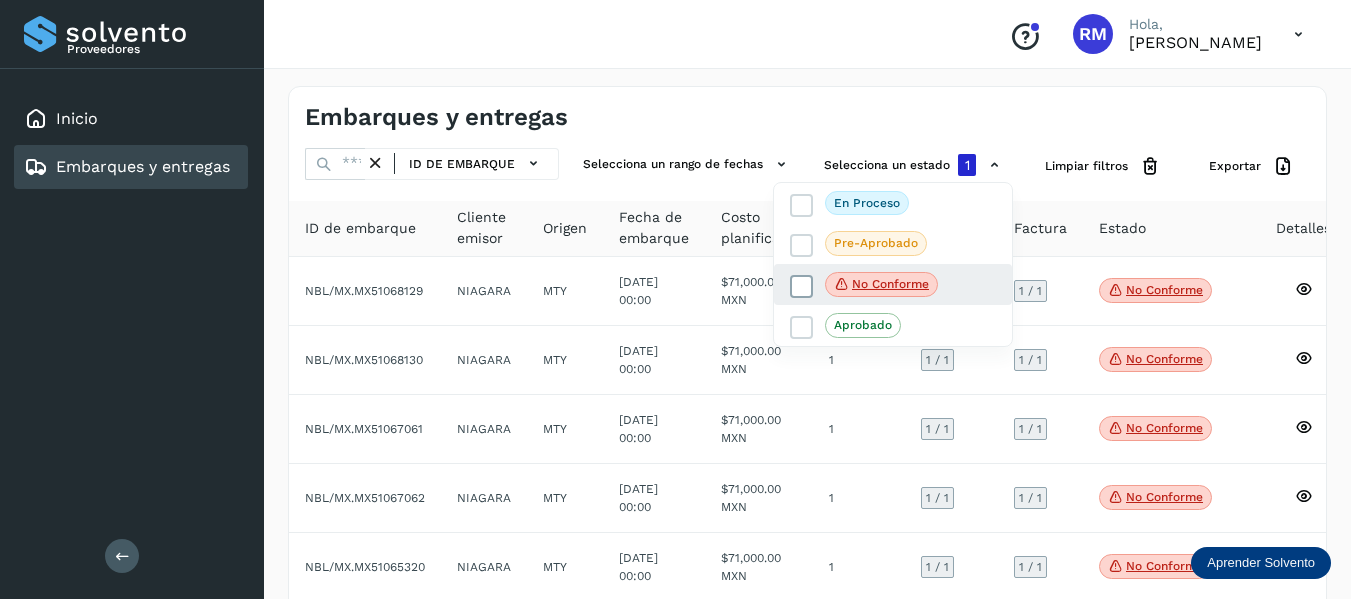 click at bounding box center (802, 286) 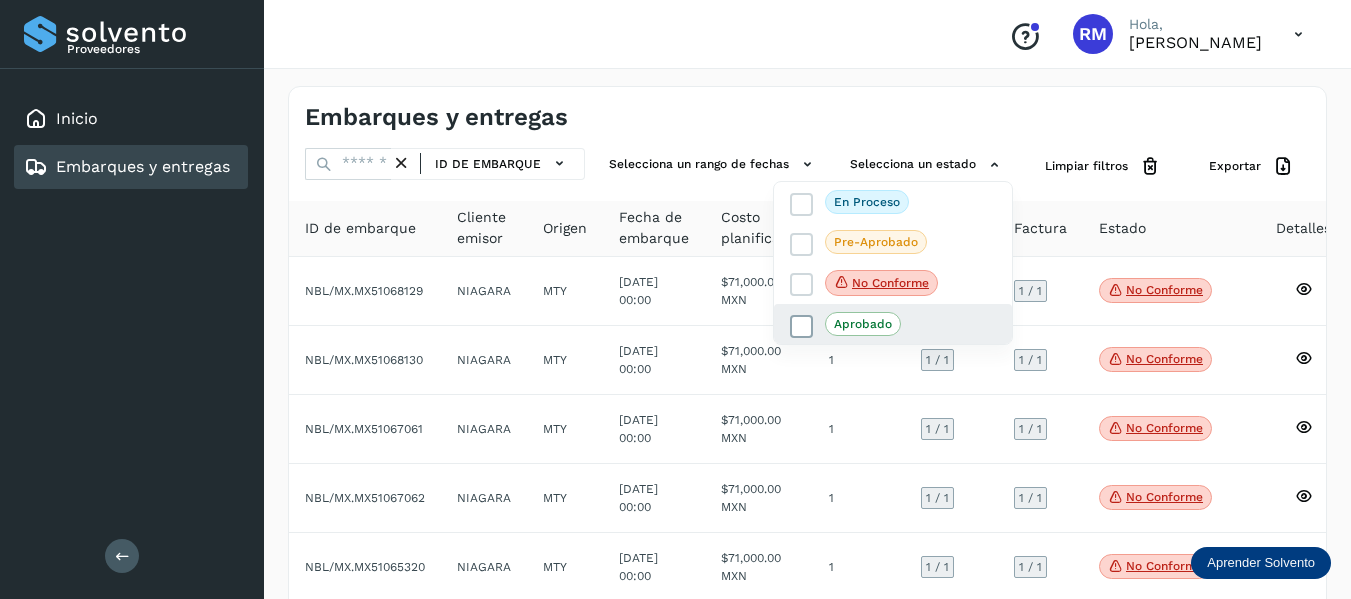 click at bounding box center (802, 327) 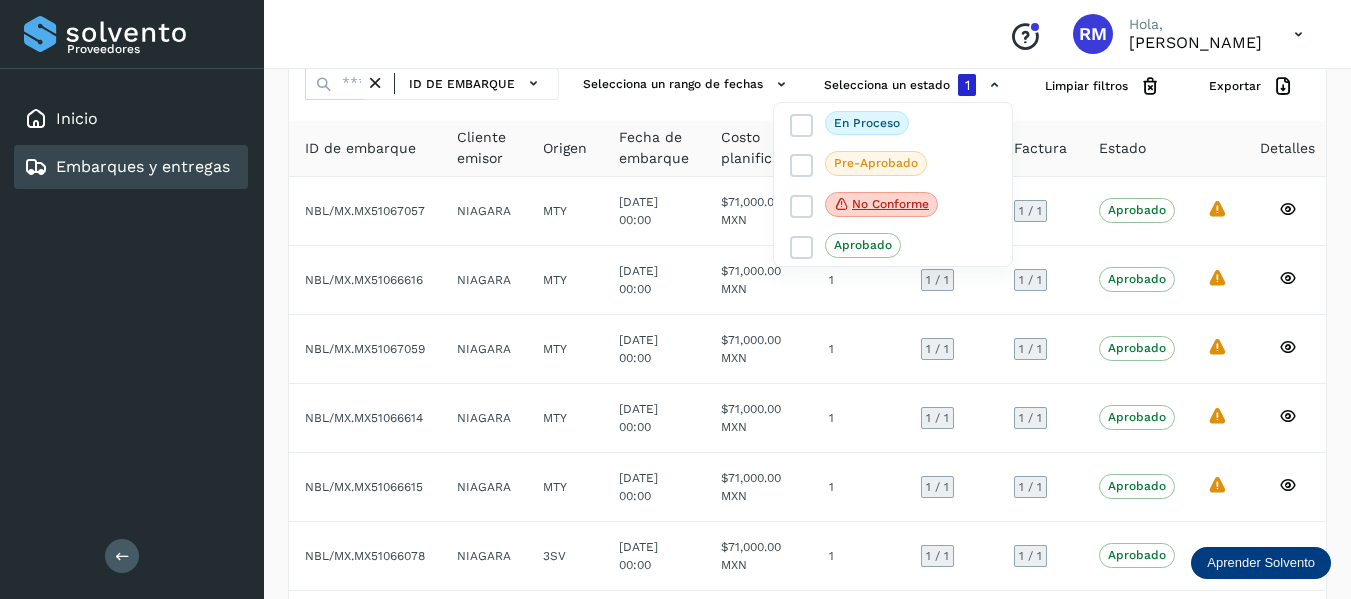 scroll, scrollTop: 58, scrollLeft: 0, axis: vertical 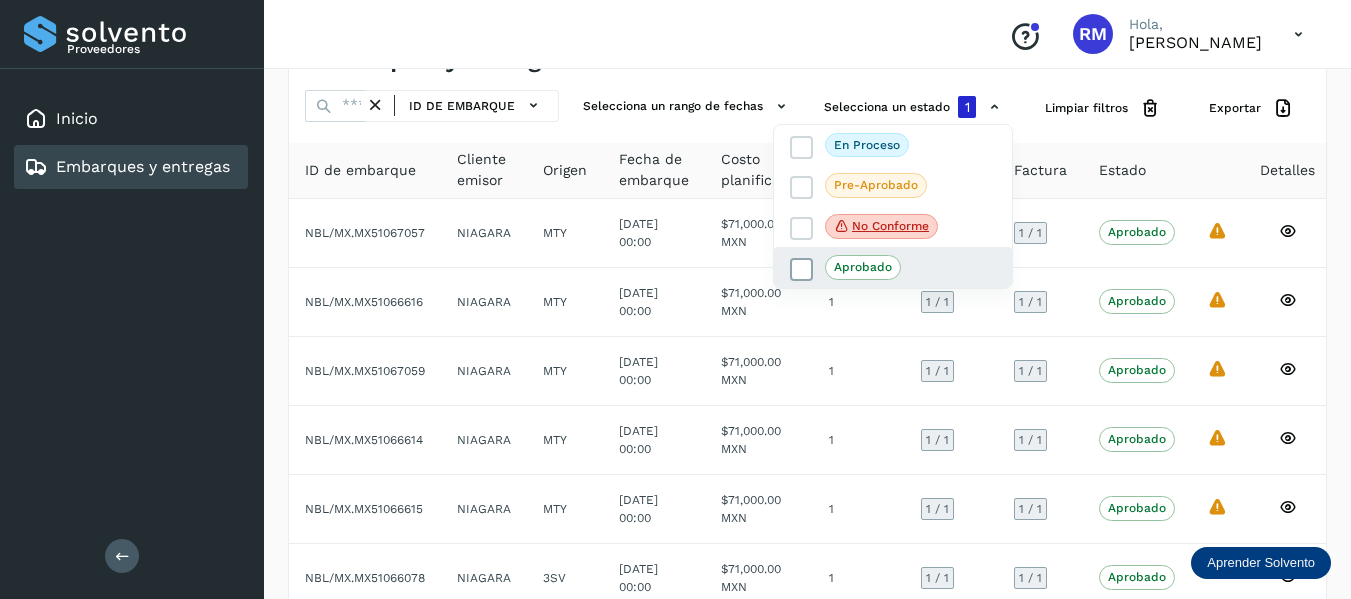 click at bounding box center (802, 270) 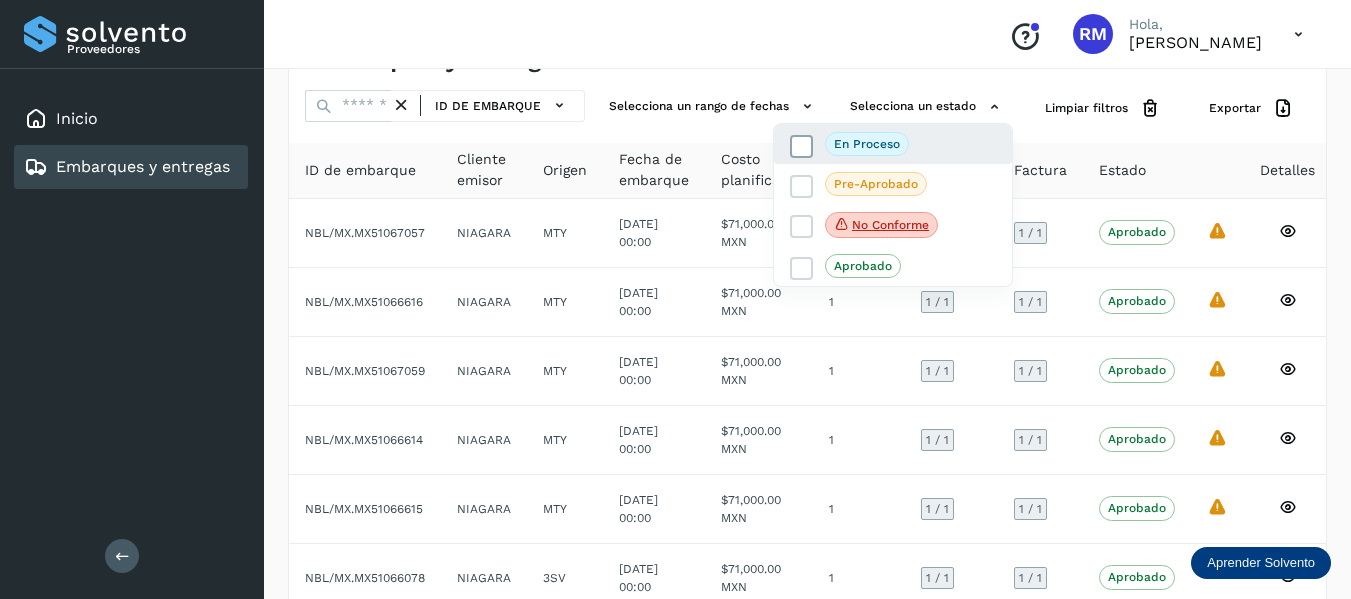 click at bounding box center (802, 146) 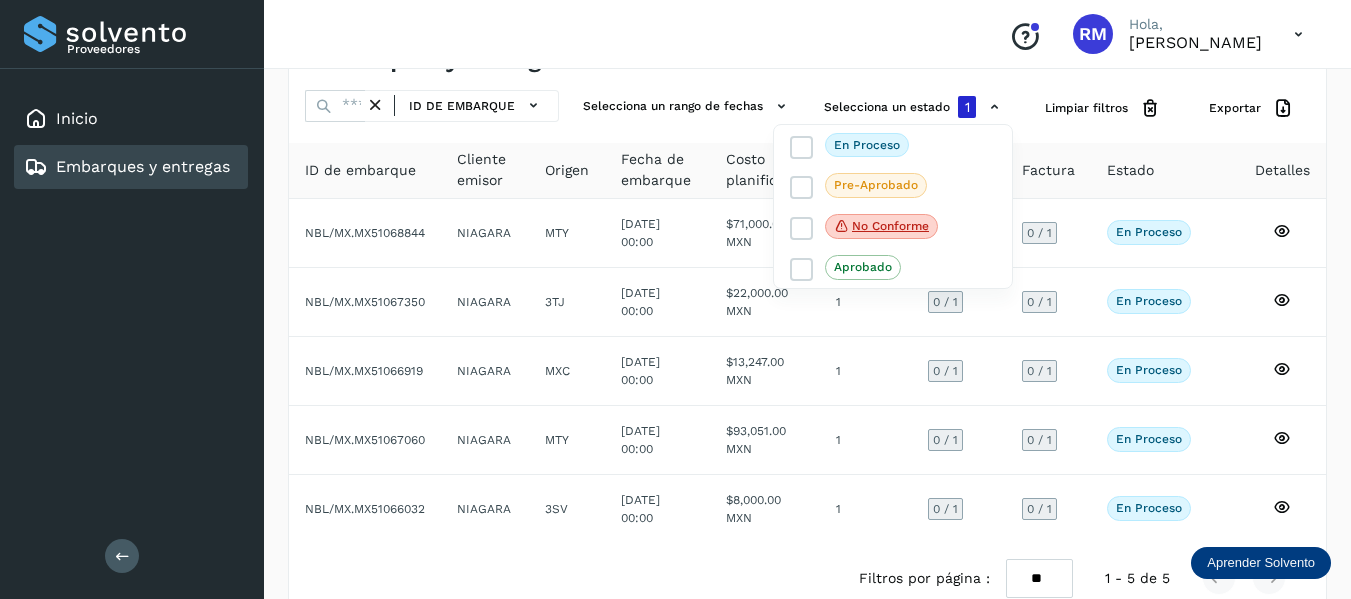 click at bounding box center [675, 299] 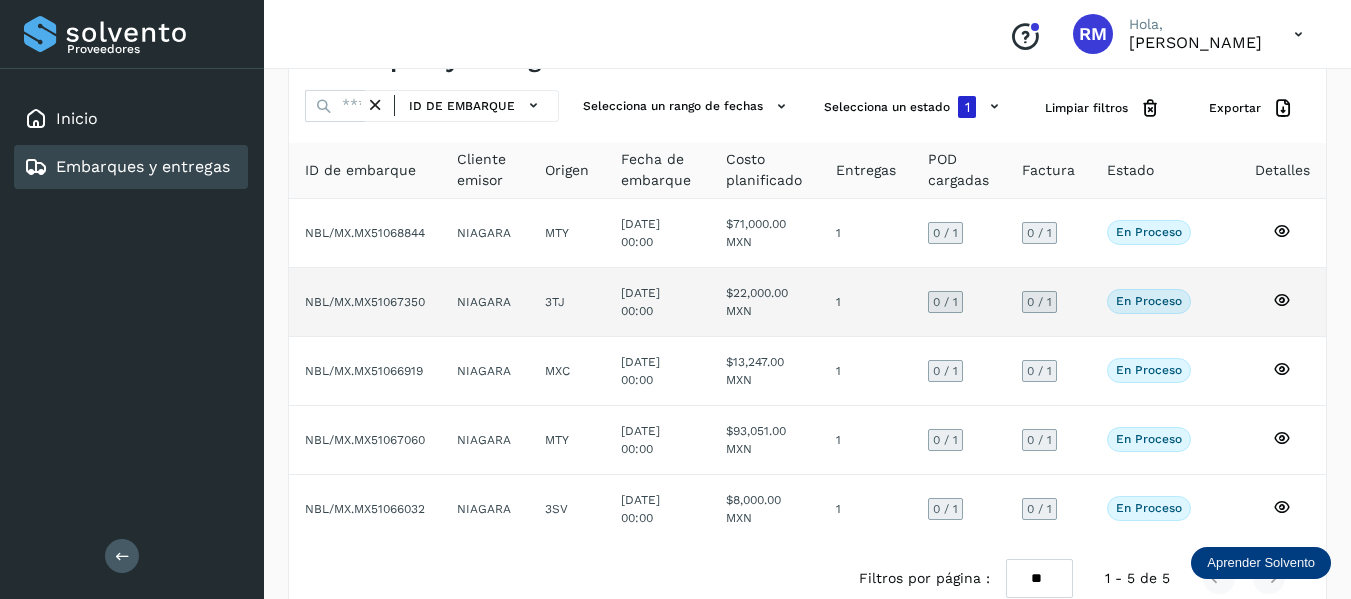 click on "NBL/MX.MX51067350" 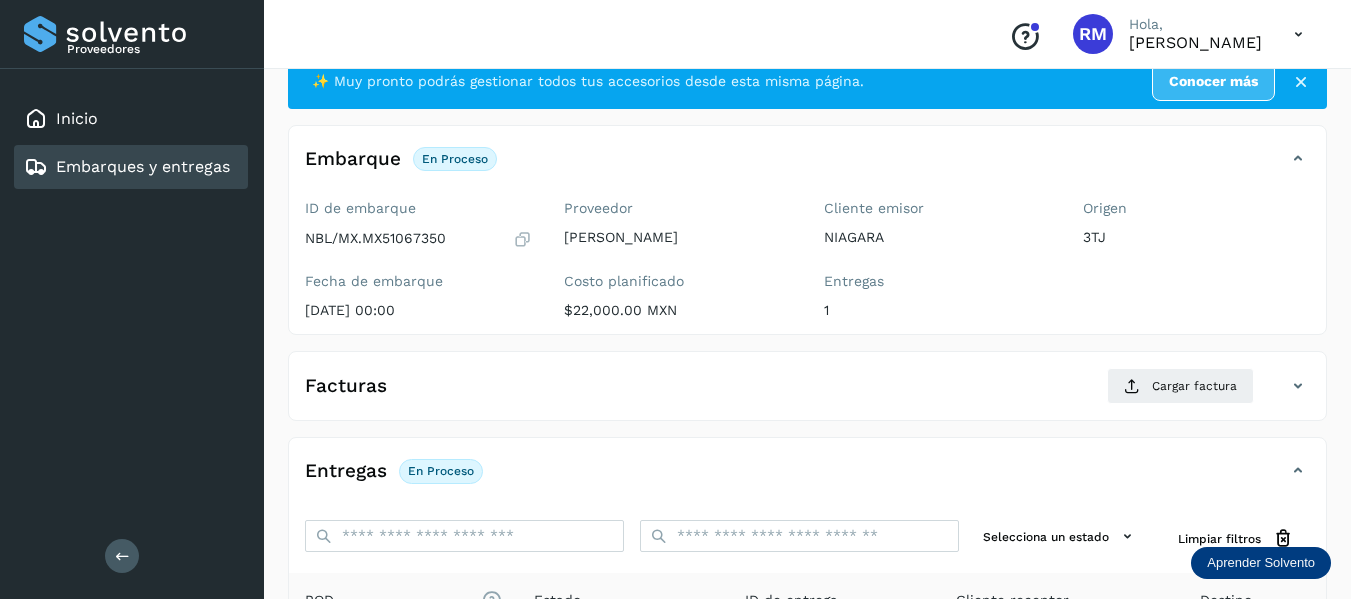 scroll, scrollTop: 158, scrollLeft: 0, axis: vertical 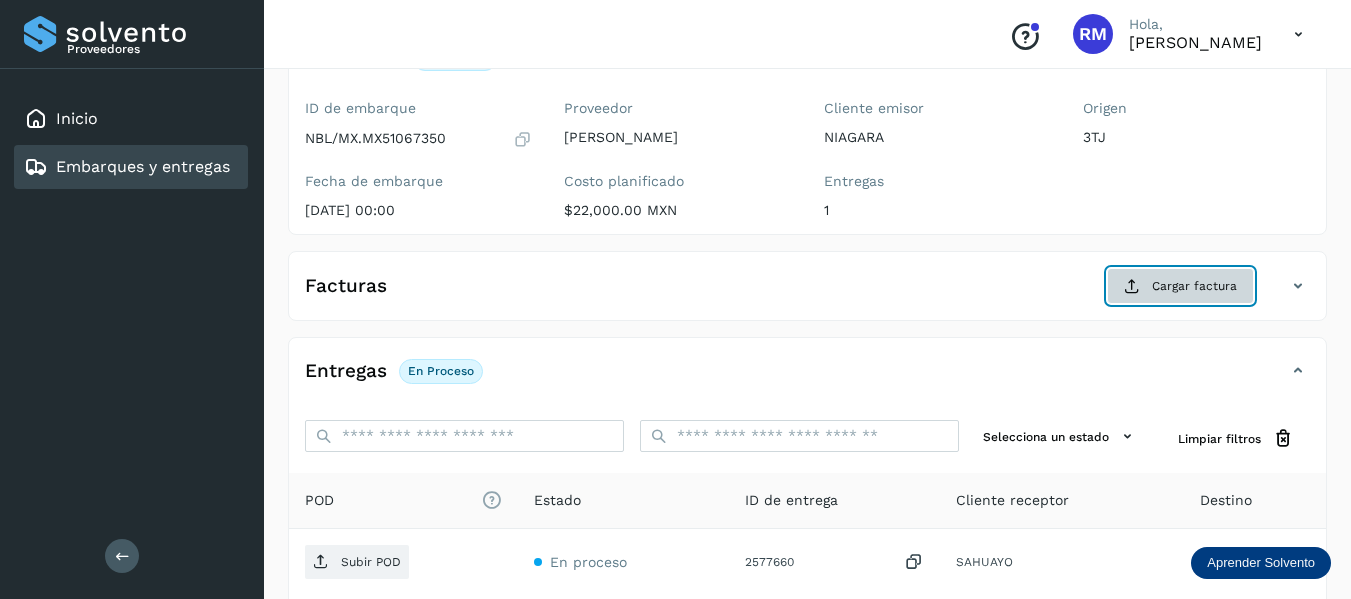 click on "Cargar factura" 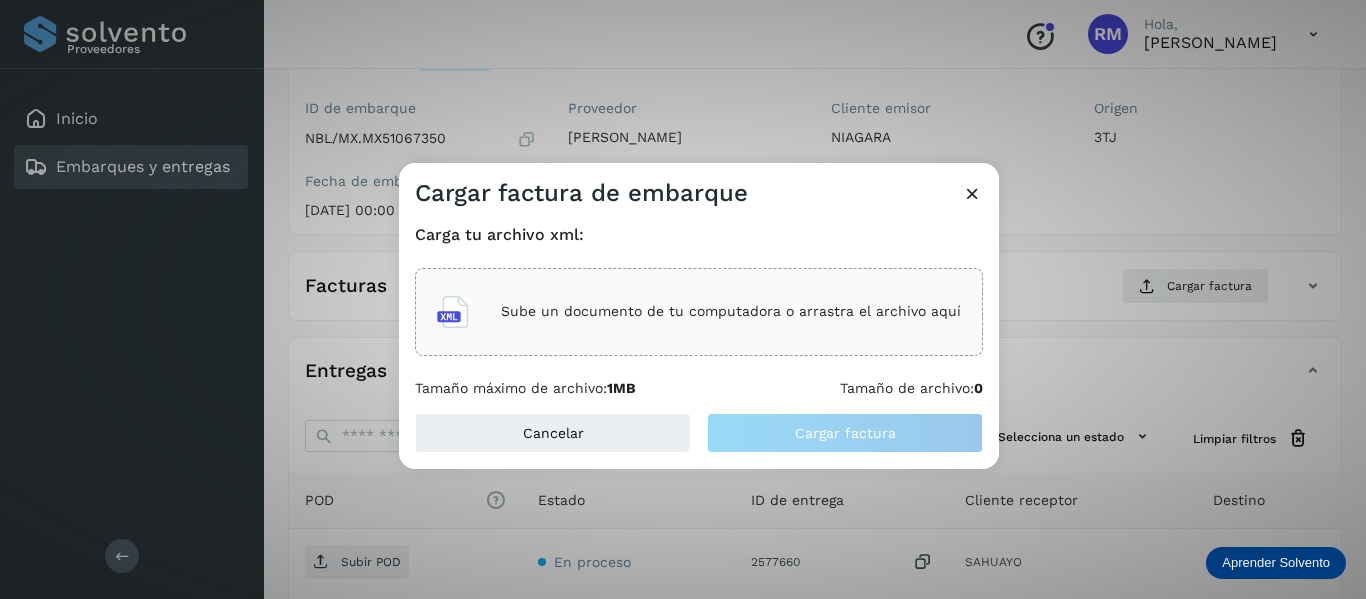click on "Sube un documento de tu computadora o arrastra el archivo aquí" 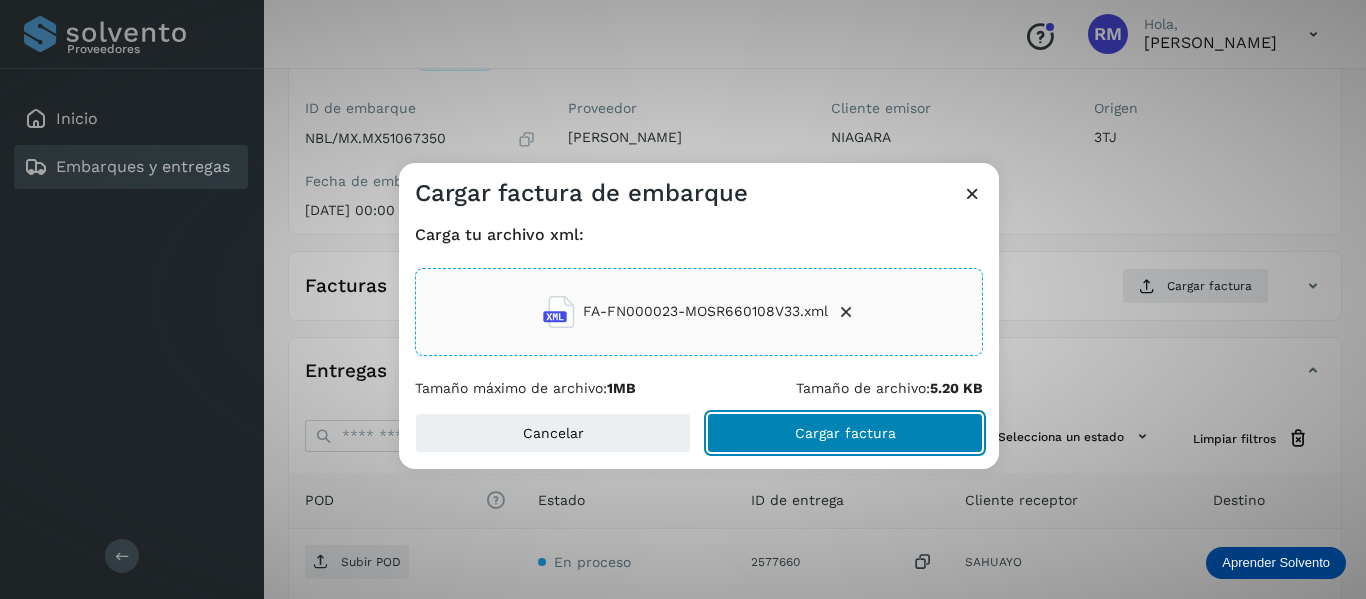 click on "Cargar factura" 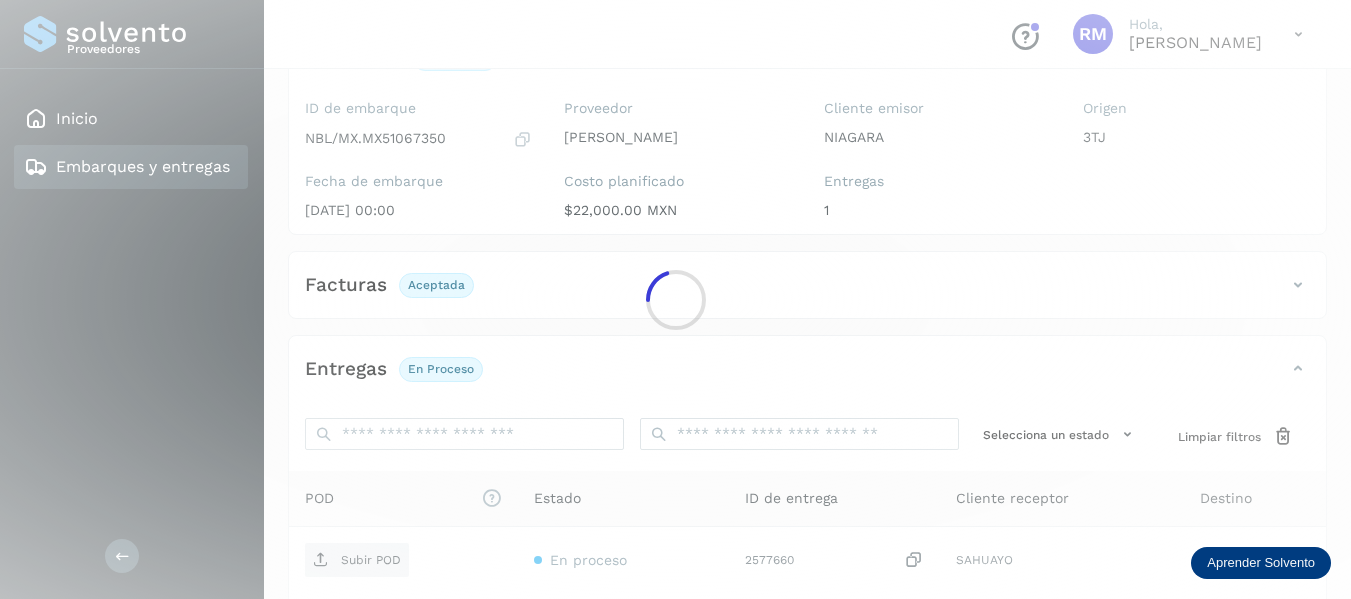 scroll, scrollTop: 348, scrollLeft: 0, axis: vertical 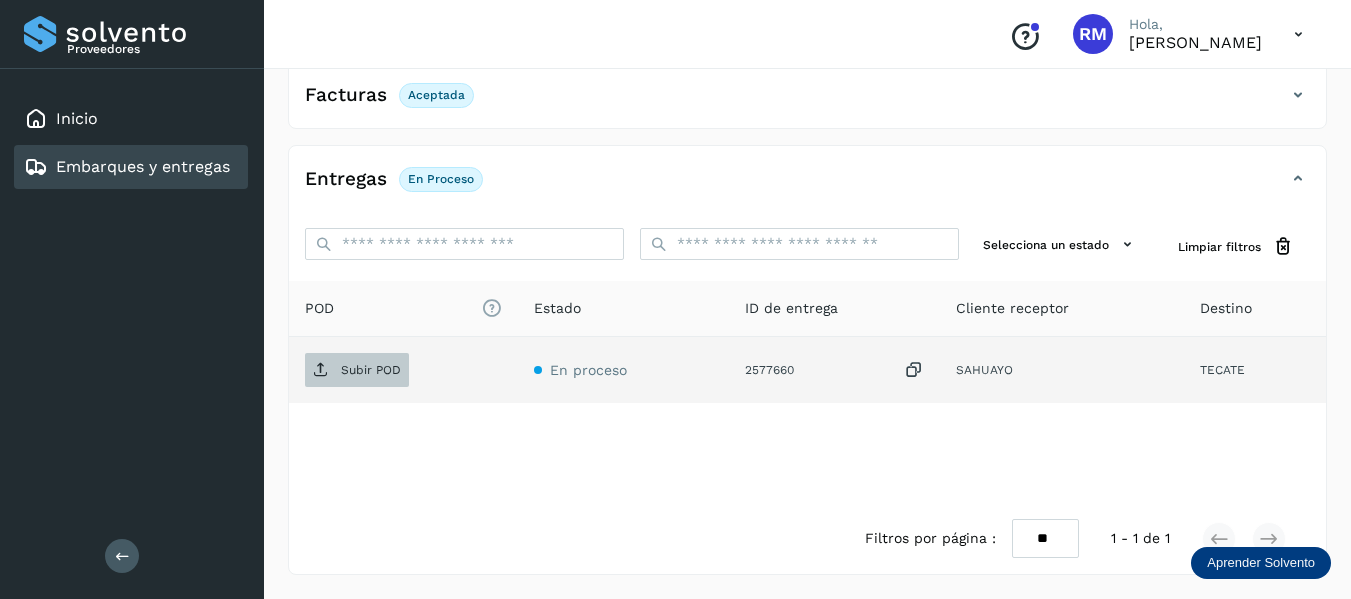 click on "Subir POD" at bounding box center (371, 370) 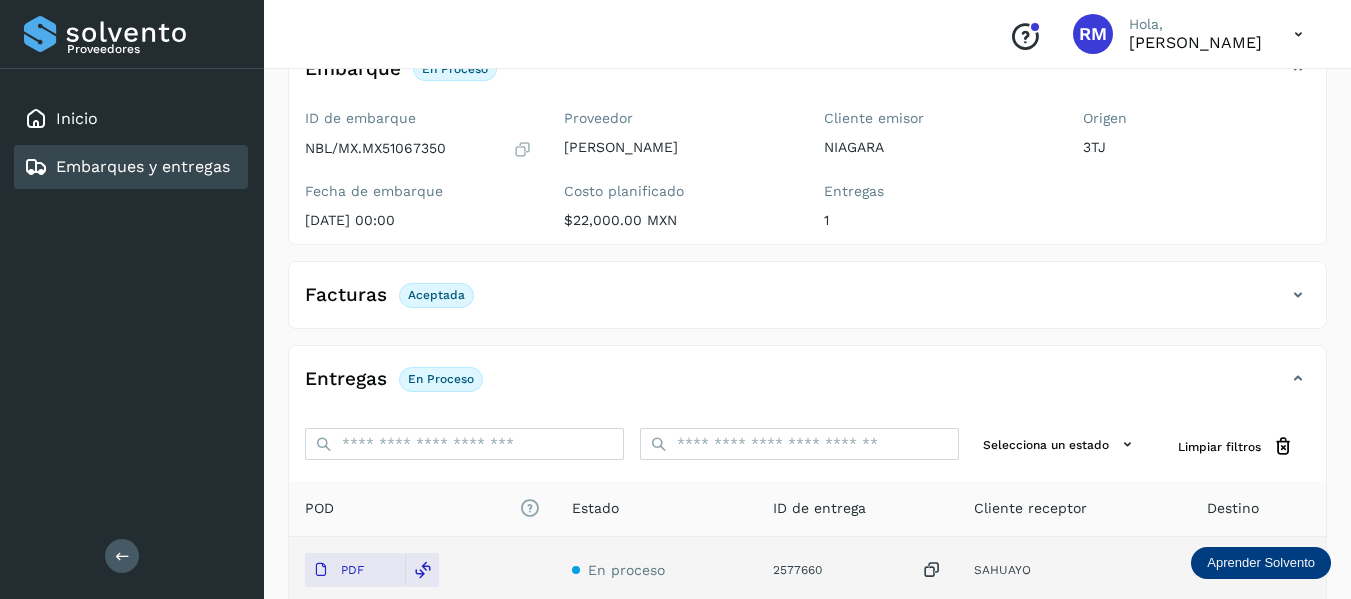 scroll, scrollTop: 248, scrollLeft: 0, axis: vertical 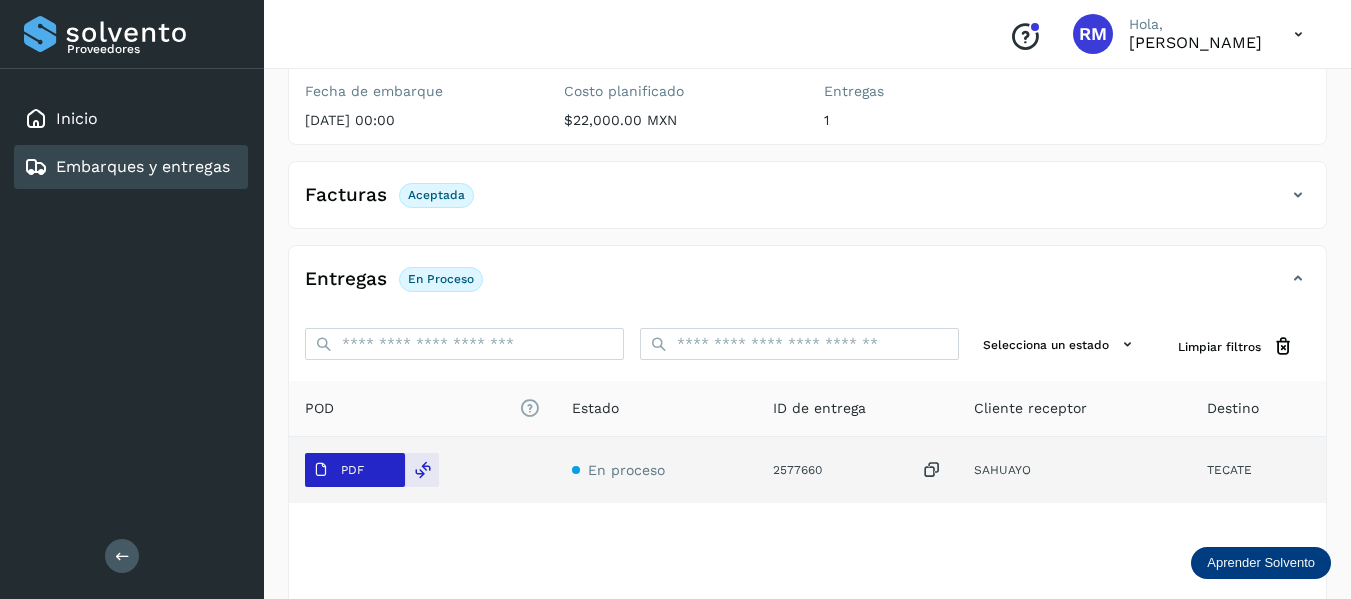 click on "PDF" at bounding box center [338, 470] 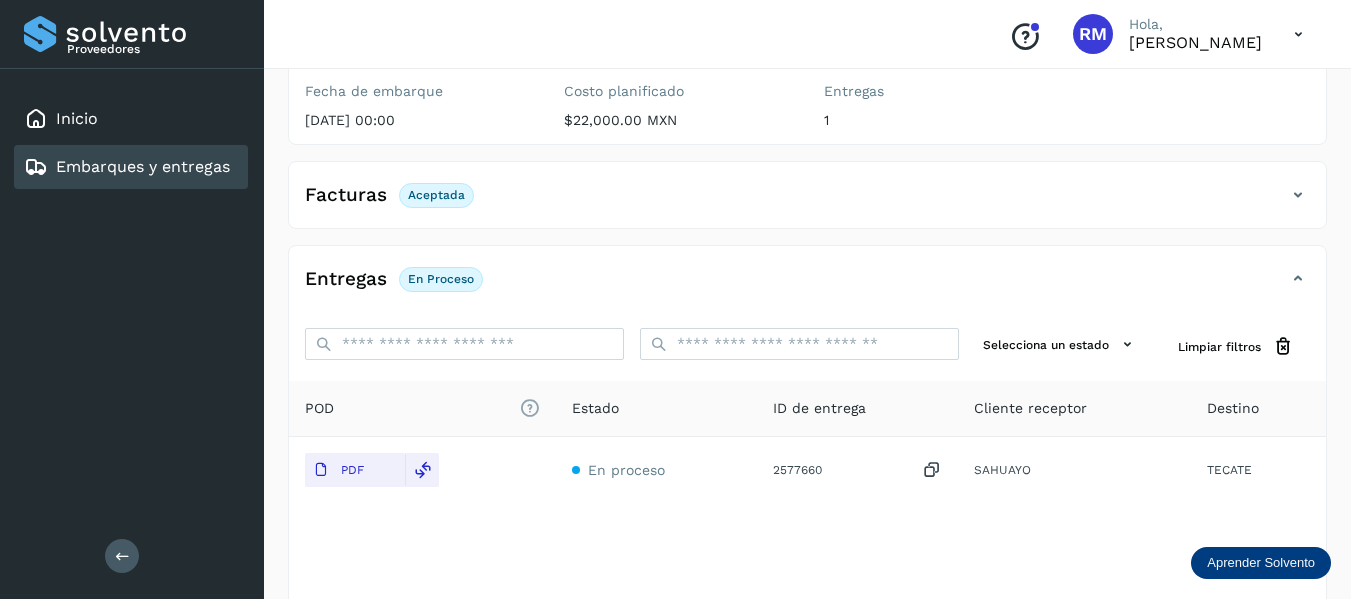 click on "POD
El tamaño máximo de archivo es de 20 Mb.
Estado ID de entrega Cliente receptor Destino PDF En proceso 2577660  SAHUAYO TECATE" 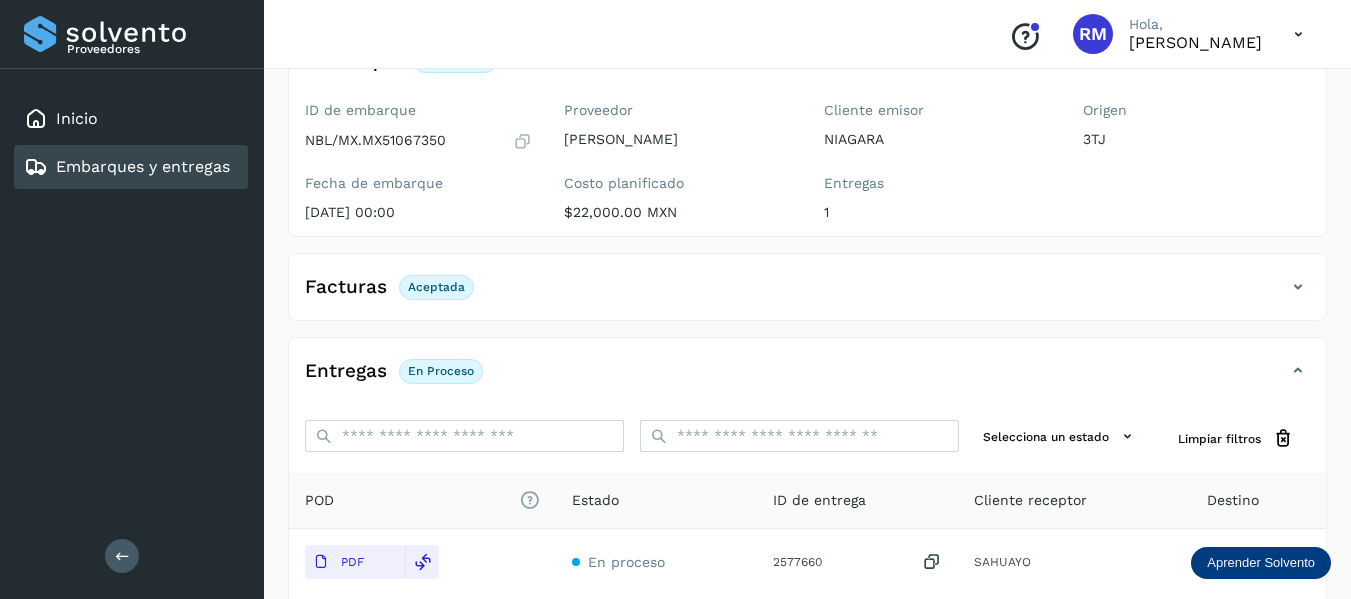 scroll, scrollTop: 0, scrollLeft: 0, axis: both 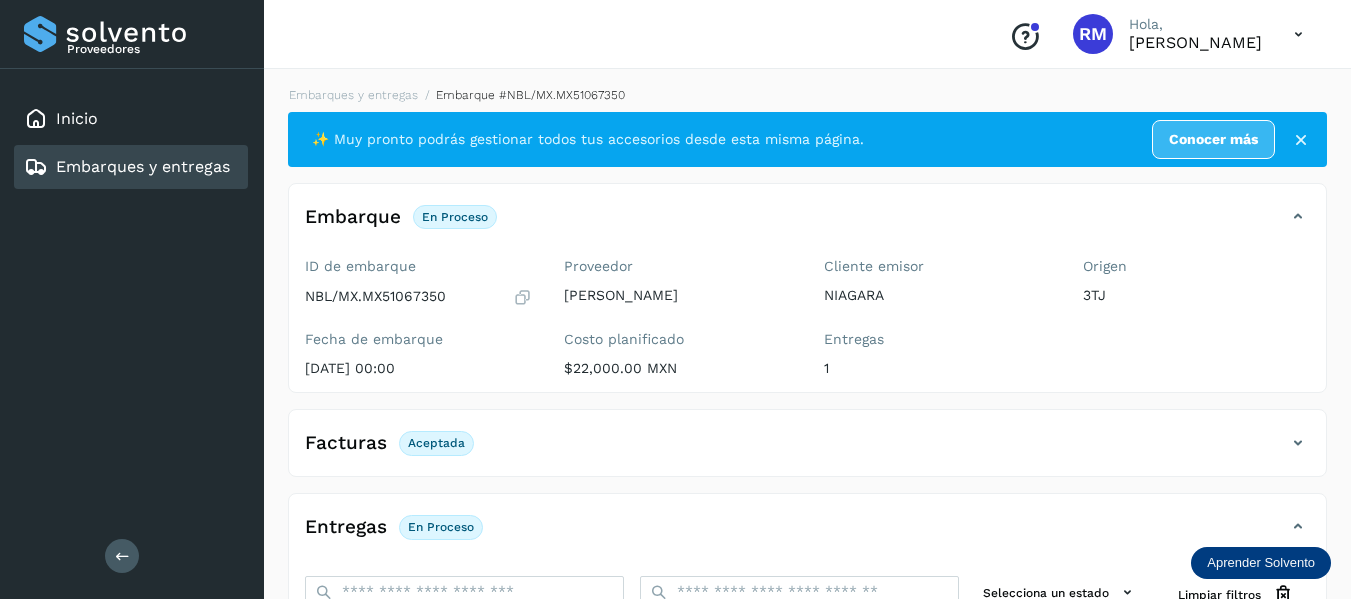 click on "Embarques y entregas" at bounding box center (143, 166) 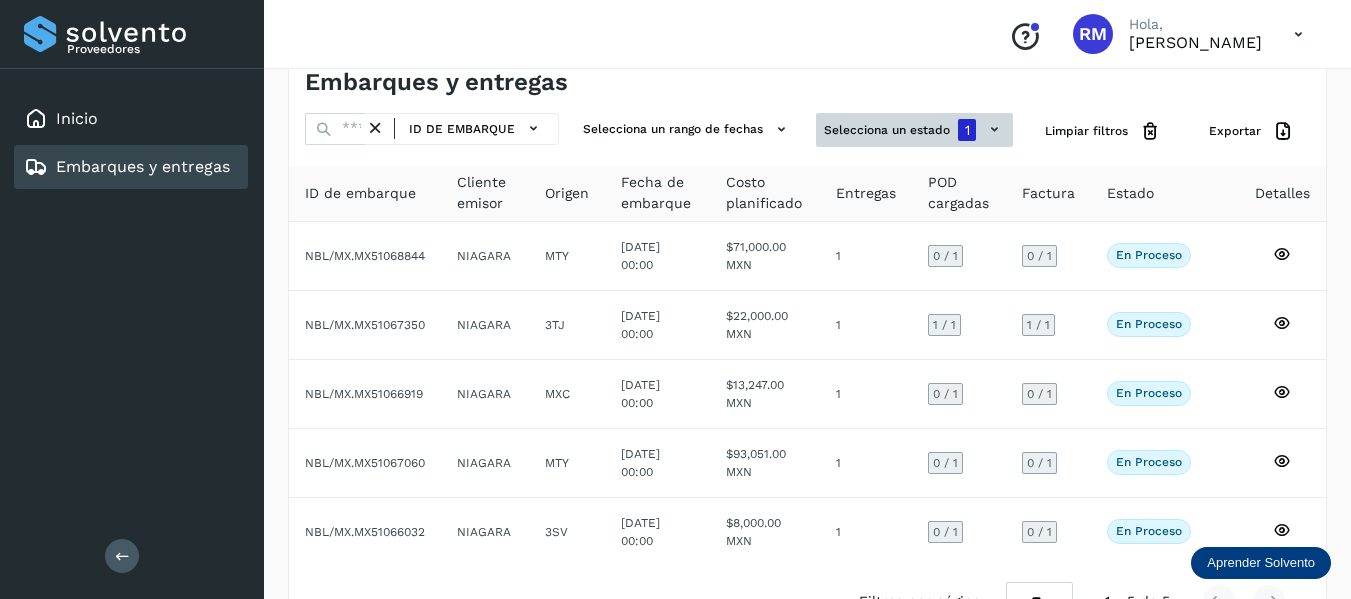scroll, scrollTop: 0, scrollLeft: 0, axis: both 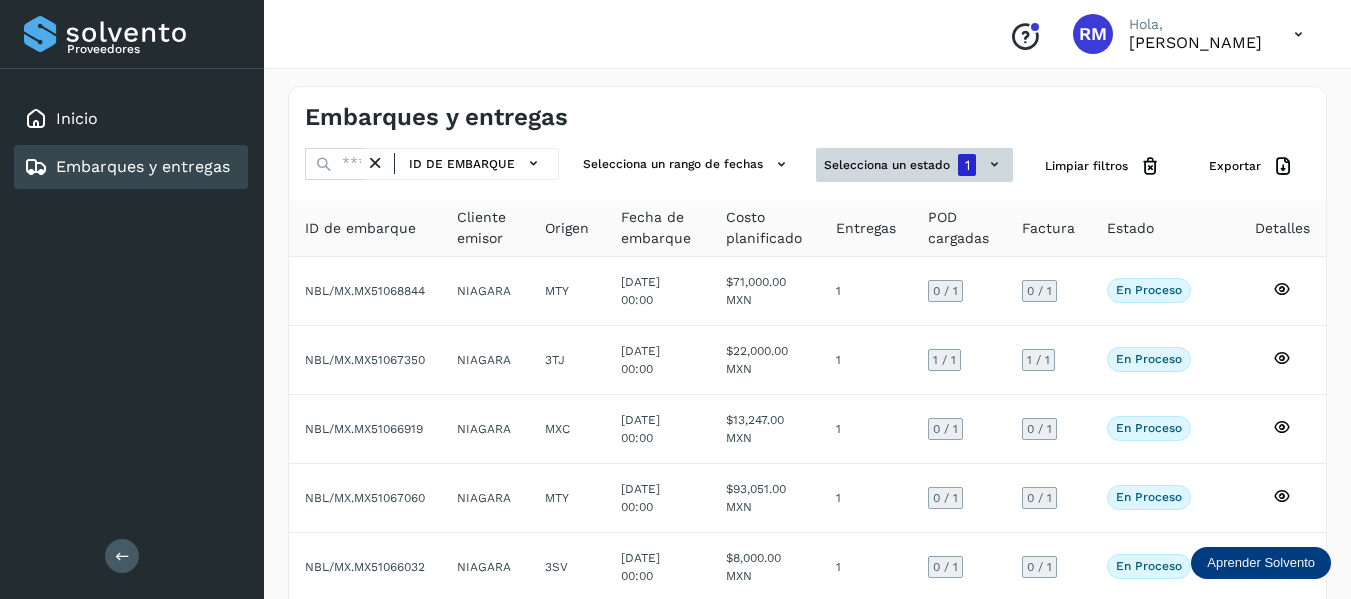 click 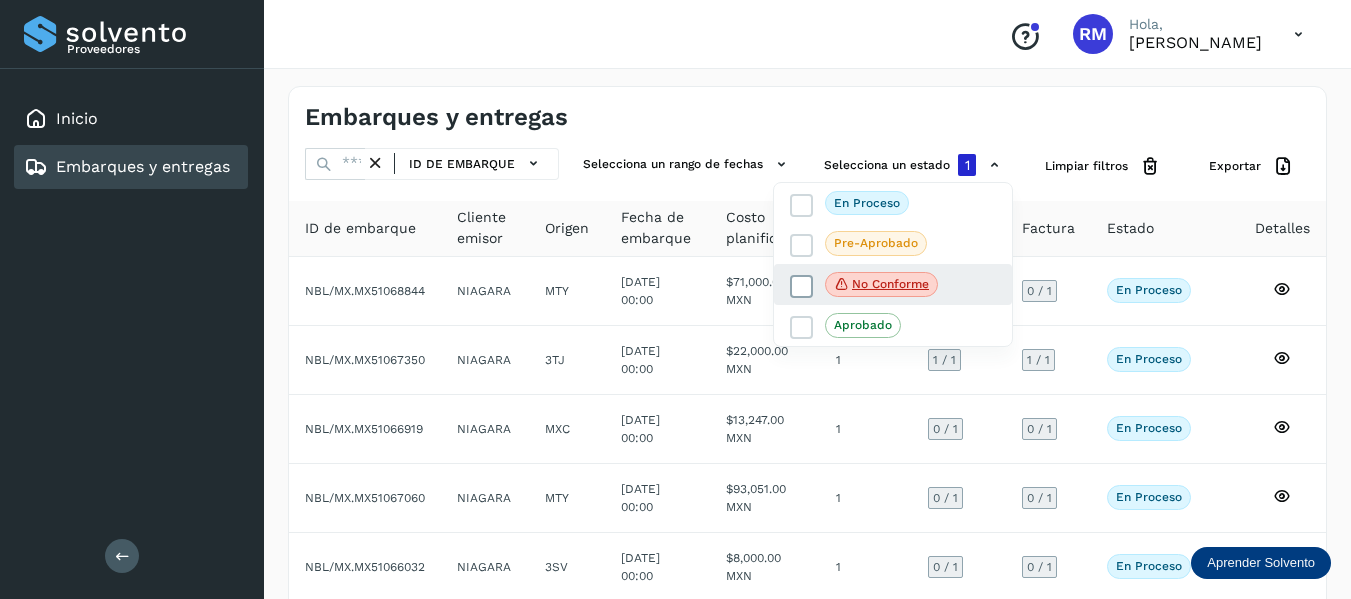 click at bounding box center (802, 286) 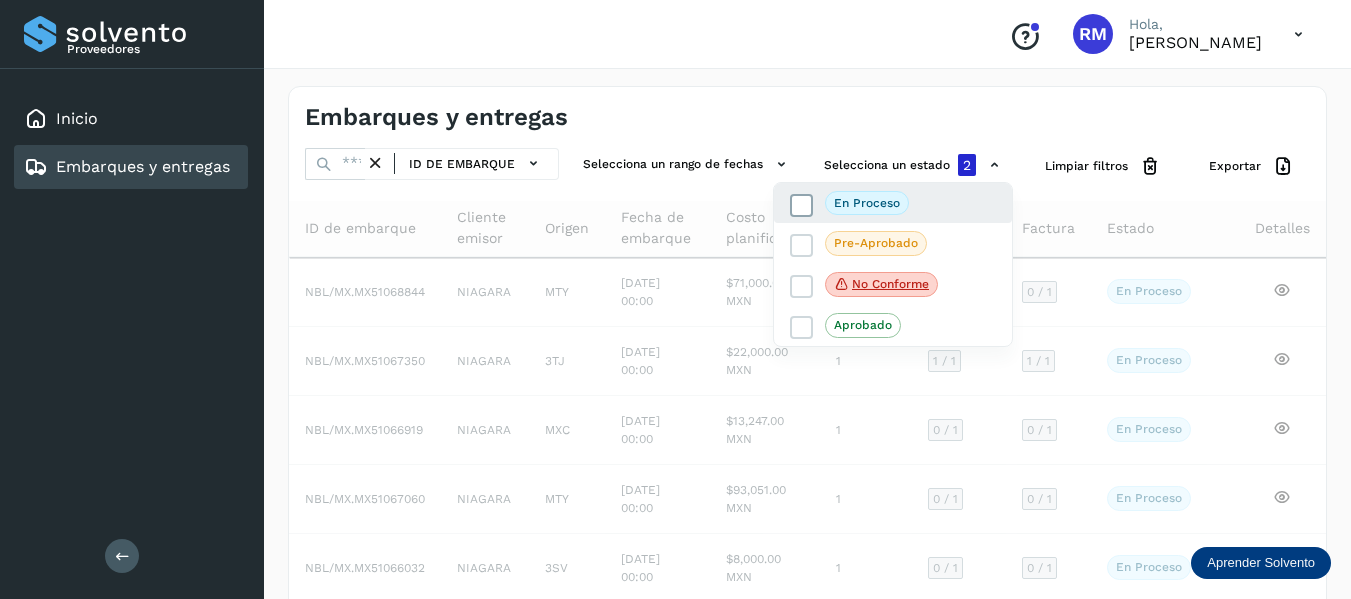 click at bounding box center (802, 205) 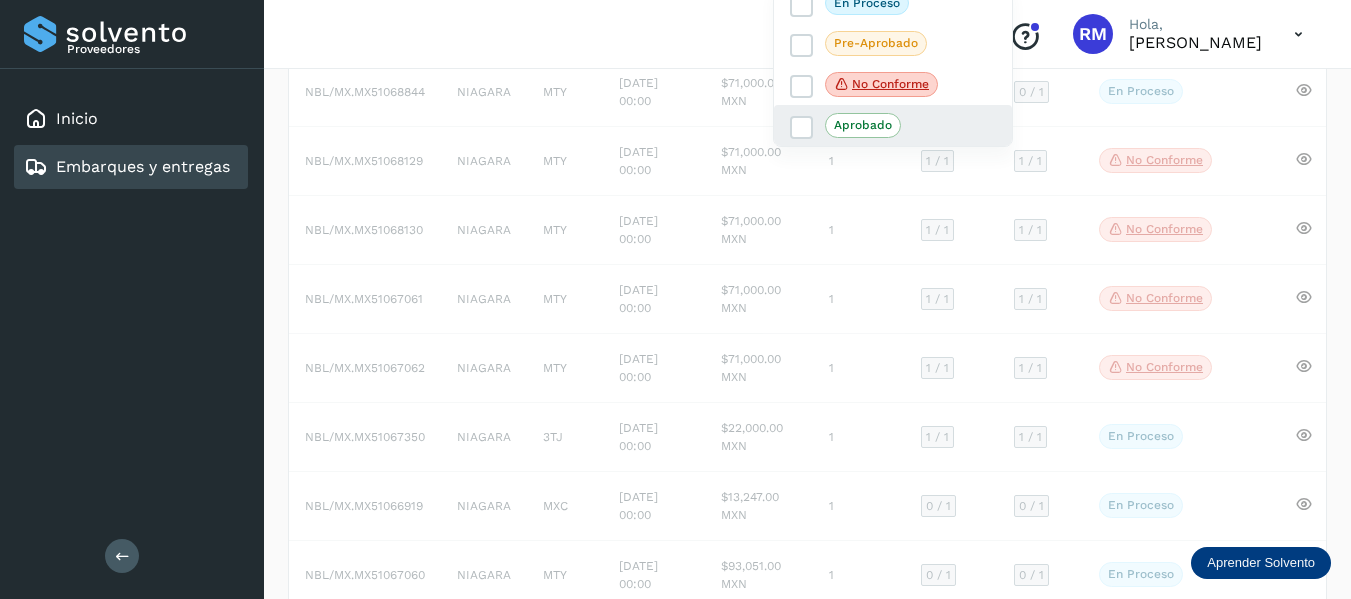 scroll, scrollTop: 113, scrollLeft: 0, axis: vertical 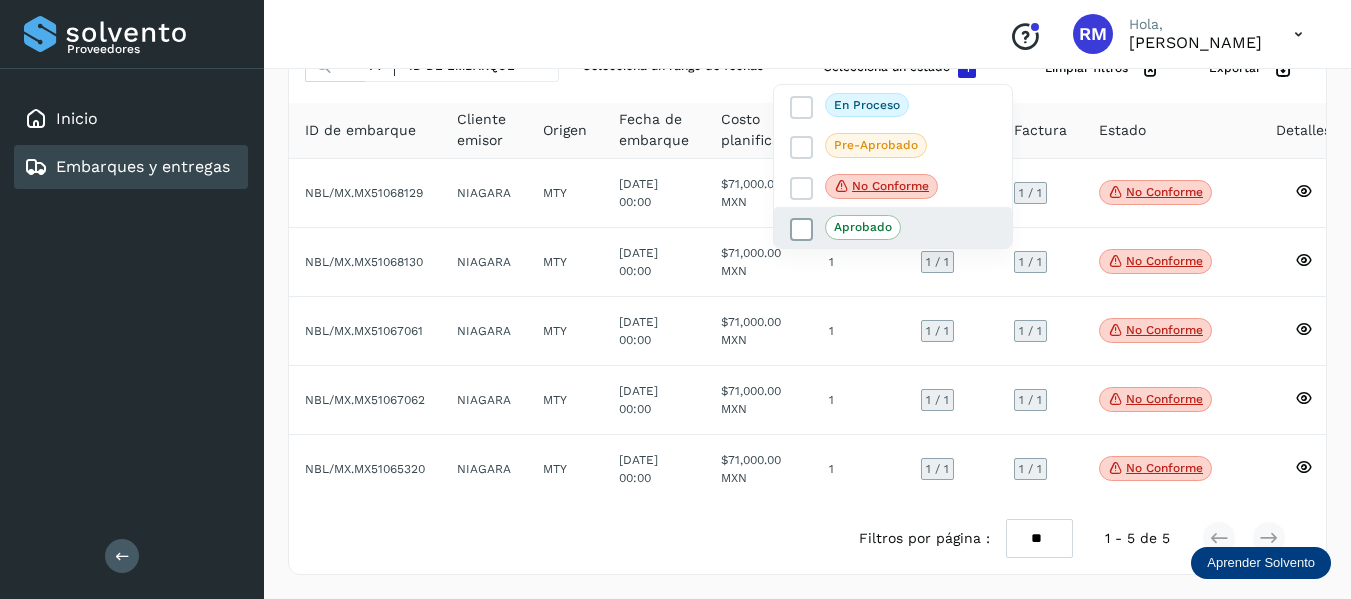 click at bounding box center [801, 229] 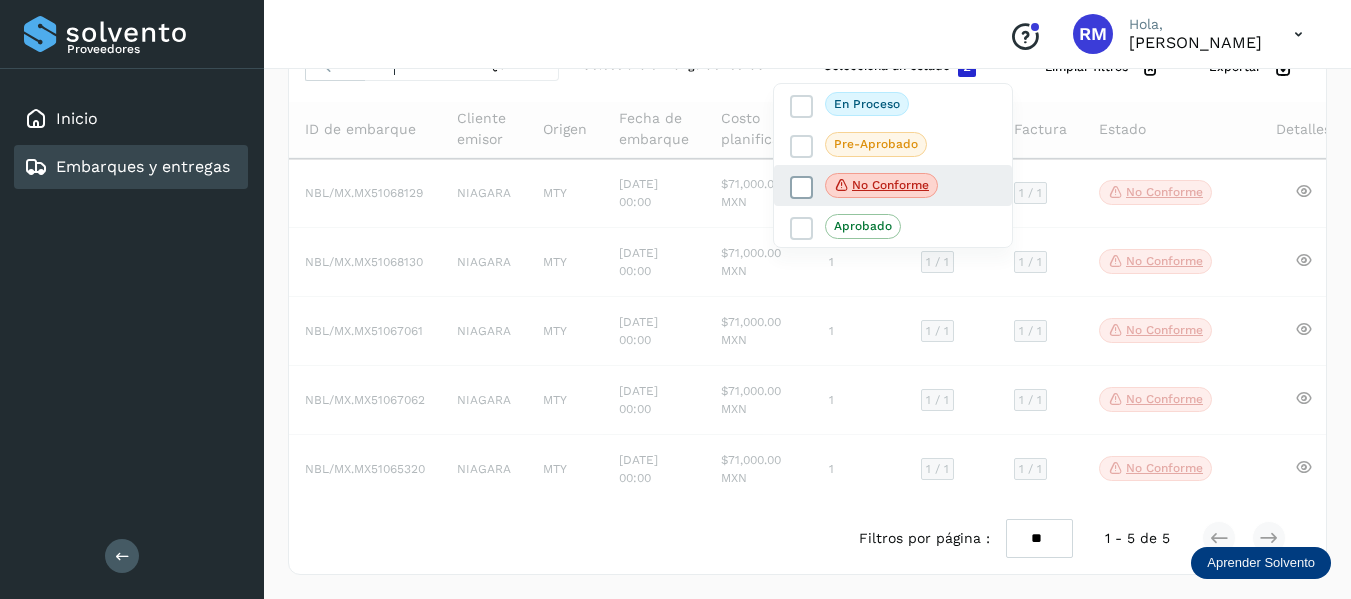 click at bounding box center (802, 187) 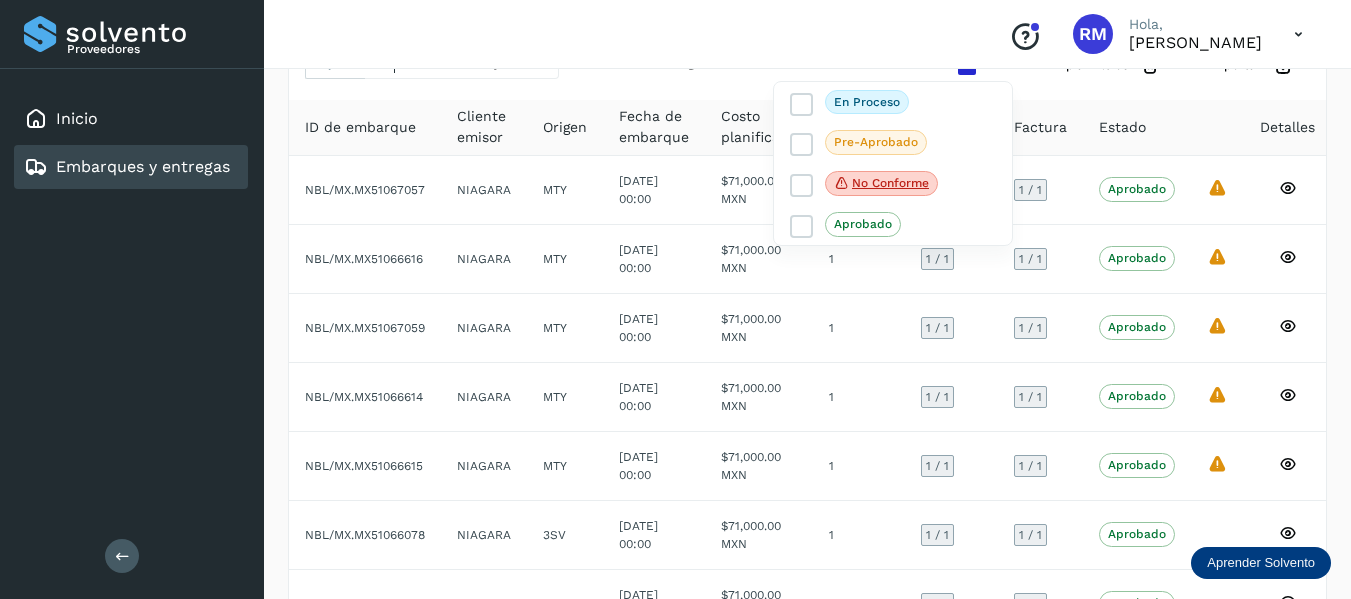 scroll, scrollTop: 100, scrollLeft: 0, axis: vertical 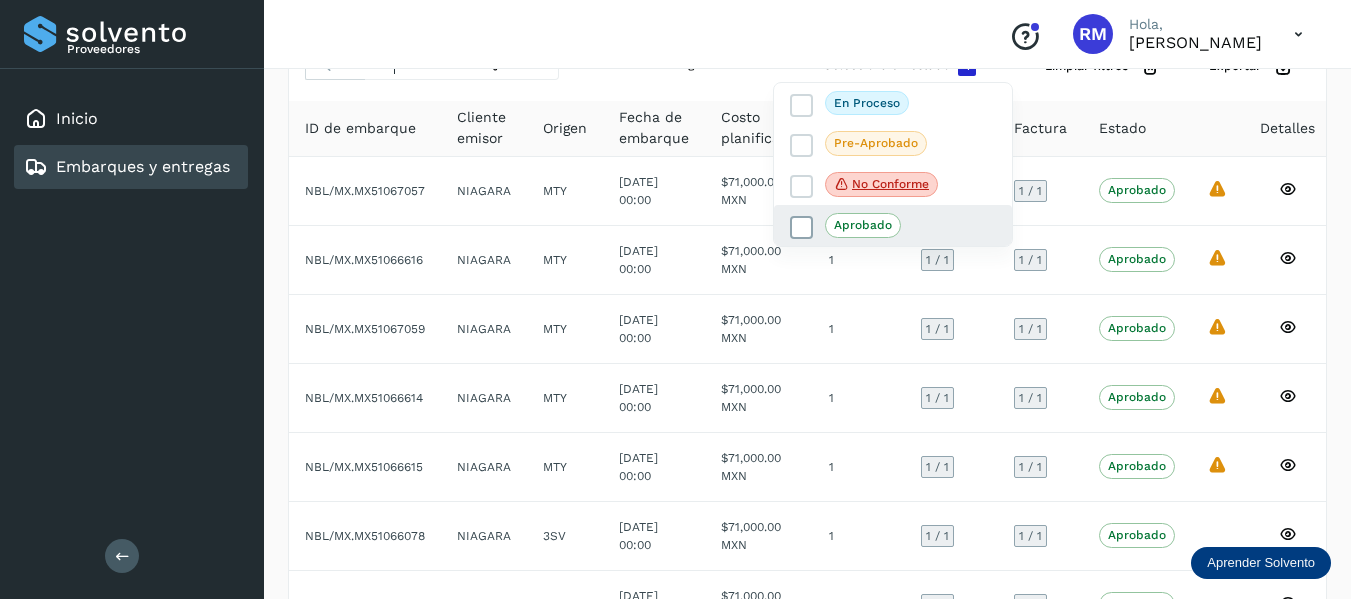 click at bounding box center [802, 228] 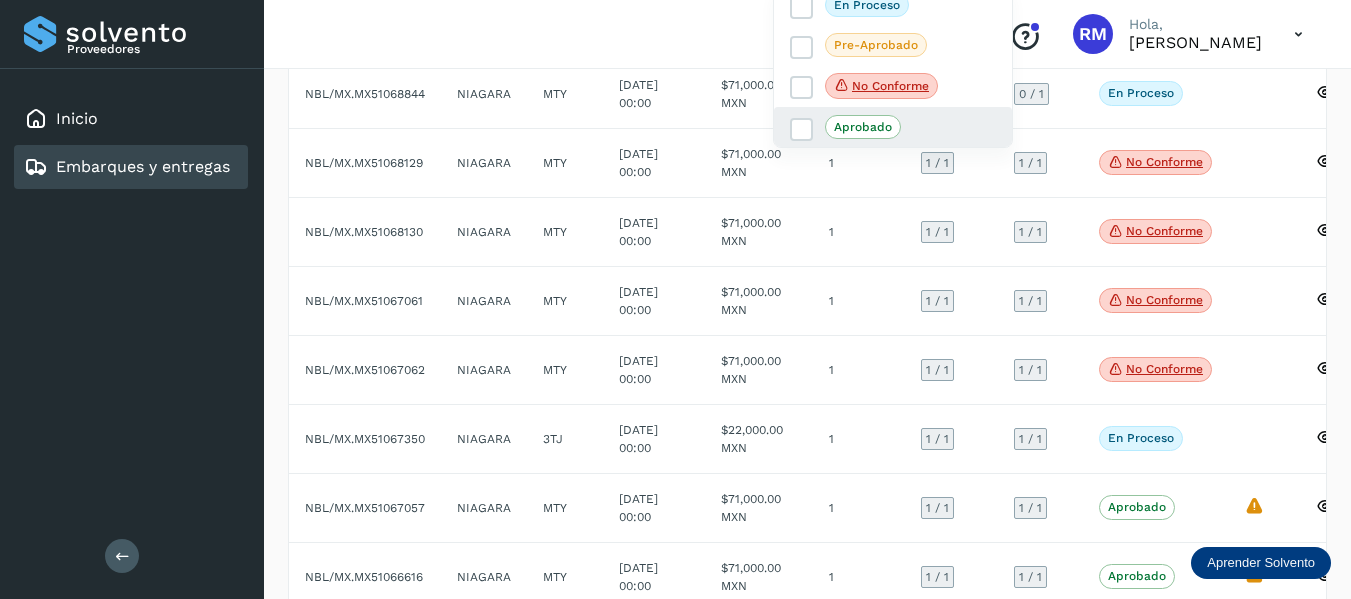 scroll, scrollTop: 158, scrollLeft: 0, axis: vertical 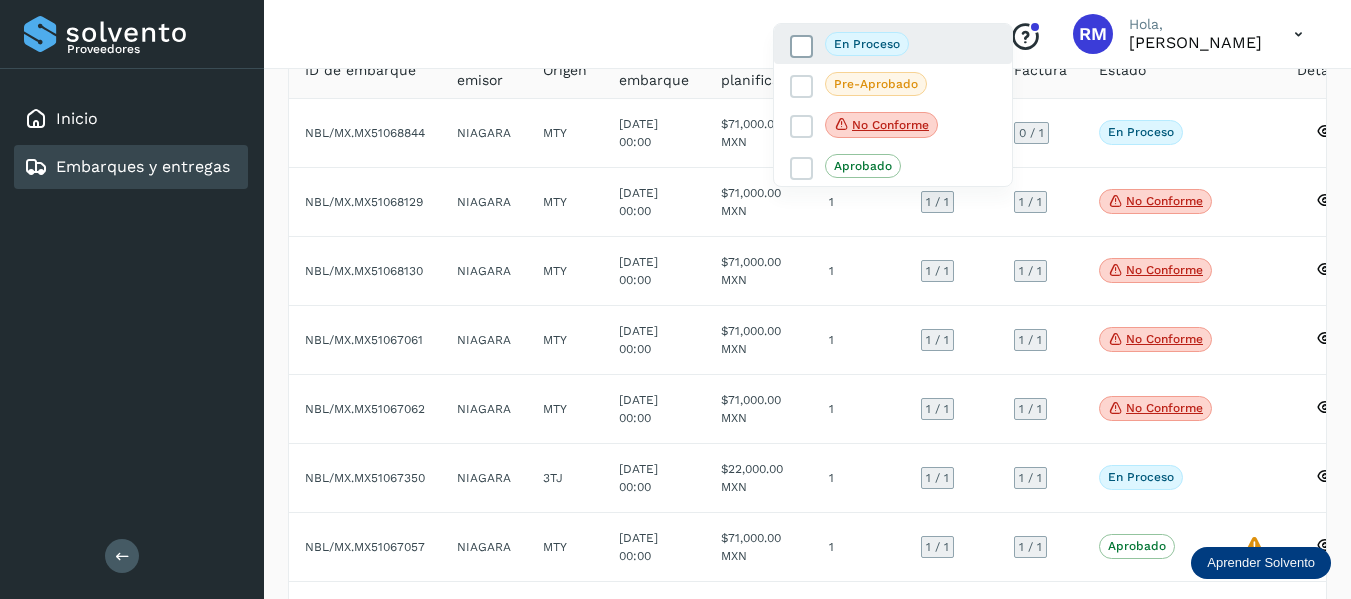 click at bounding box center [802, 46] 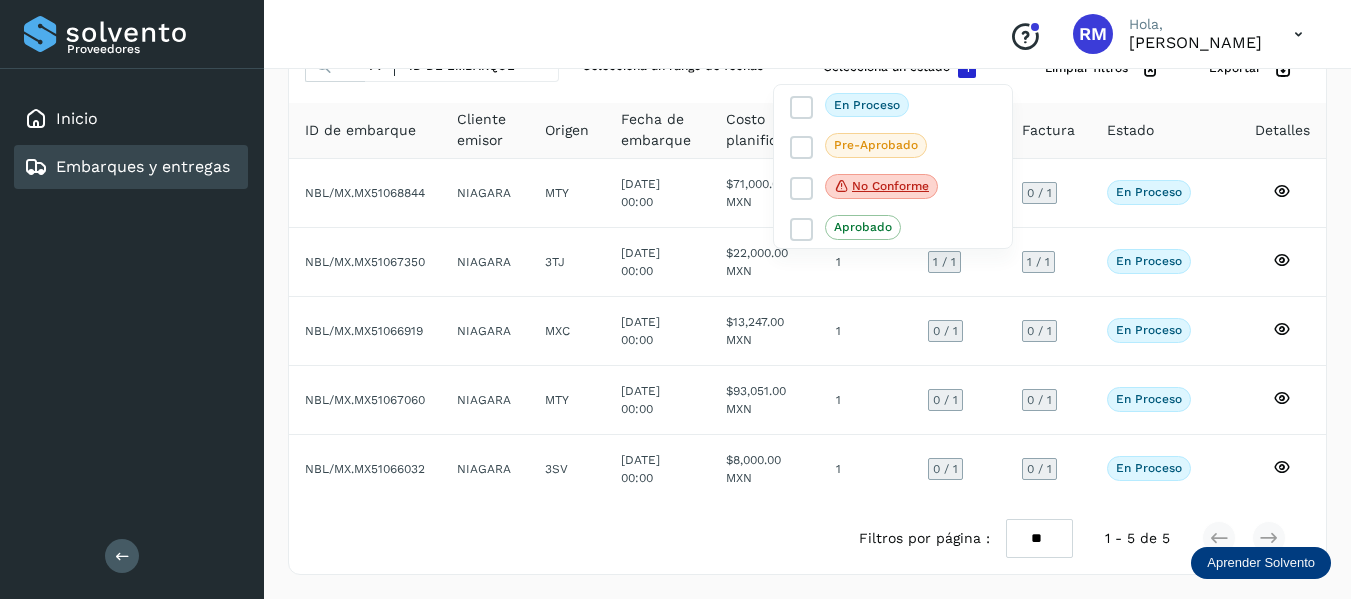 scroll, scrollTop: 98, scrollLeft: 0, axis: vertical 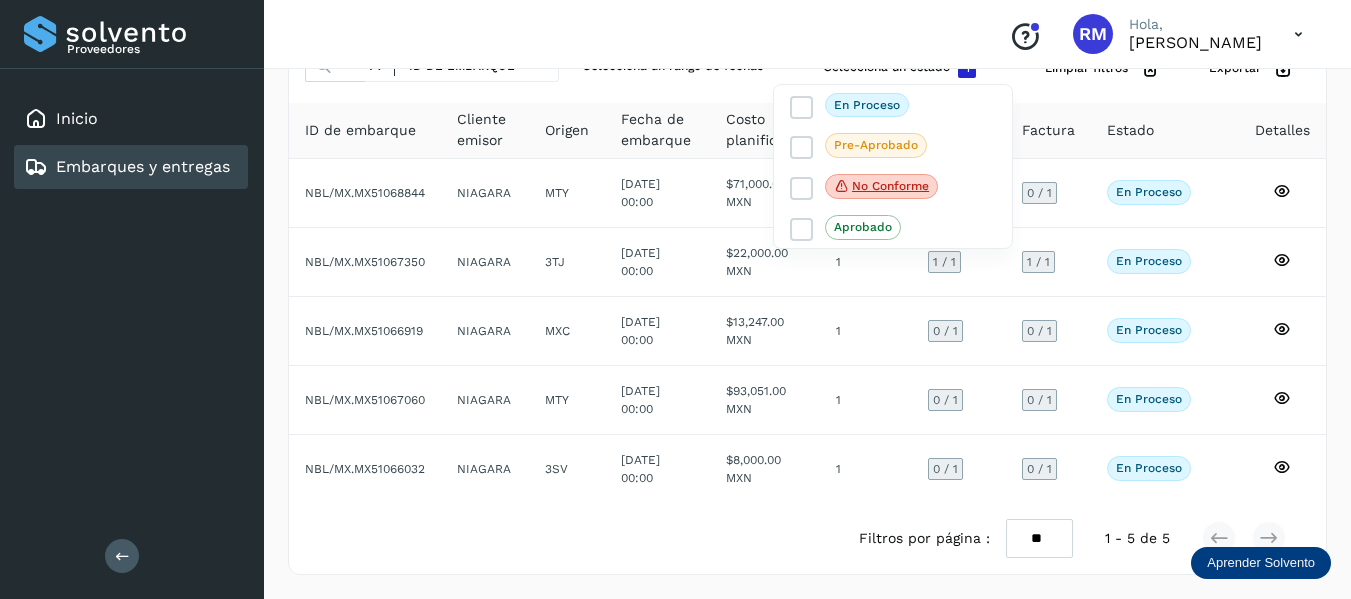 click at bounding box center [675, 299] 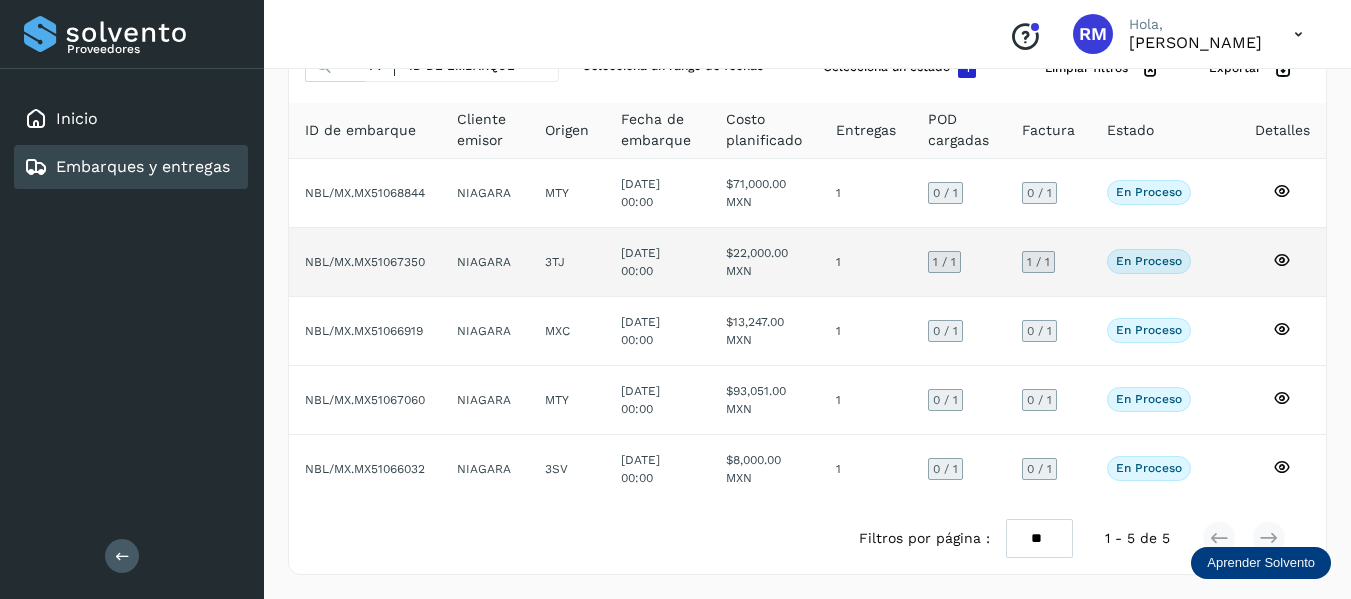 click on "NBL/MX.MX51067350" 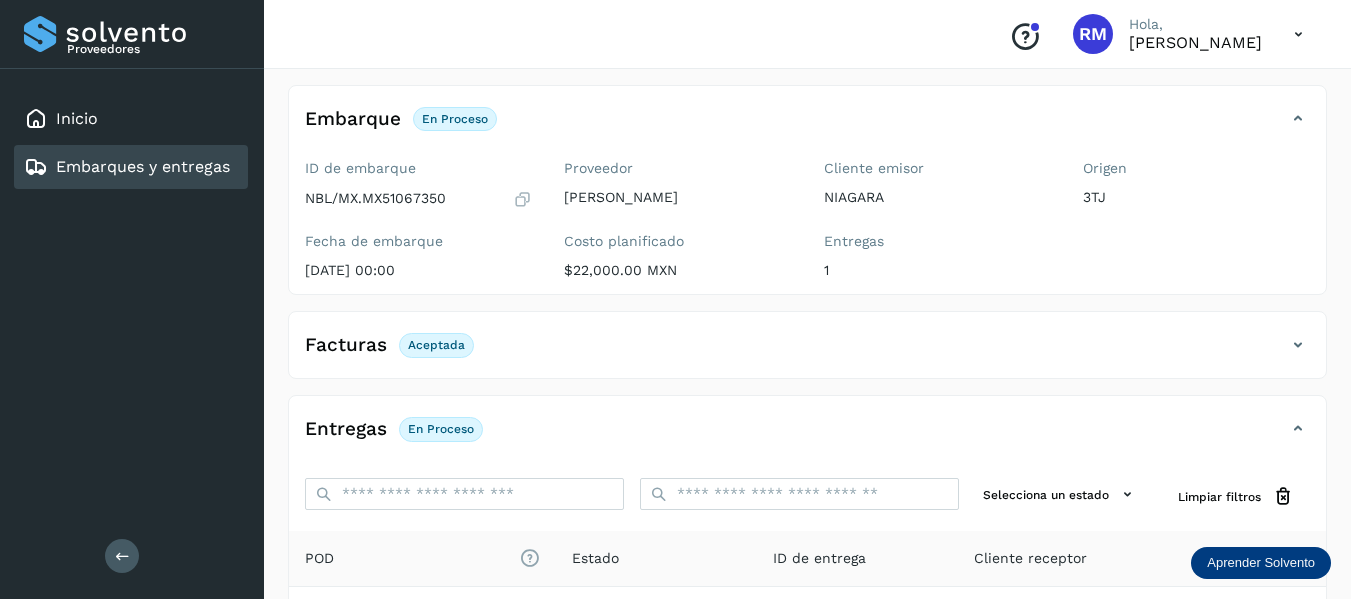 click on "Aceptada" 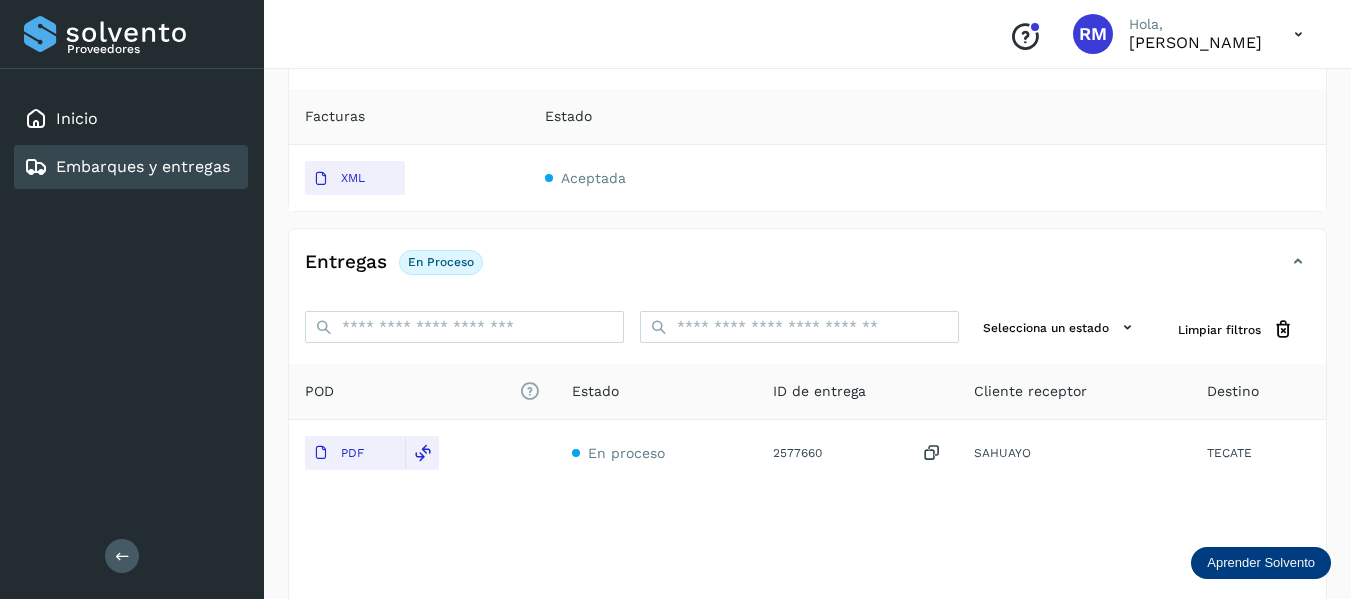 scroll, scrollTop: 470, scrollLeft: 0, axis: vertical 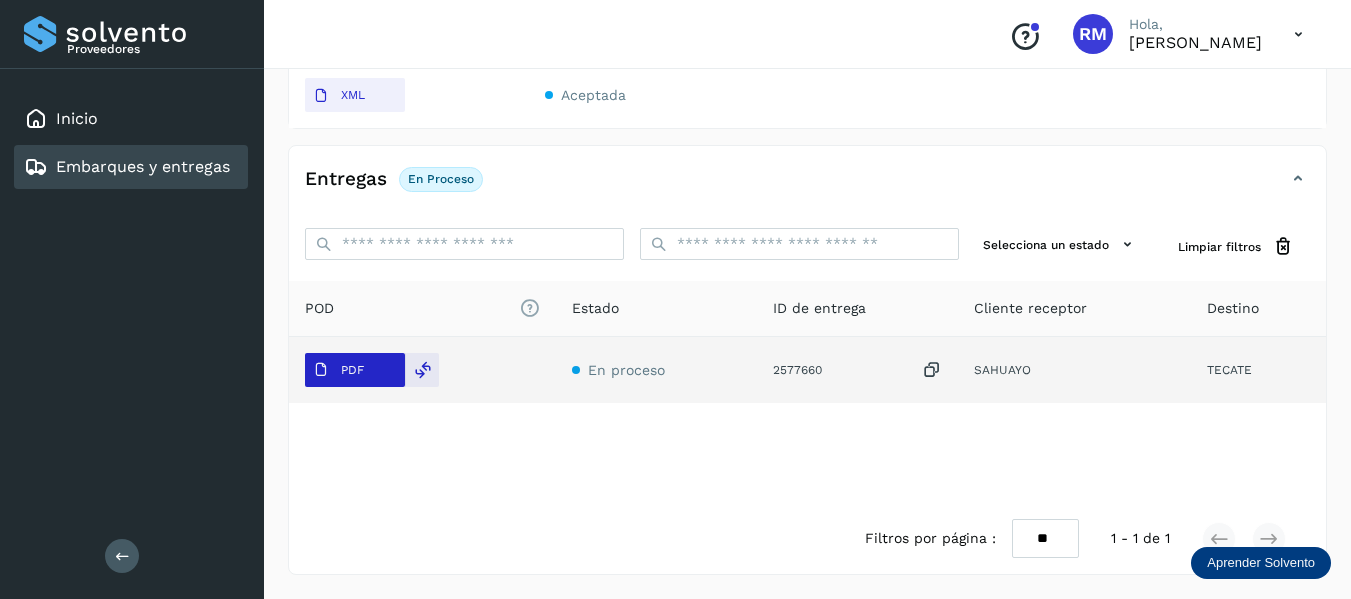 click on "PDF" at bounding box center (338, 370) 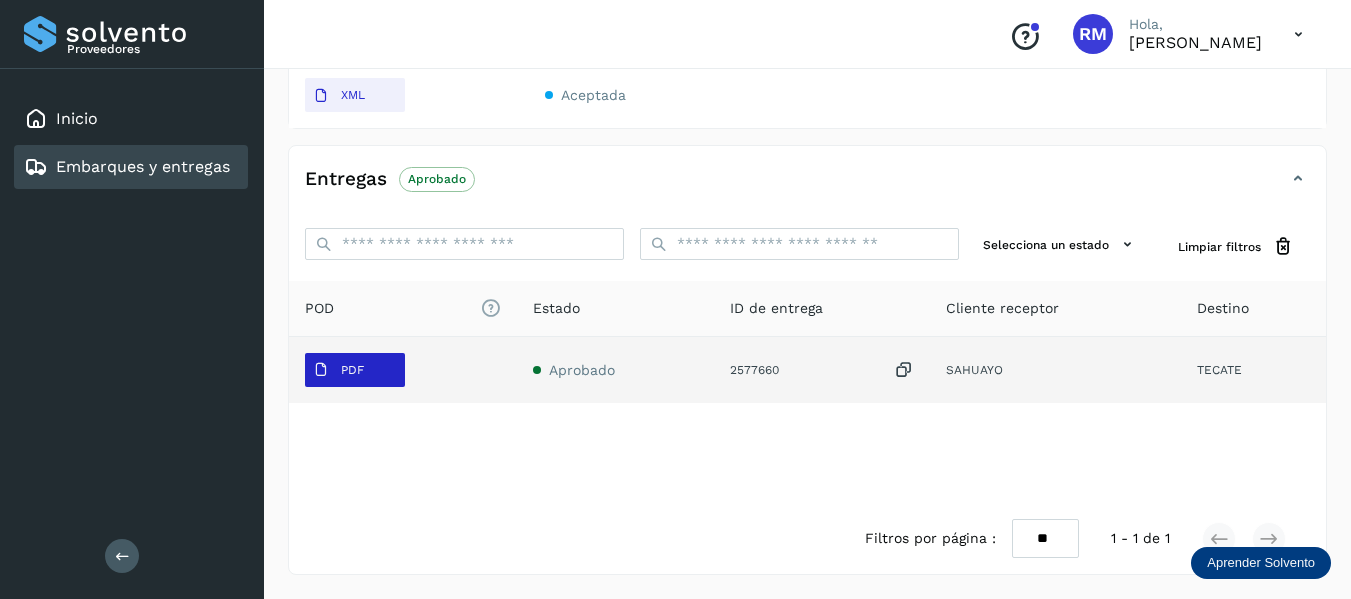click on "PDF" at bounding box center [355, 370] 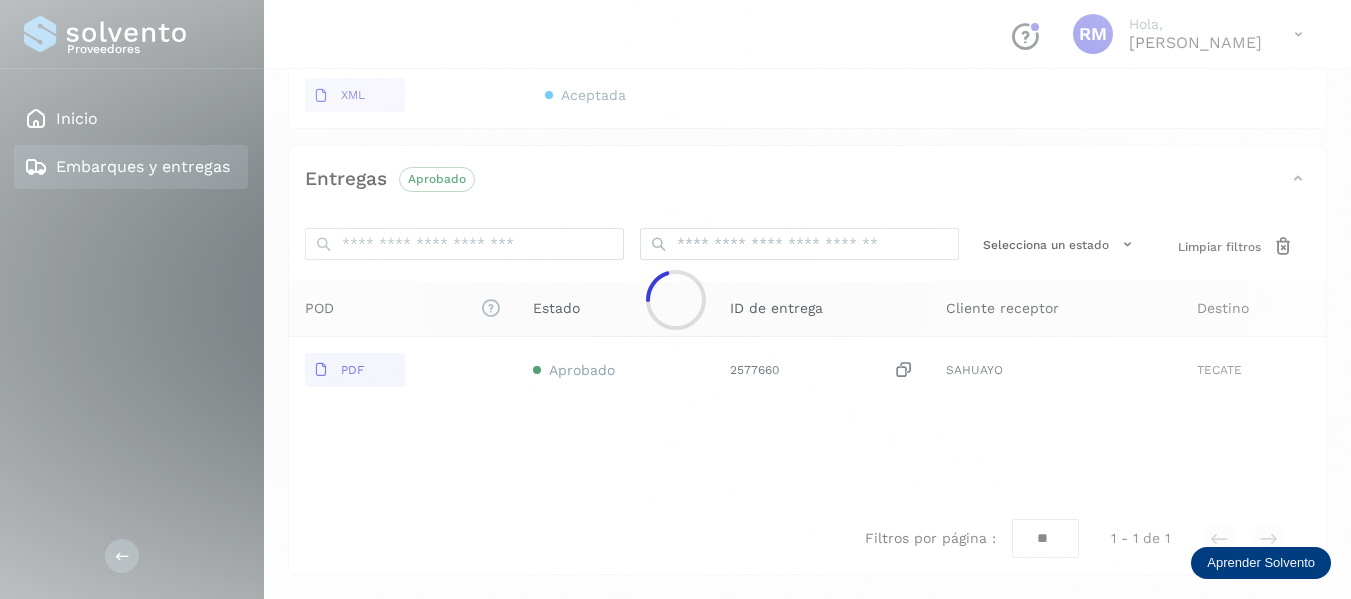 click 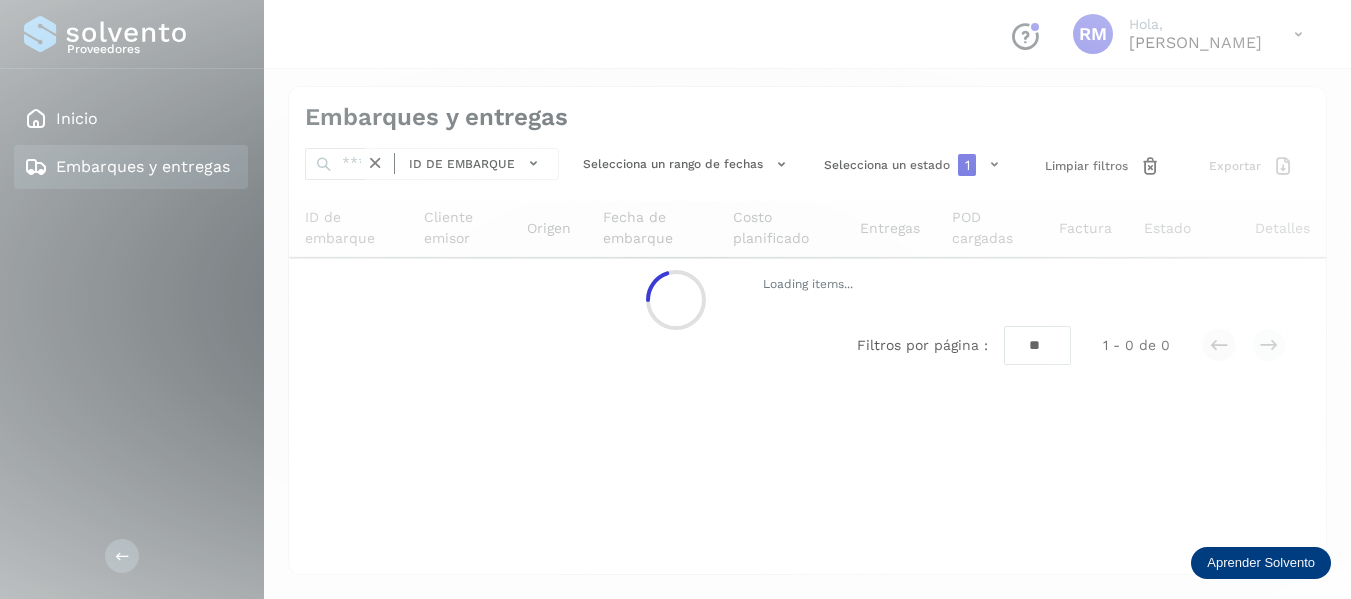 scroll, scrollTop: 0, scrollLeft: 0, axis: both 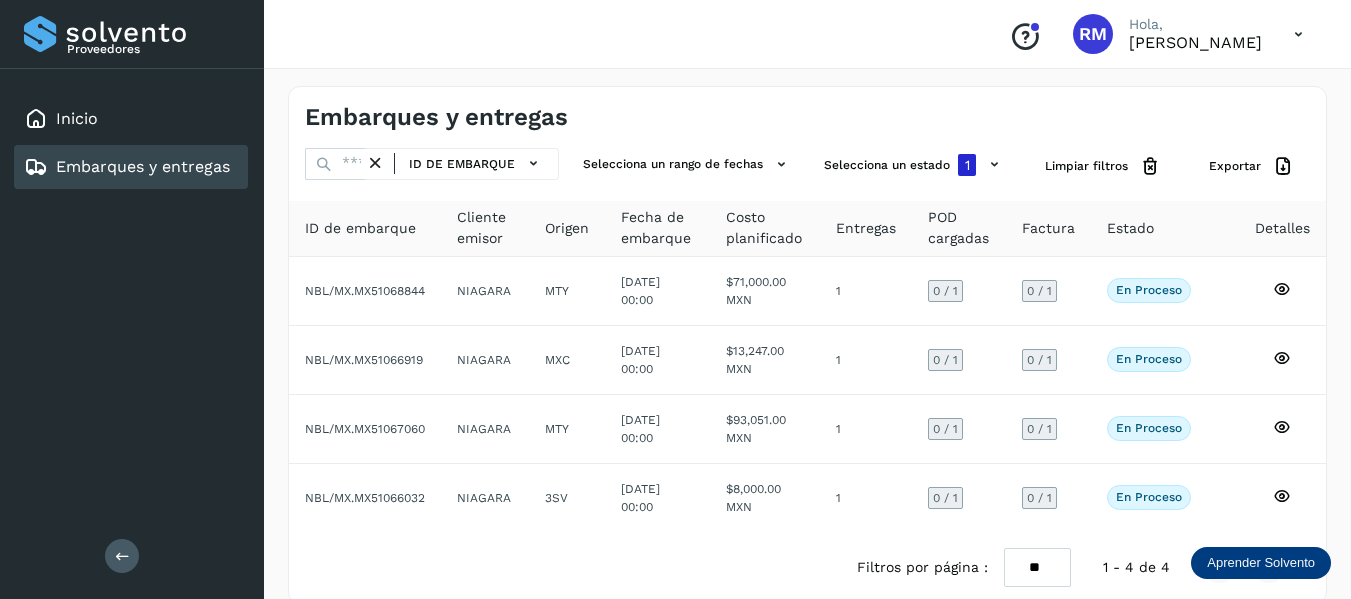 click on "Conoce nuestros beneficios
[PERSON_NAME], [PERSON_NAME]" at bounding box center [807, 34] 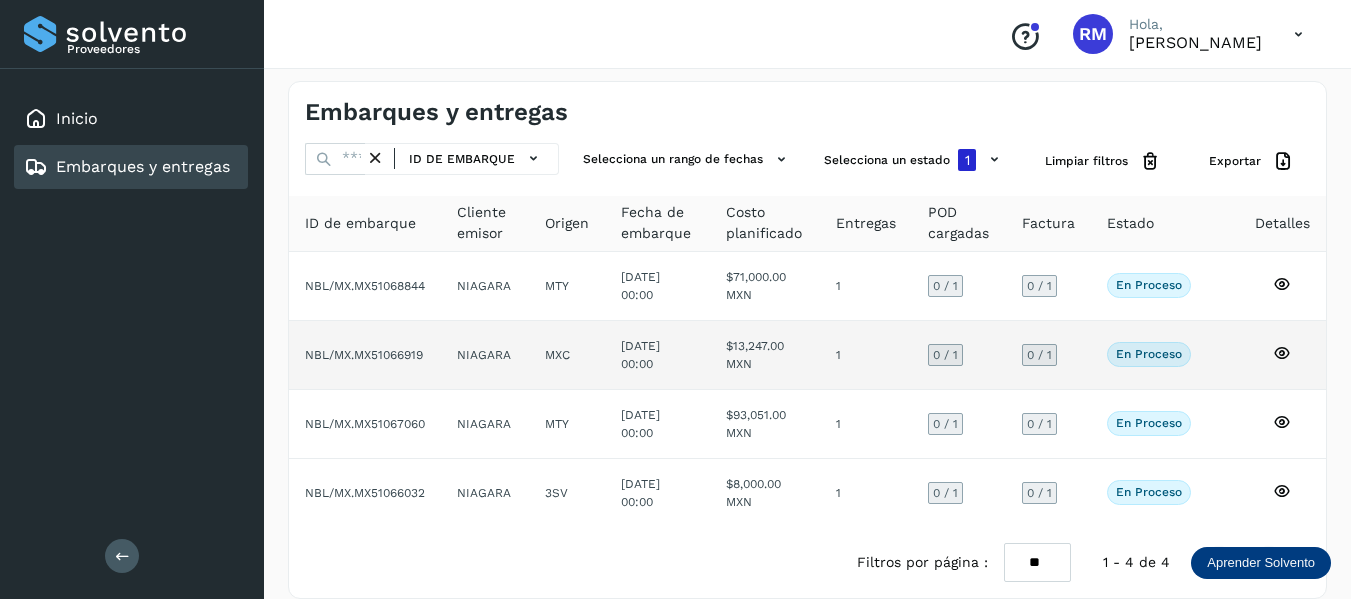 scroll, scrollTop: 0, scrollLeft: 0, axis: both 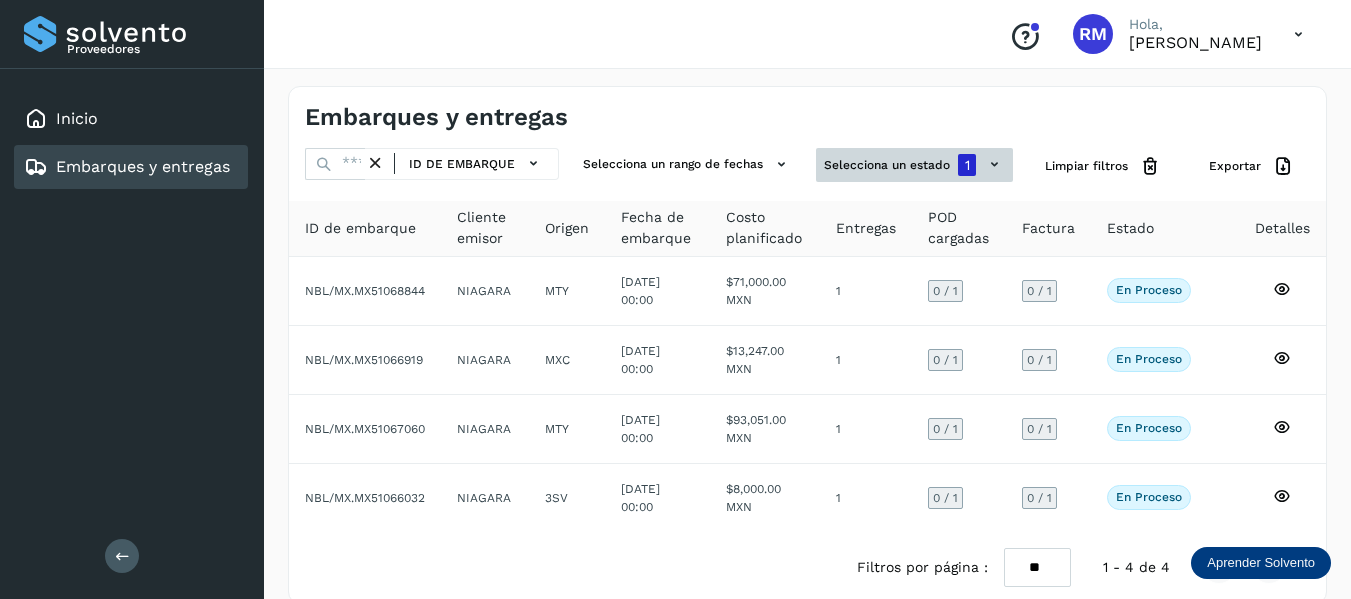 click on "1" at bounding box center (967, 165) 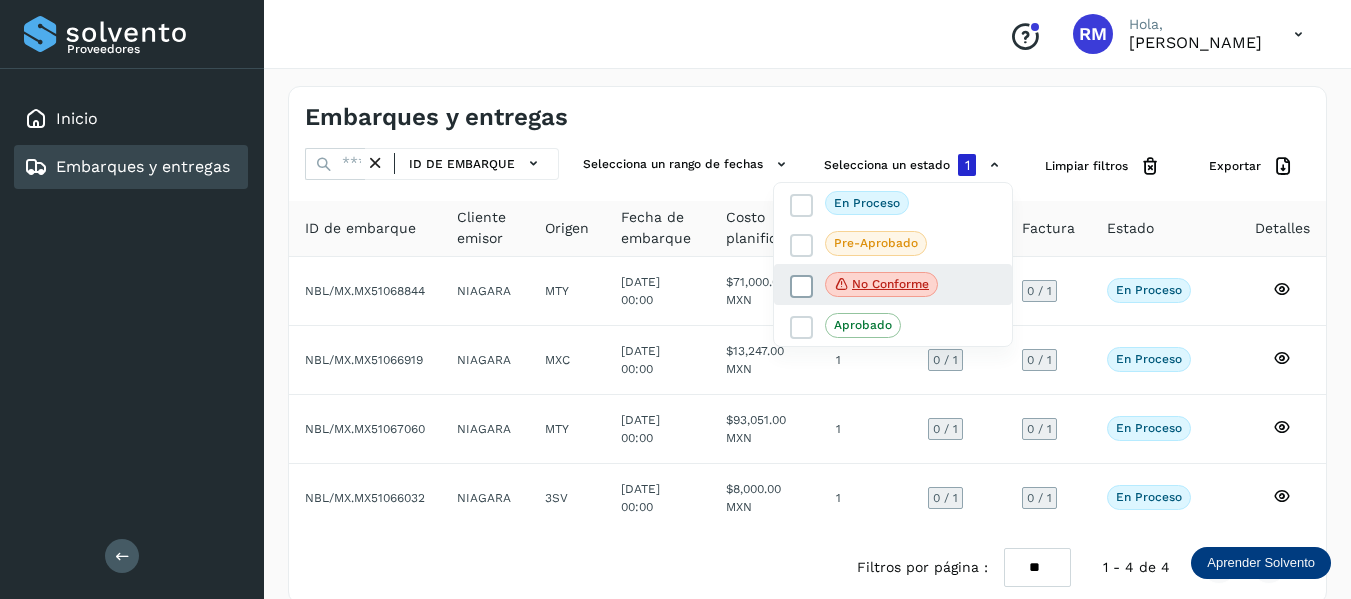 click at bounding box center [802, 286] 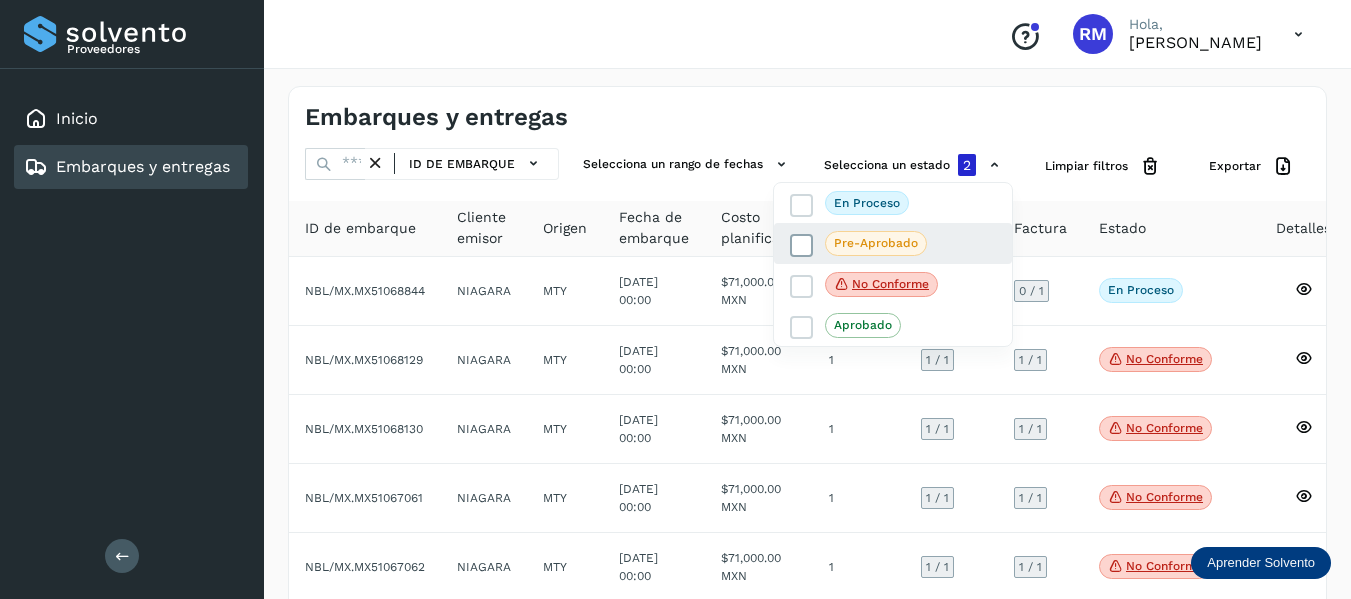 drag, startPoint x: 813, startPoint y: 325, endPoint x: 845, endPoint y: 248, distance: 83.38465 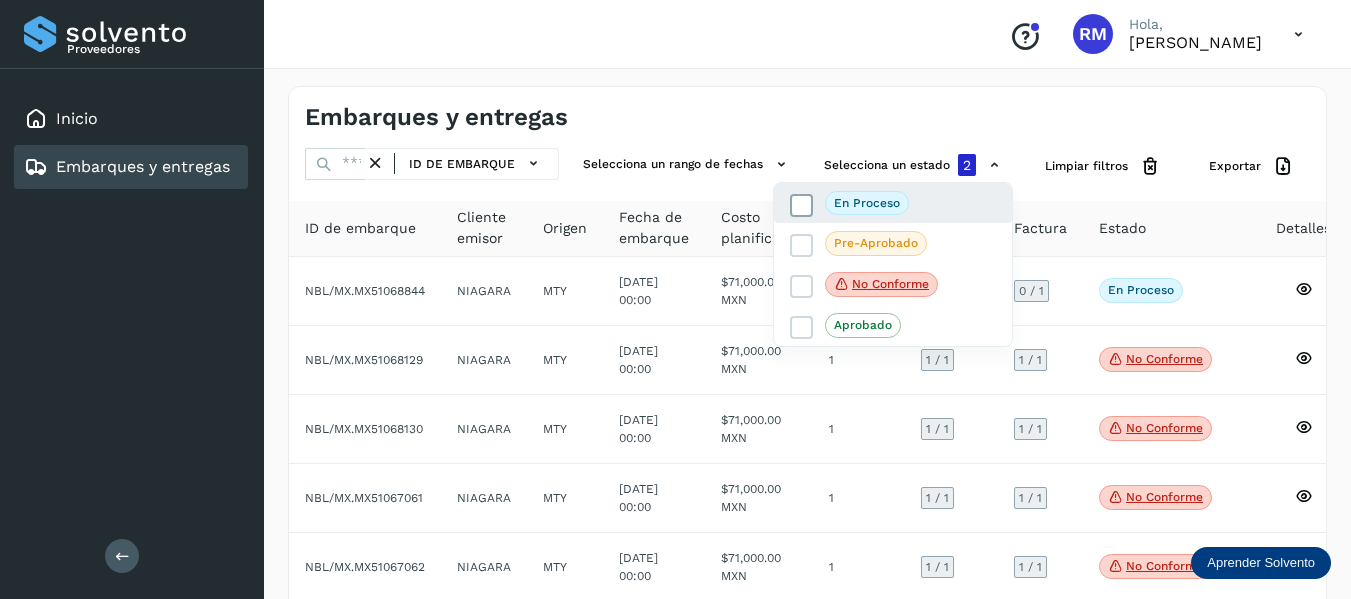 click at bounding box center (802, 205) 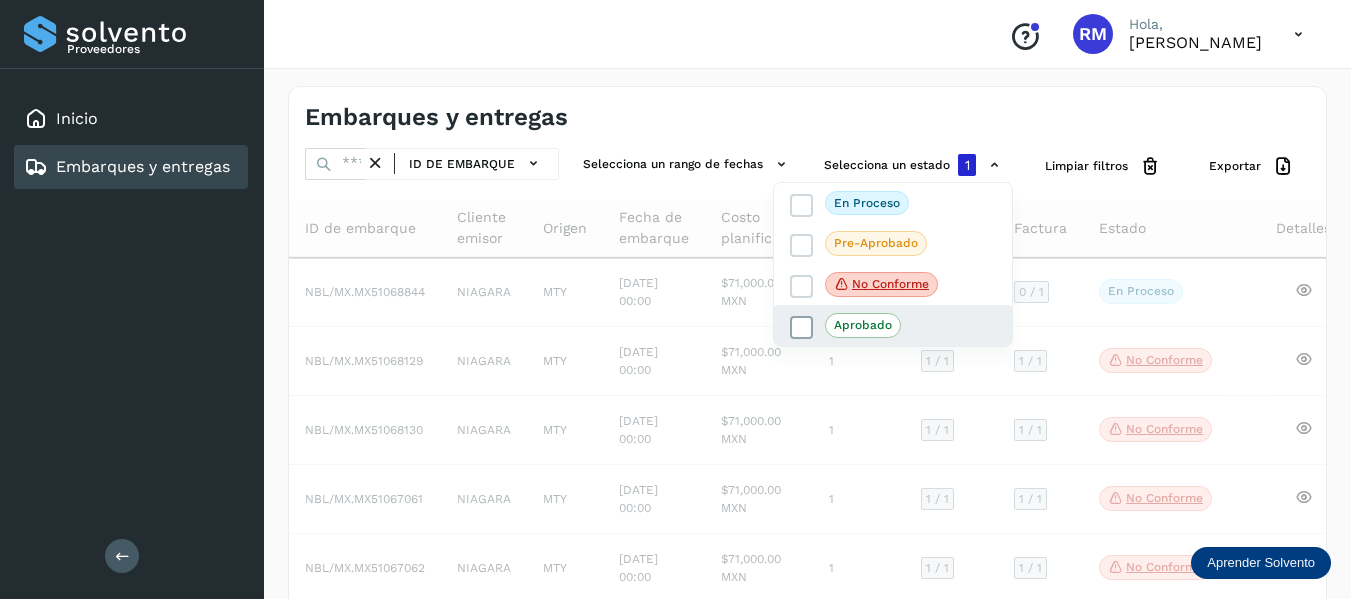 click at bounding box center (802, 328) 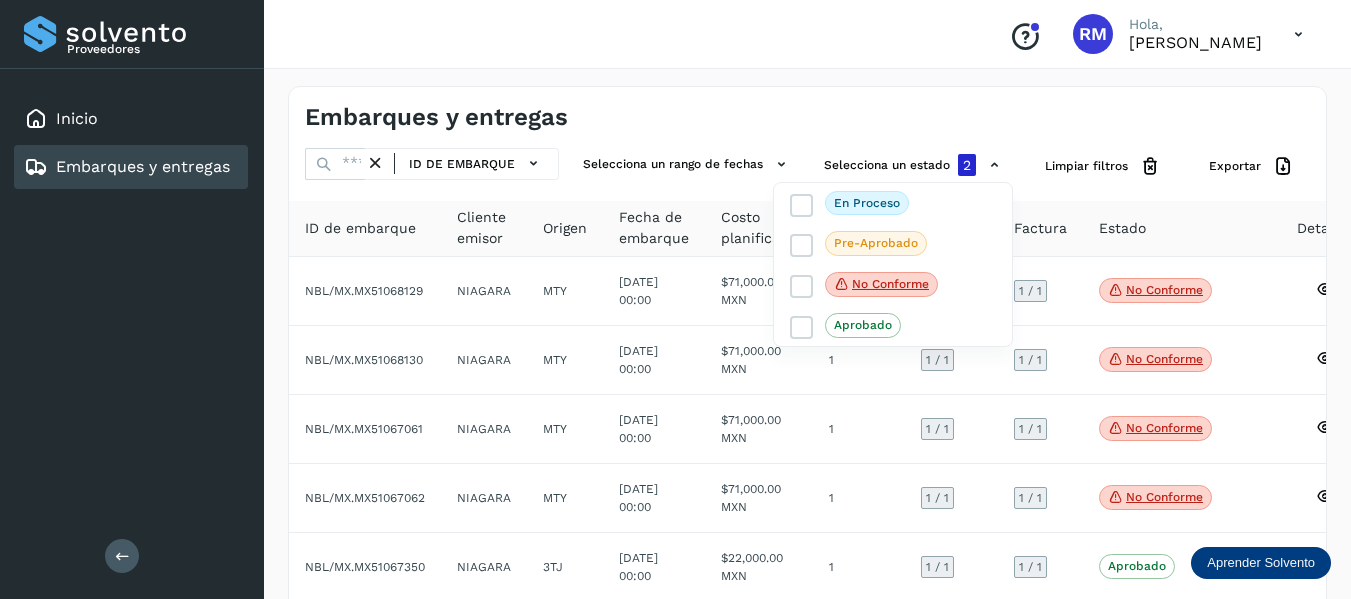 scroll, scrollTop: 100, scrollLeft: 0, axis: vertical 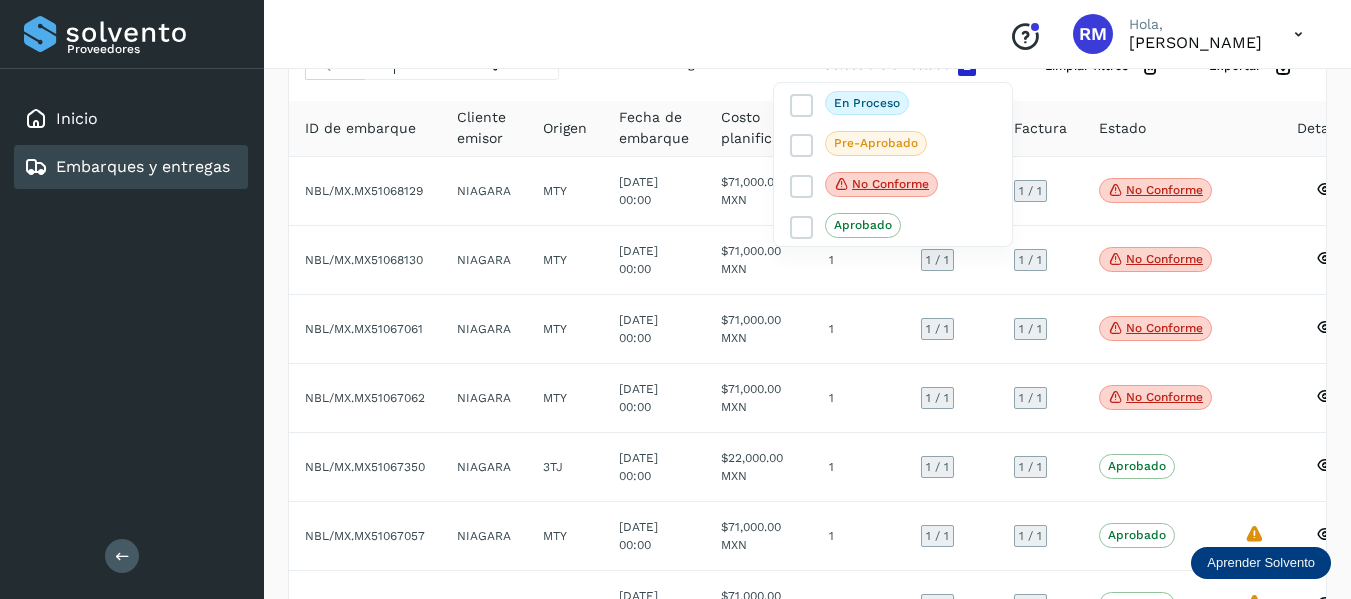 click at bounding box center [675, 299] 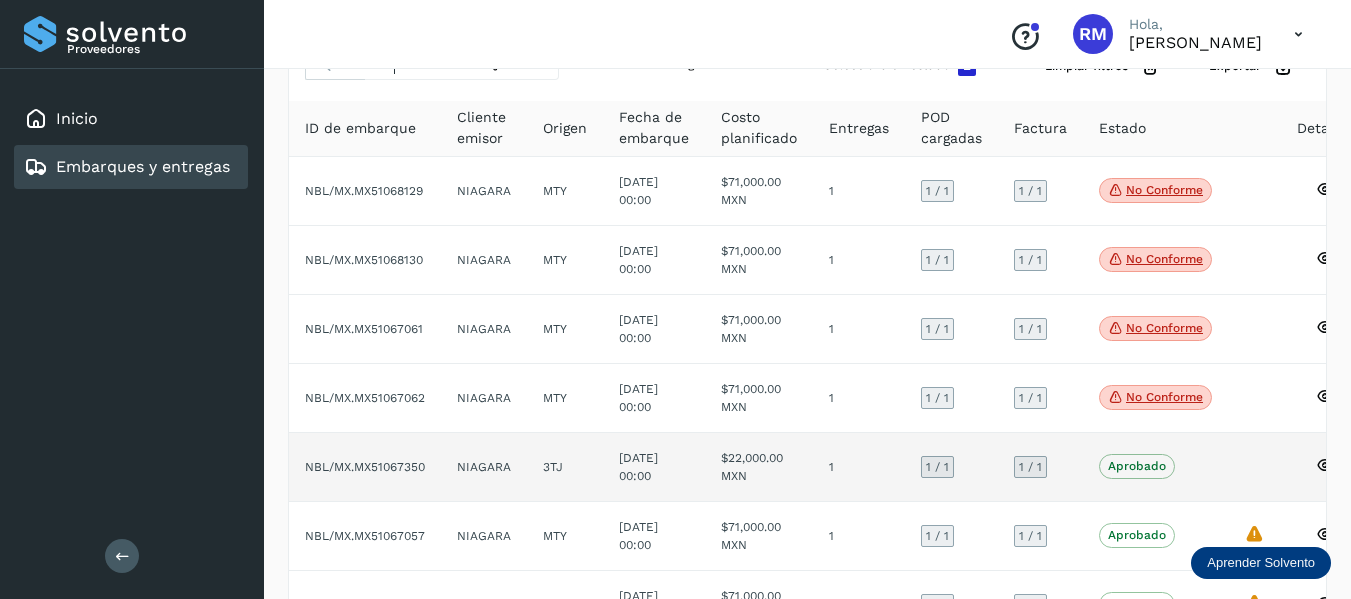 click on "NBL/MX.MX51067350" 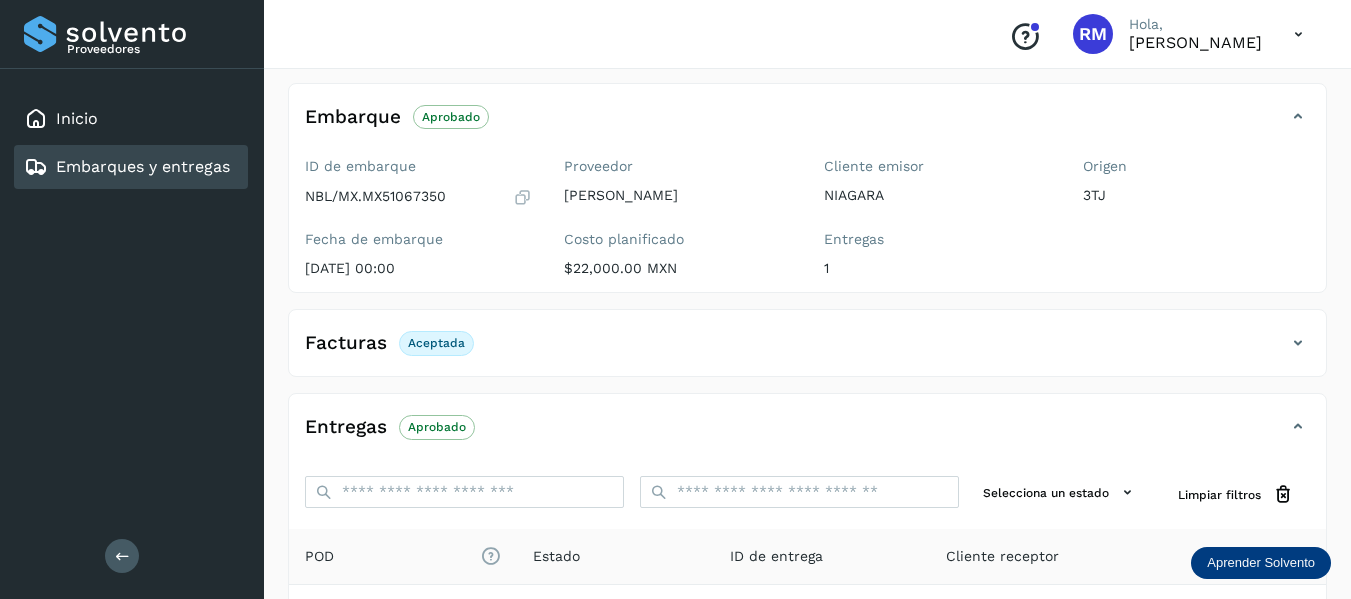 scroll, scrollTop: 200, scrollLeft: 0, axis: vertical 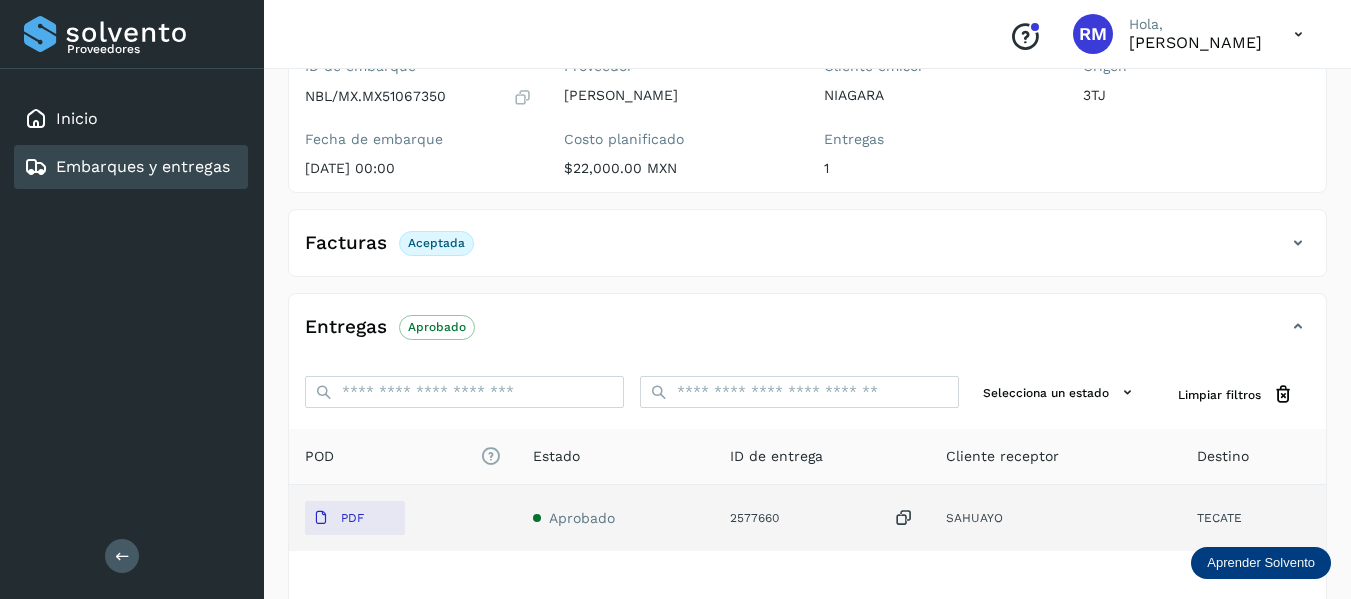 drag, startPoint x: 388, startPoint y: 519, endPoint x: 460, endPoint y: 520, distance: 72.00694 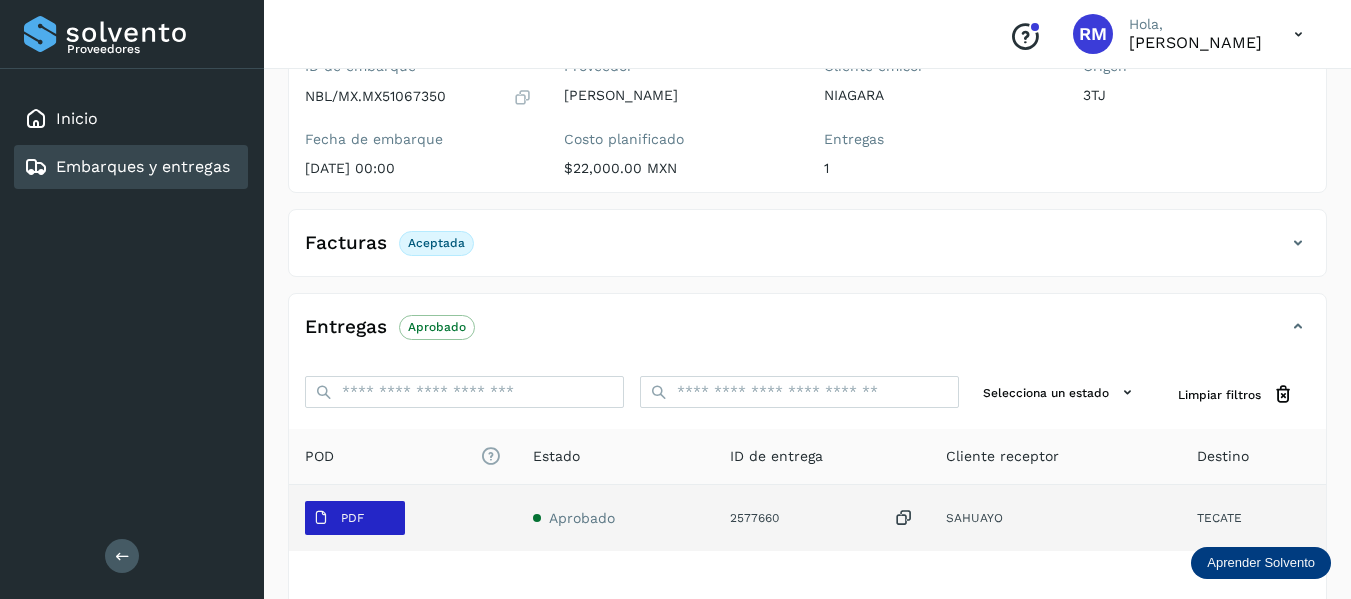 click on "PDF" at bounding box center (355, 518) 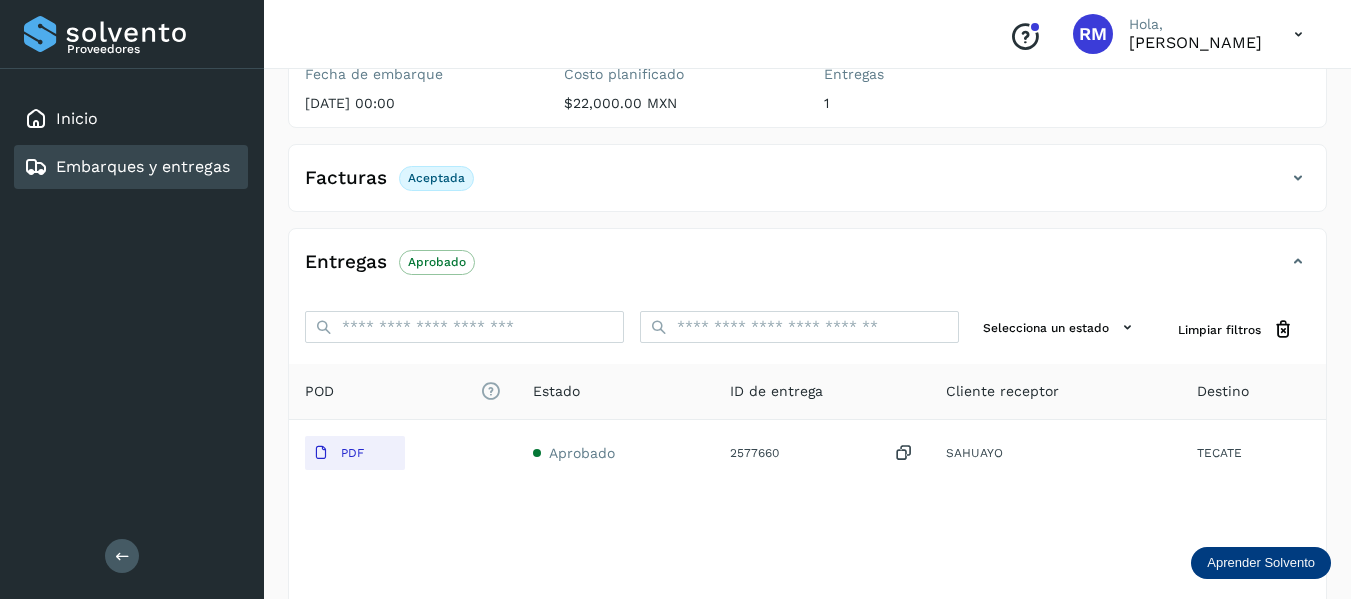 scroll, scrollTop: 300, scrollLeft: 0, axis: vertical 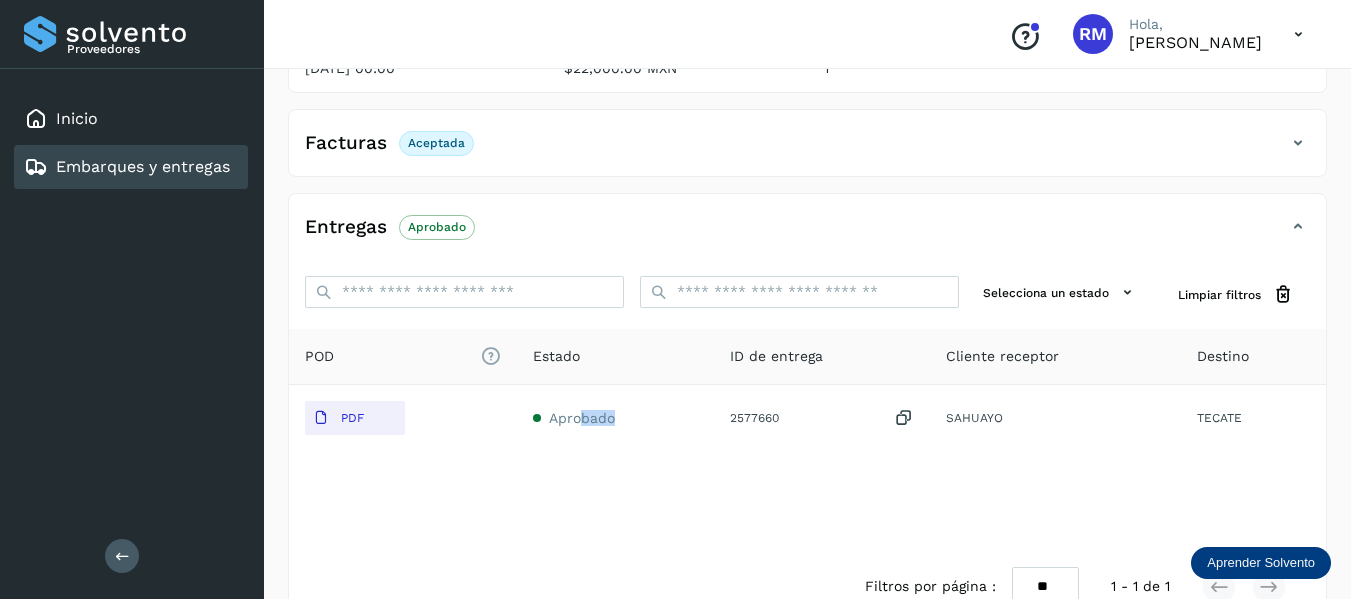 drag, startPoint x: 583, startPoint y: 414, endPoint x: 753, endPoint y: 470, distance: 178.98604 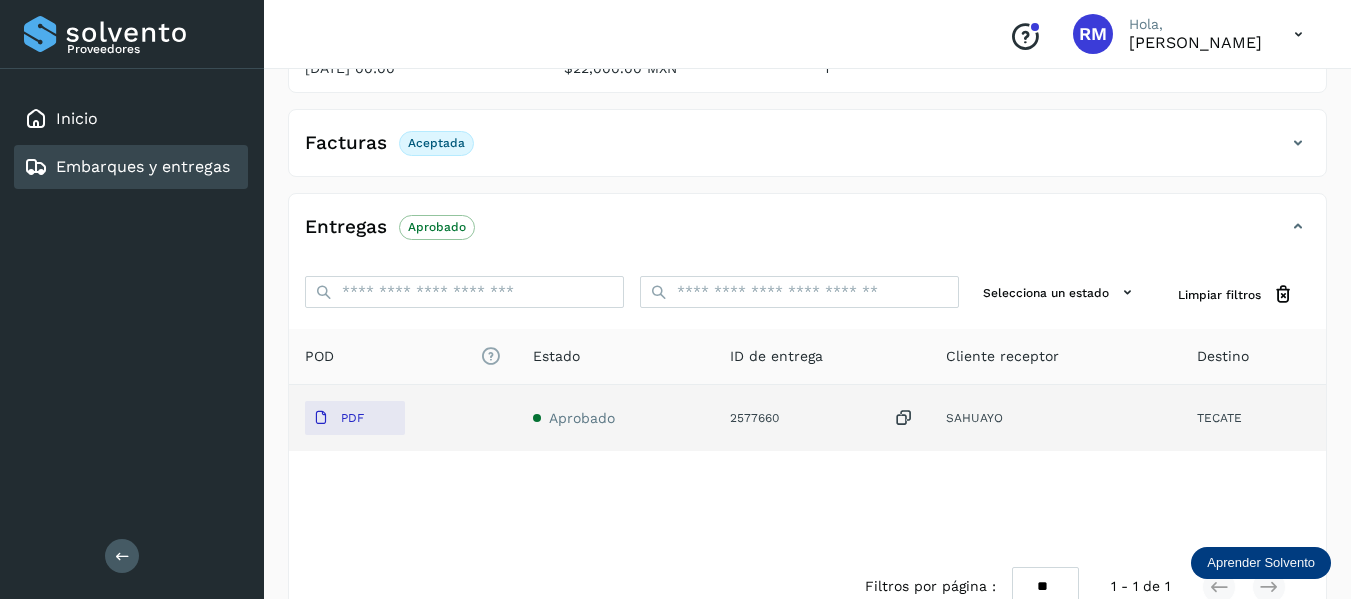 click at bounding box center [904, 418] 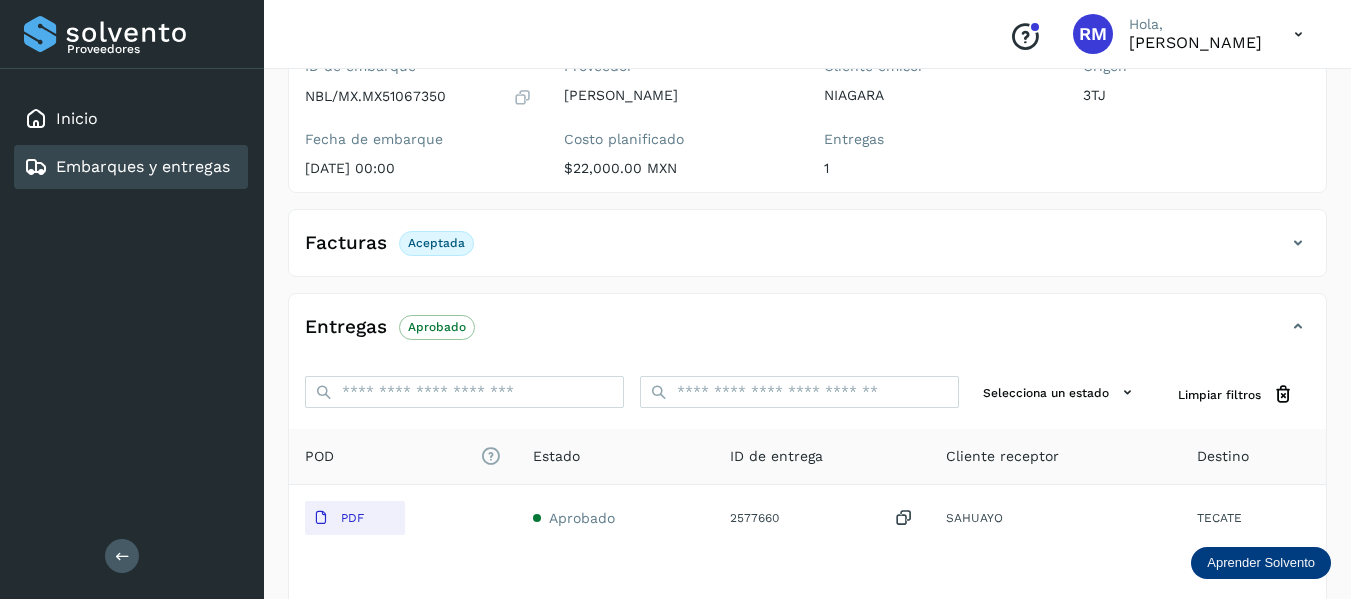 click on "Entregas" at bounding box center (346, 327) 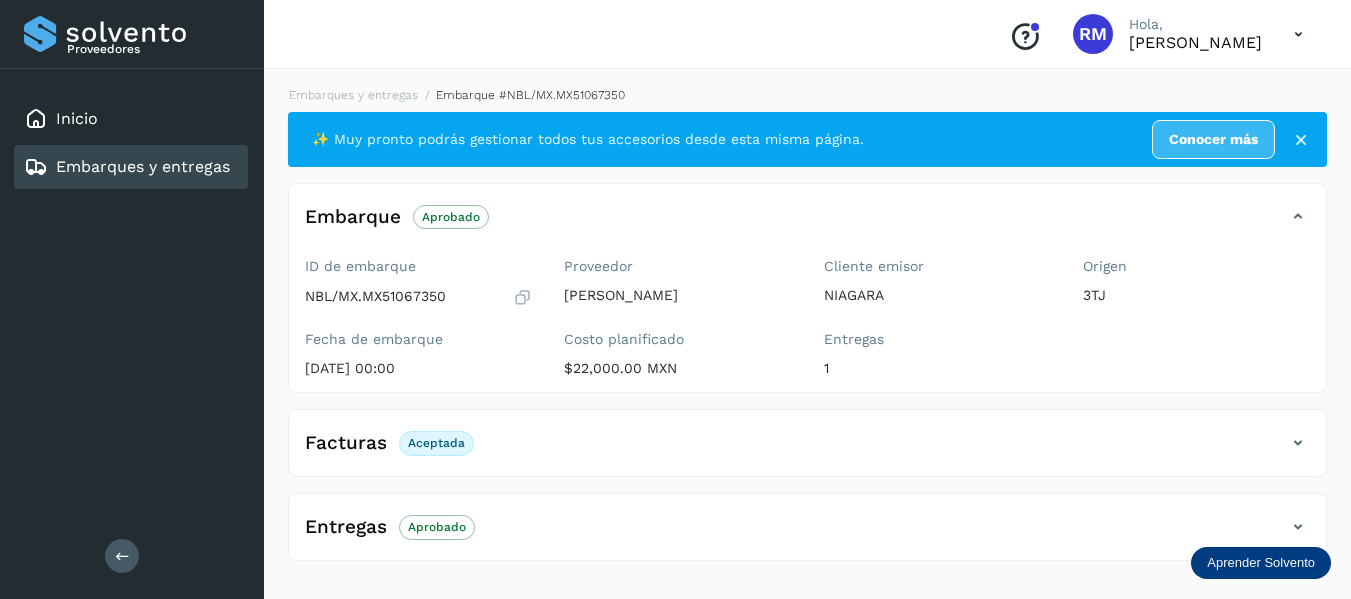 scroll, scrollTop: 0, scrollLeft: 0, axis: both 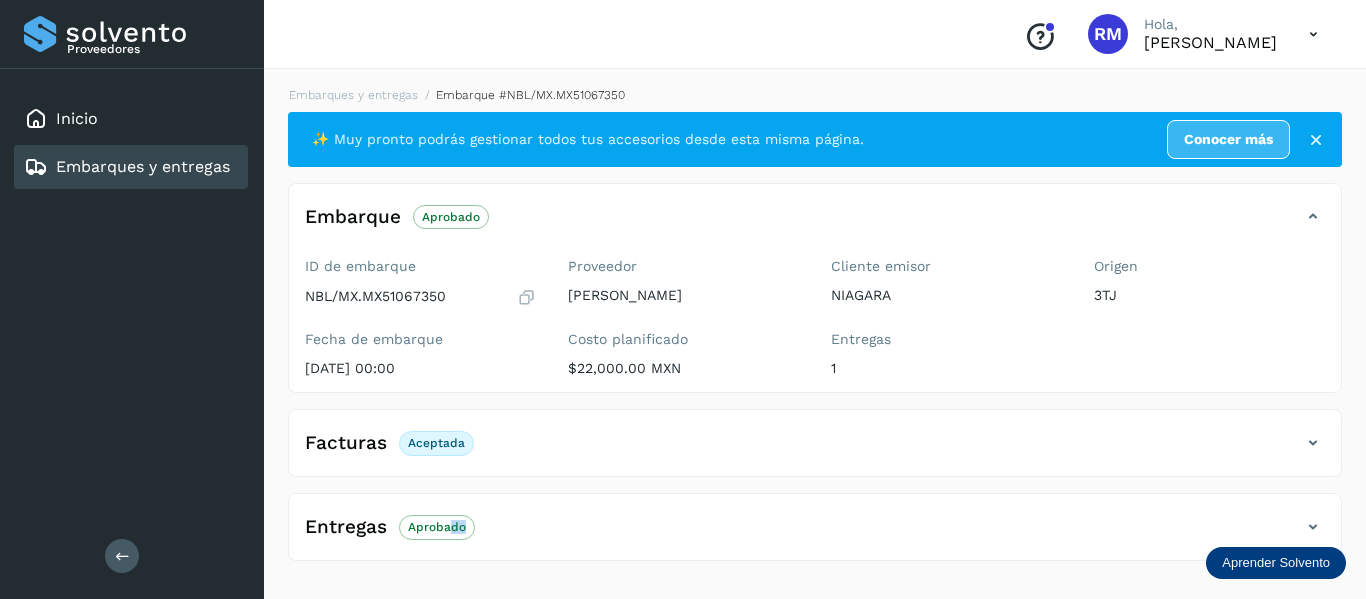 drag, startPoint x: 446, startPoint y: 529, endPoint x: 776, endPoint y: 525, distance: 330.02423 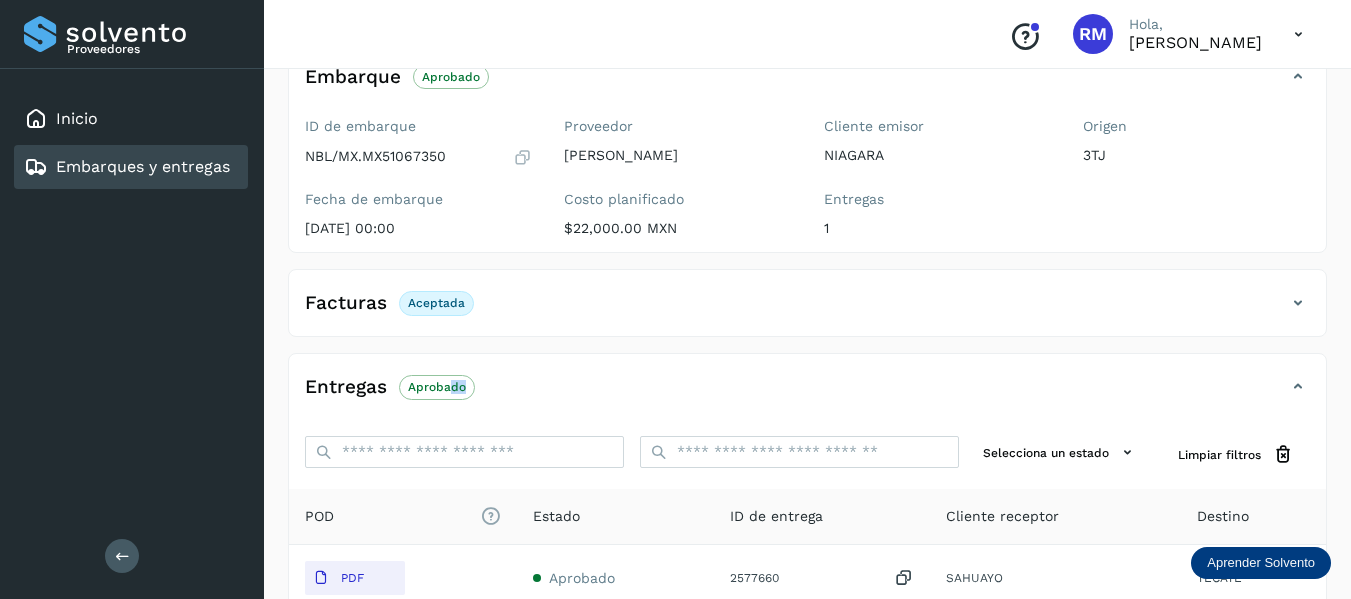 scroll, scrollTop: 300, scrollLeft: 0, axis: vertical 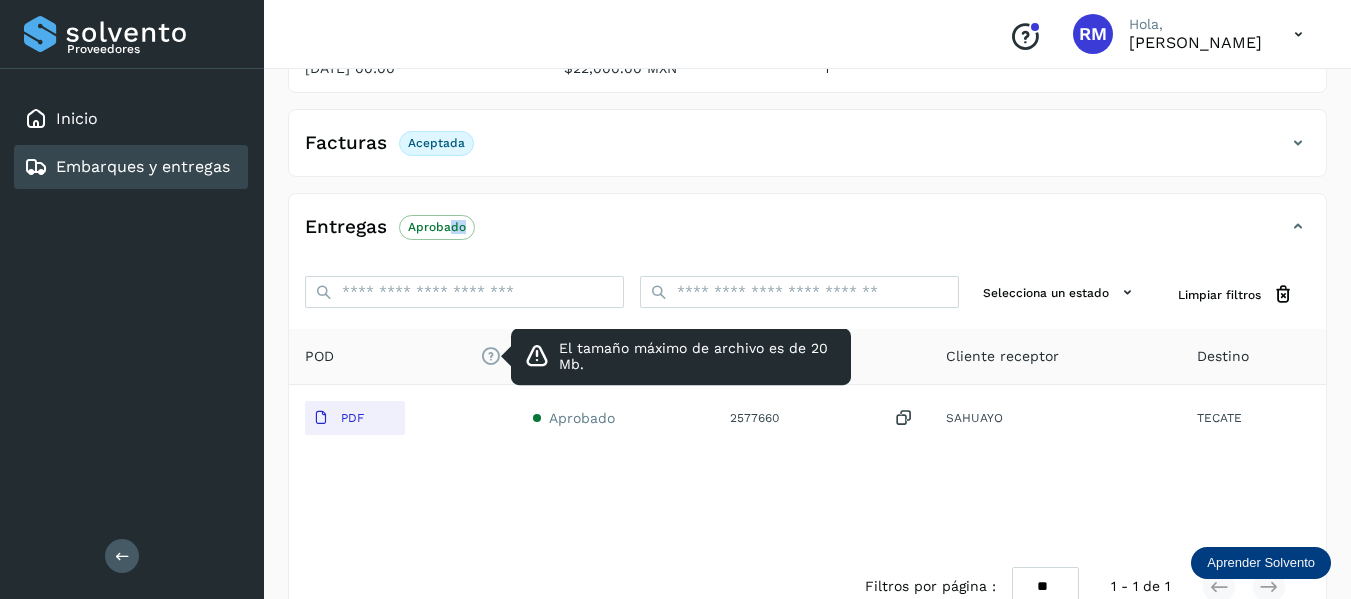 click on "El tamaño máximo de archivo es de 20 Mb." at bounding box center [490, 356] 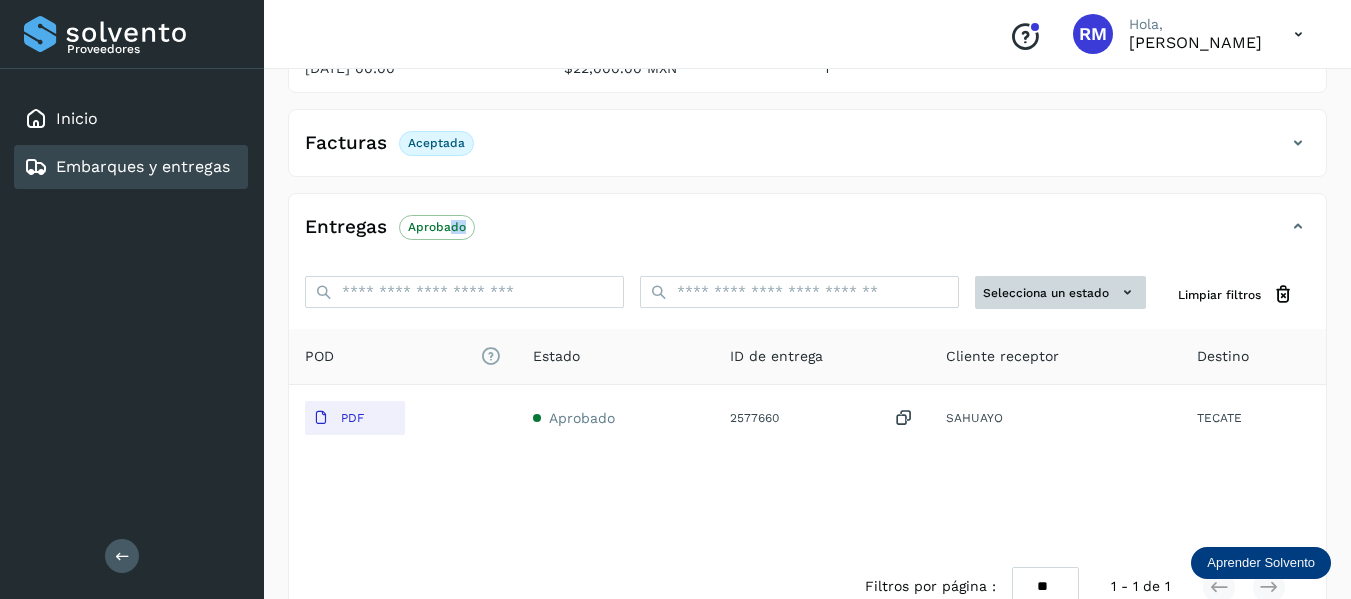 click on "Selecciona un estado" at bounding box center (1060, 292) 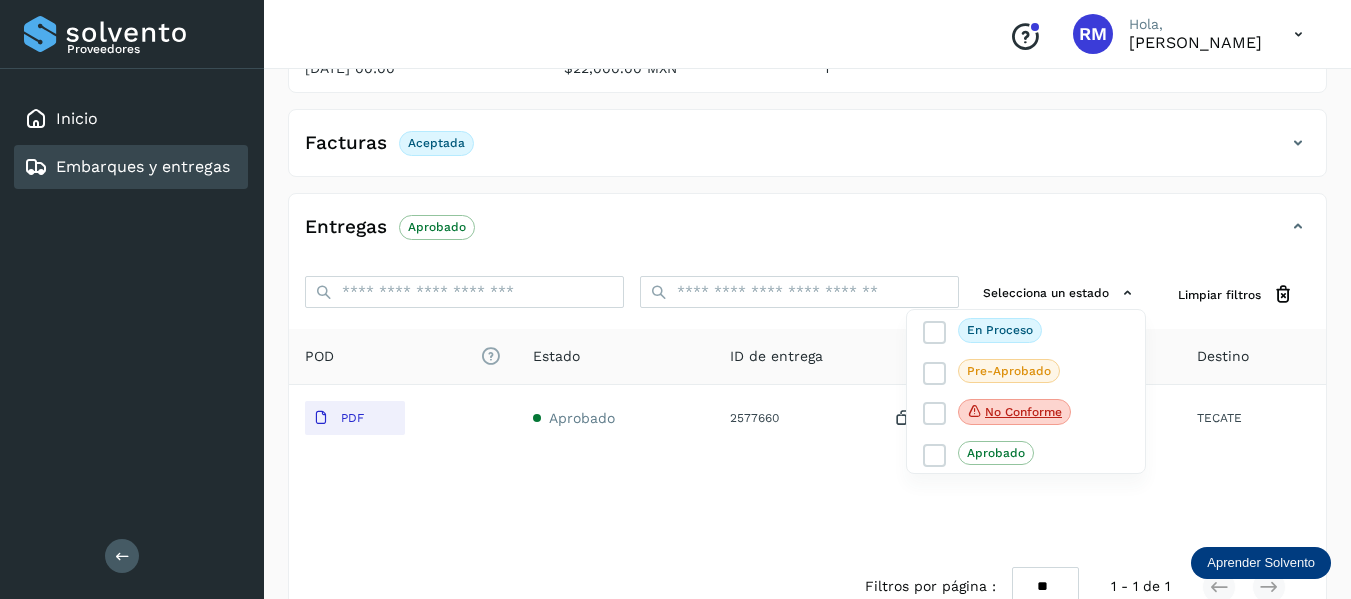 click at bounding box center [675, 299] 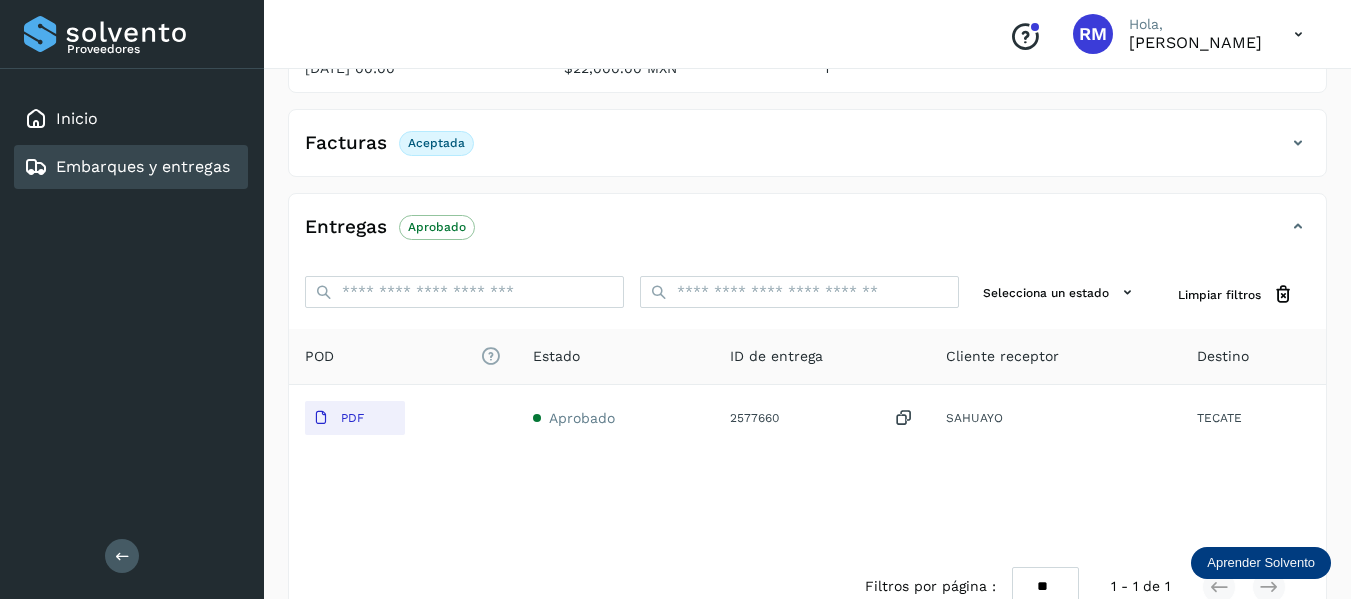 click on "Entregas" at bounding box center [346, 227] 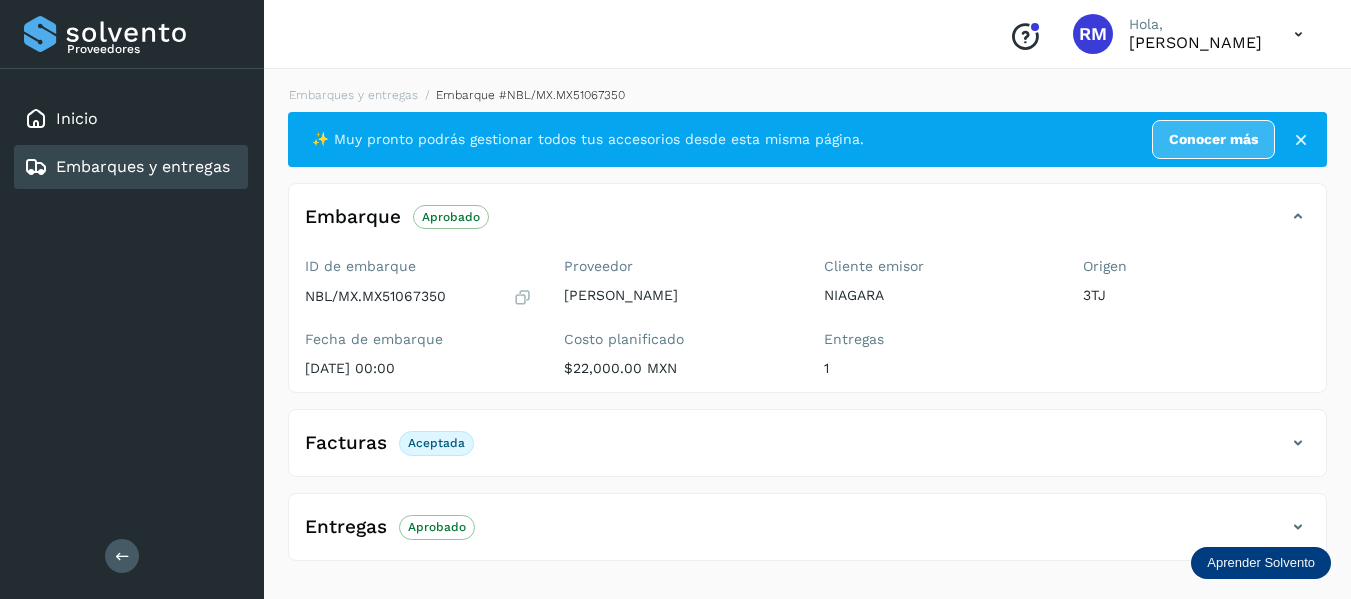 scroll, scrollTop: 0, scrollLeft: 0, axis: both 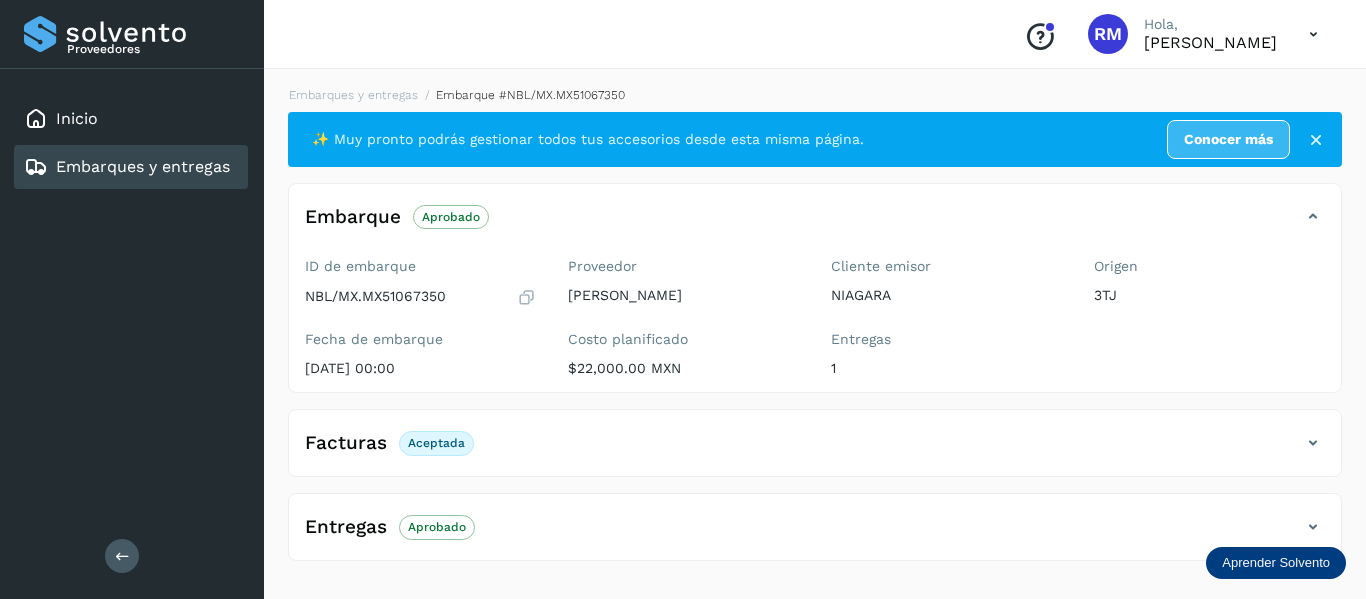 click on "Aprobado" 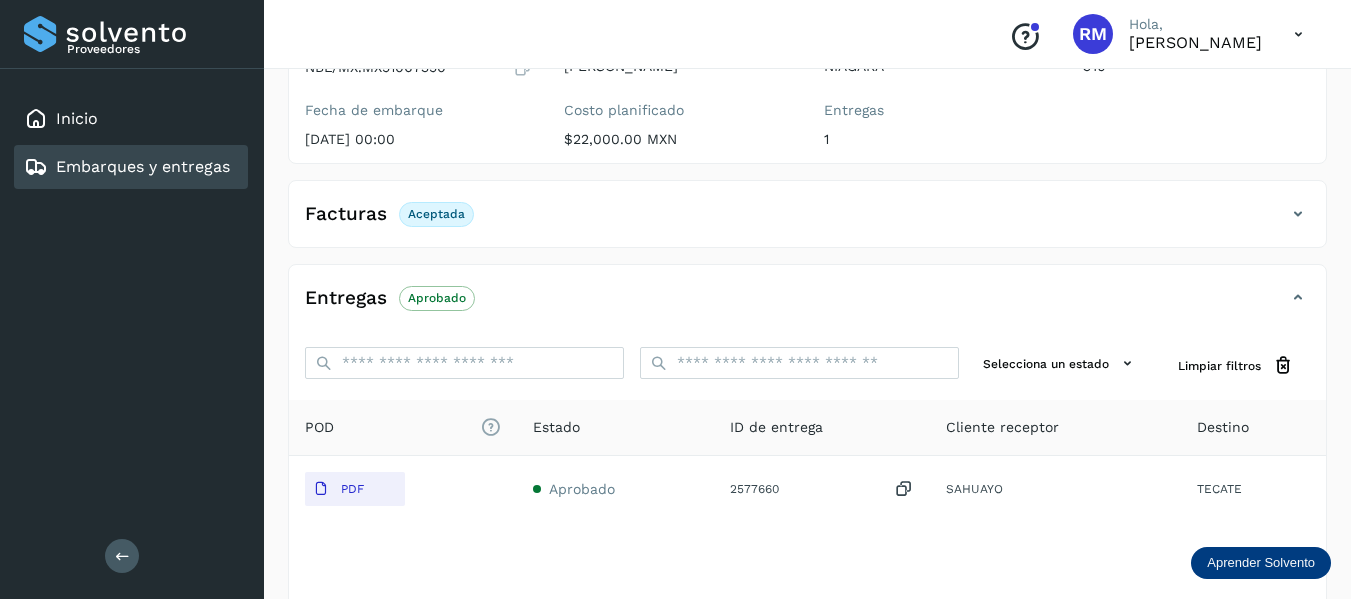 scroll, scrollTop: 300, scrollLeft: 0, axis: vertical 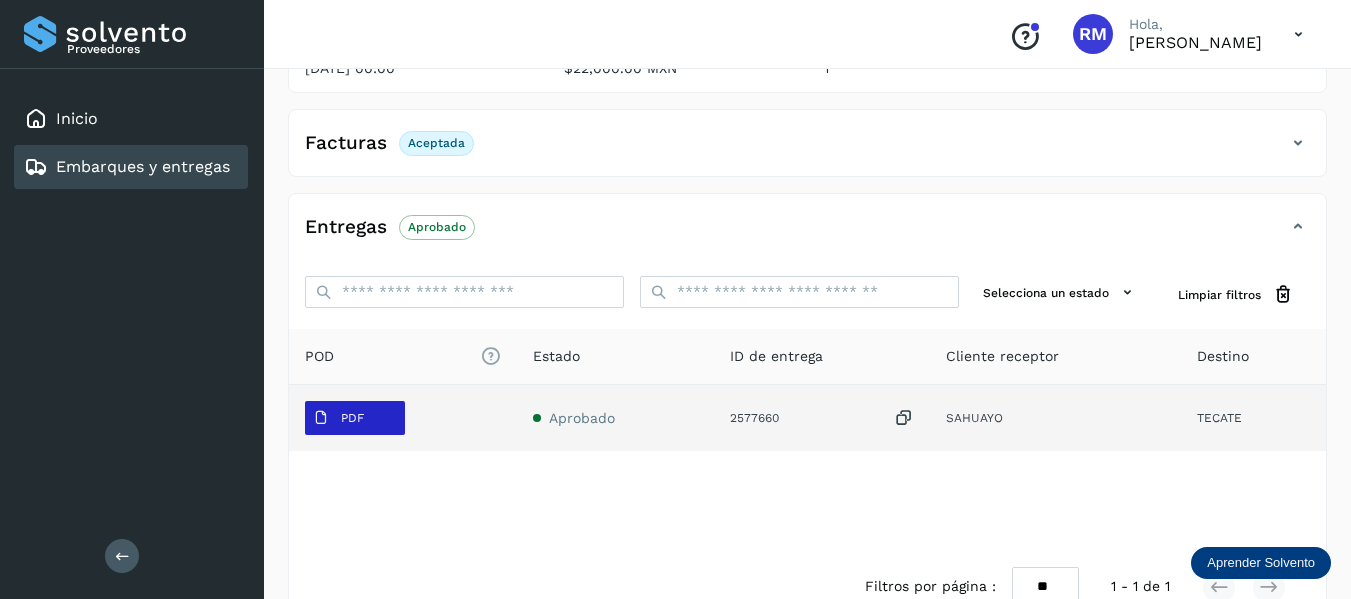 click on "PDF" at bounding box center [355, 418] 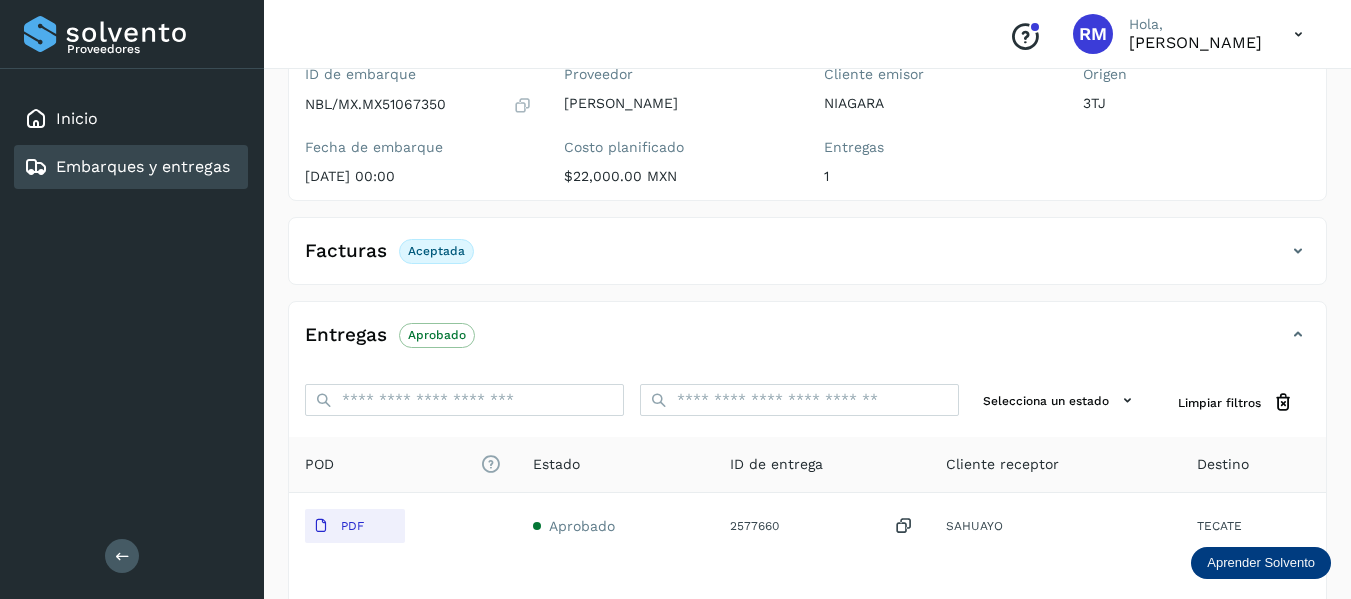 scroll, scrollTop: 200, scrollLeft: 0, axis: vertical 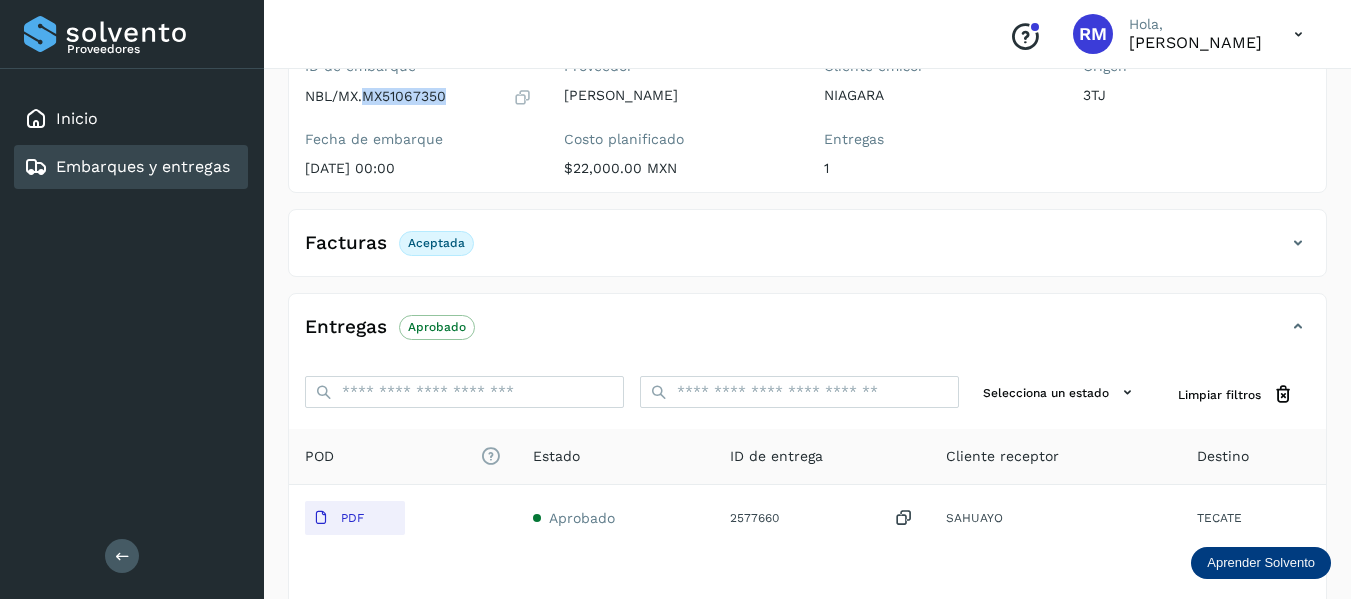 drag, startPoint x: 450, startPoint y: 96, endPoint x: 366, endPoint y: 102, distance: 84.21401 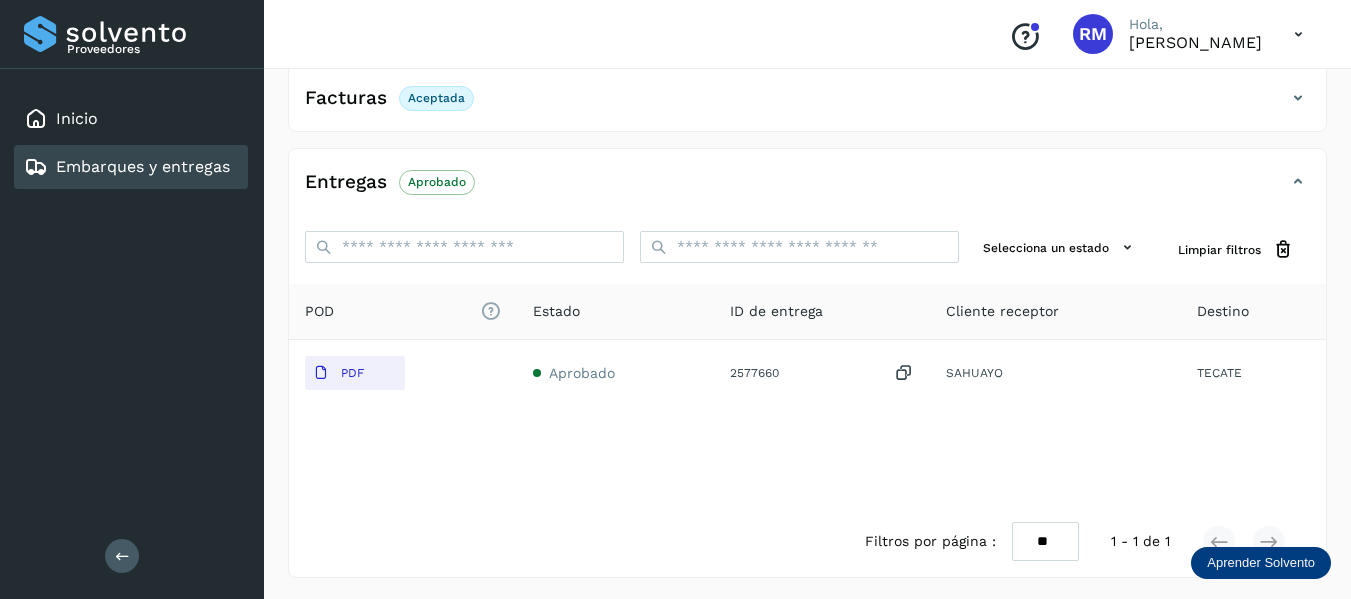 scroll, scrollTop: 348, scrollLeft: 0, axis: vertical 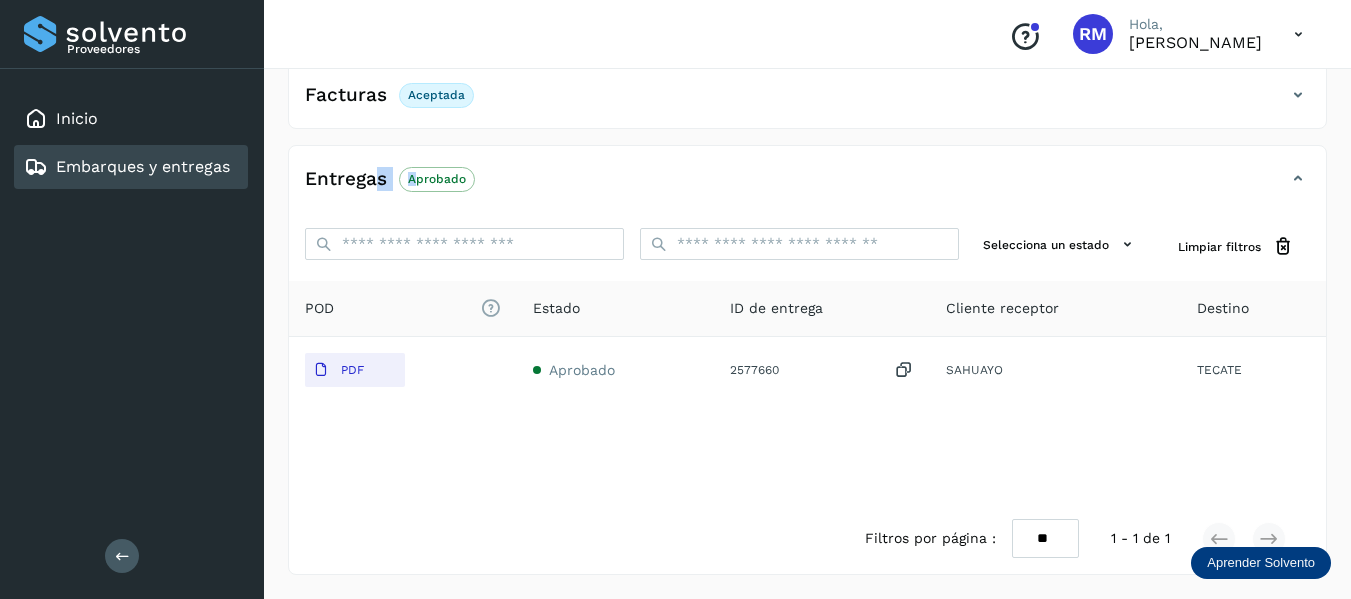 drag, startPoint x: 416, startPoint y: 180, endPoint x: 380, endPoint y: 182, distance: 36.05551 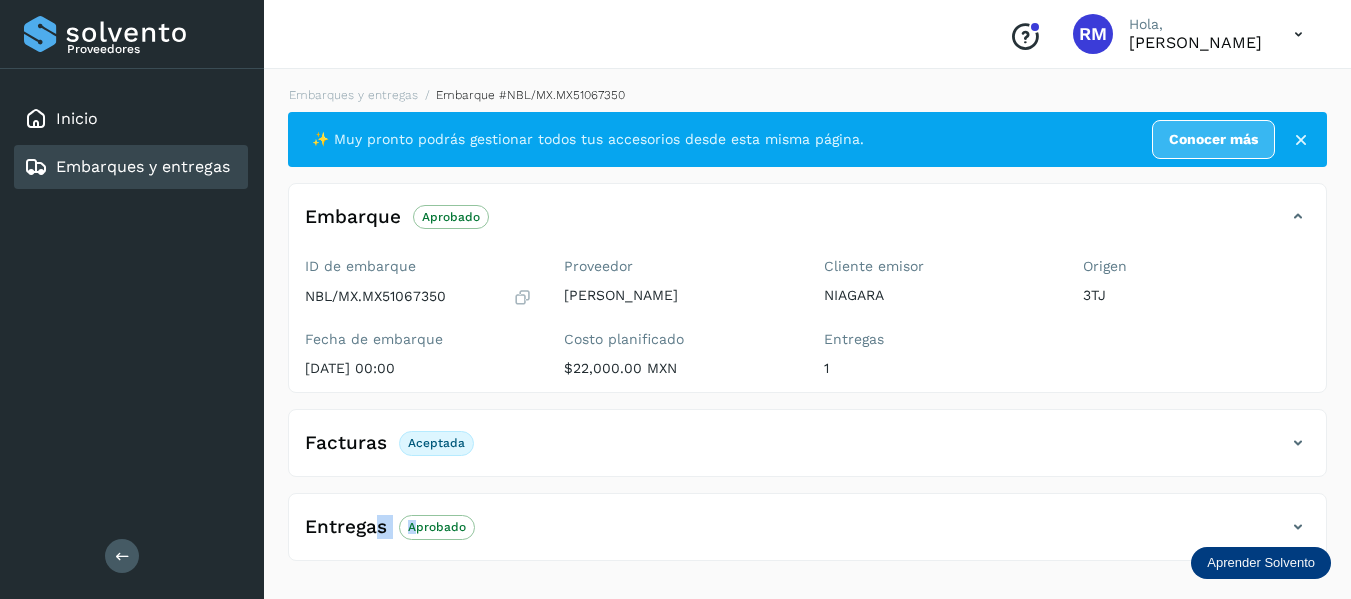 scroll, scrollTop: 0, scrollLeft: 0, axis: both 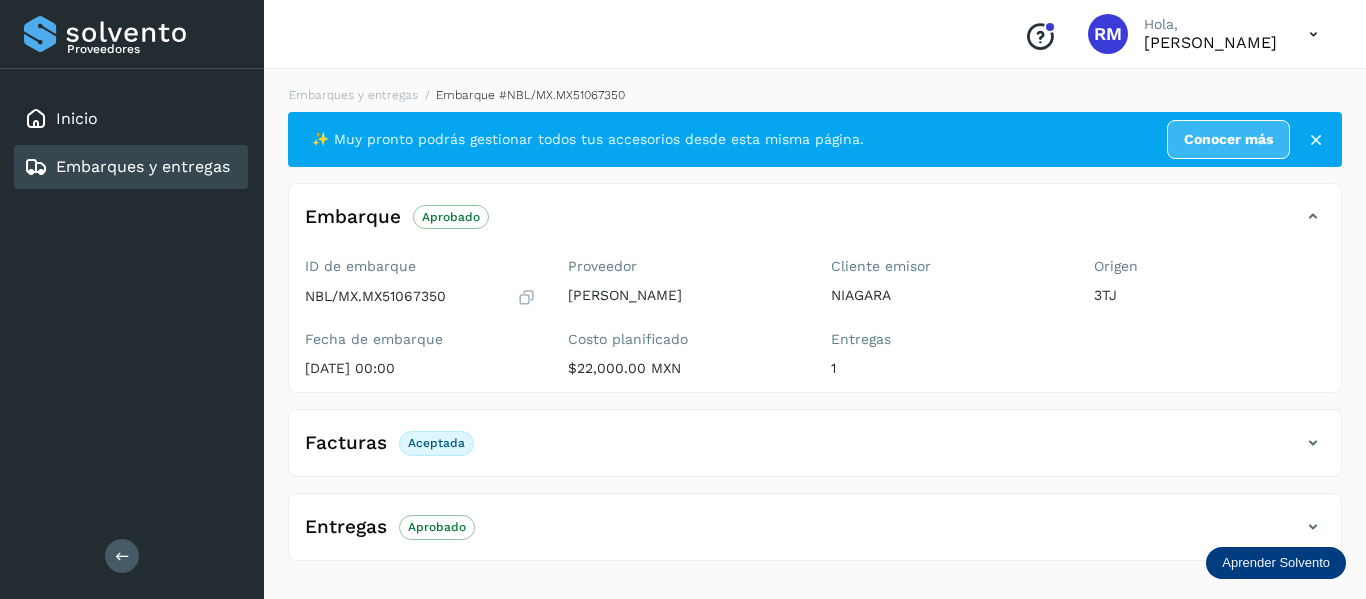 click on "Entregas" at bounding box center [346, 527] 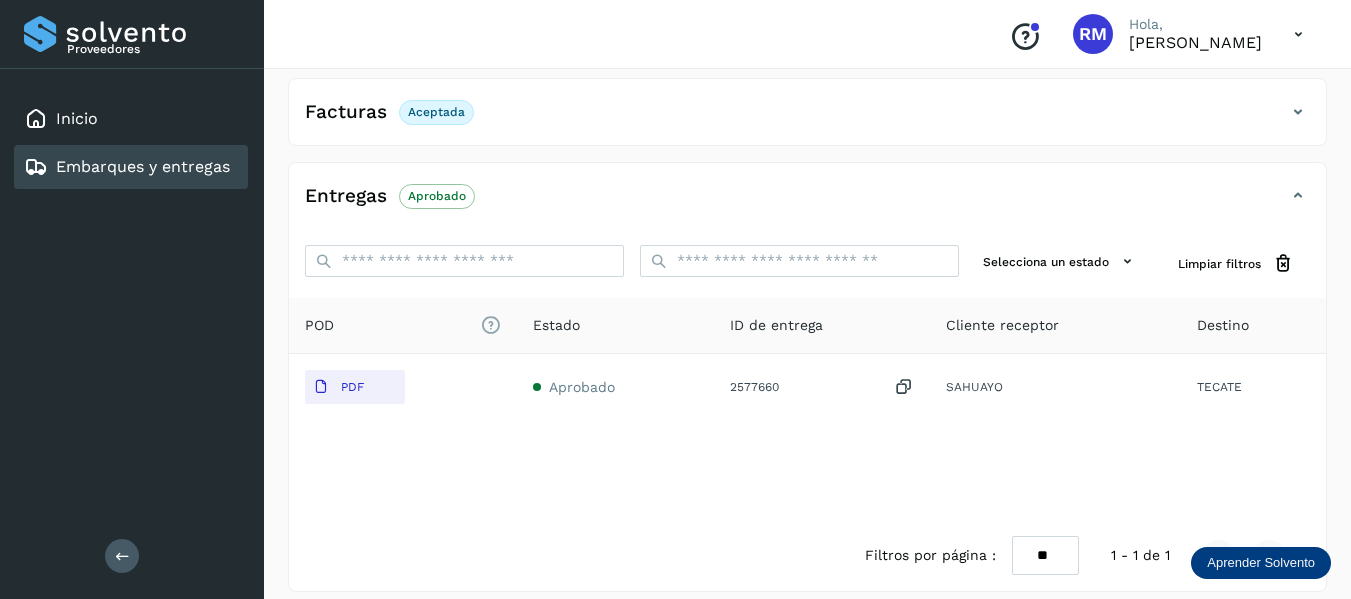 scroll, scrollTop: 348, scrollLeft: 0, axis: vertical 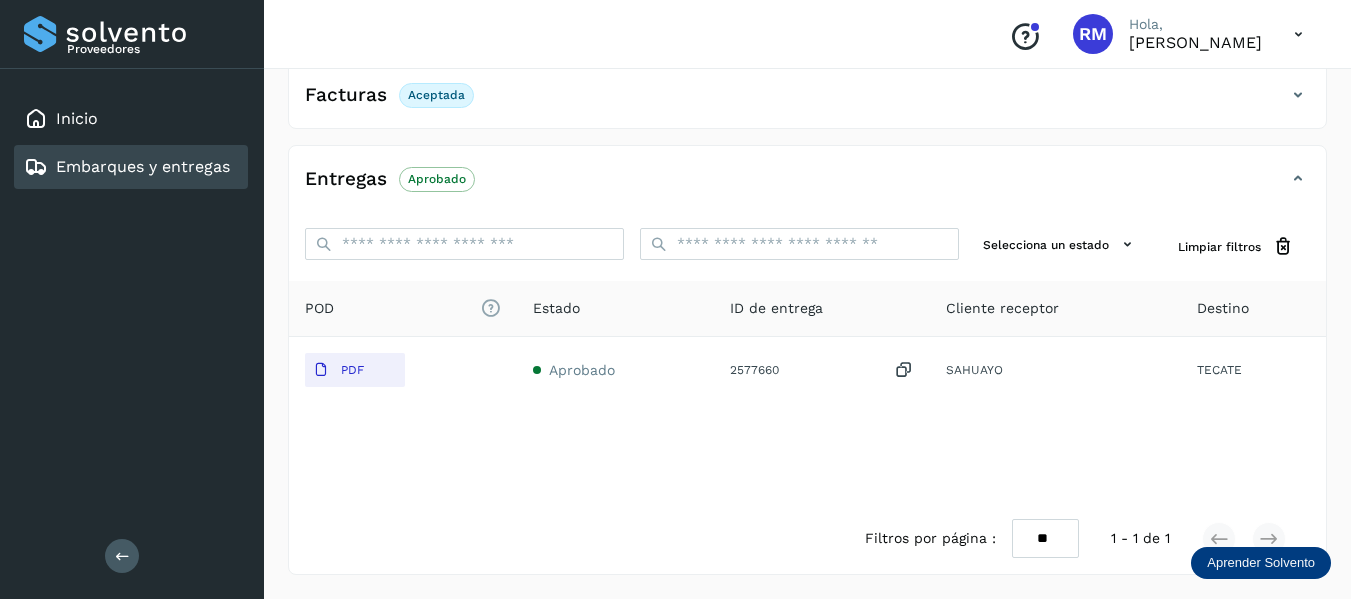 click on "POD
El tamaño máximo de archivo es de 20 Mb." 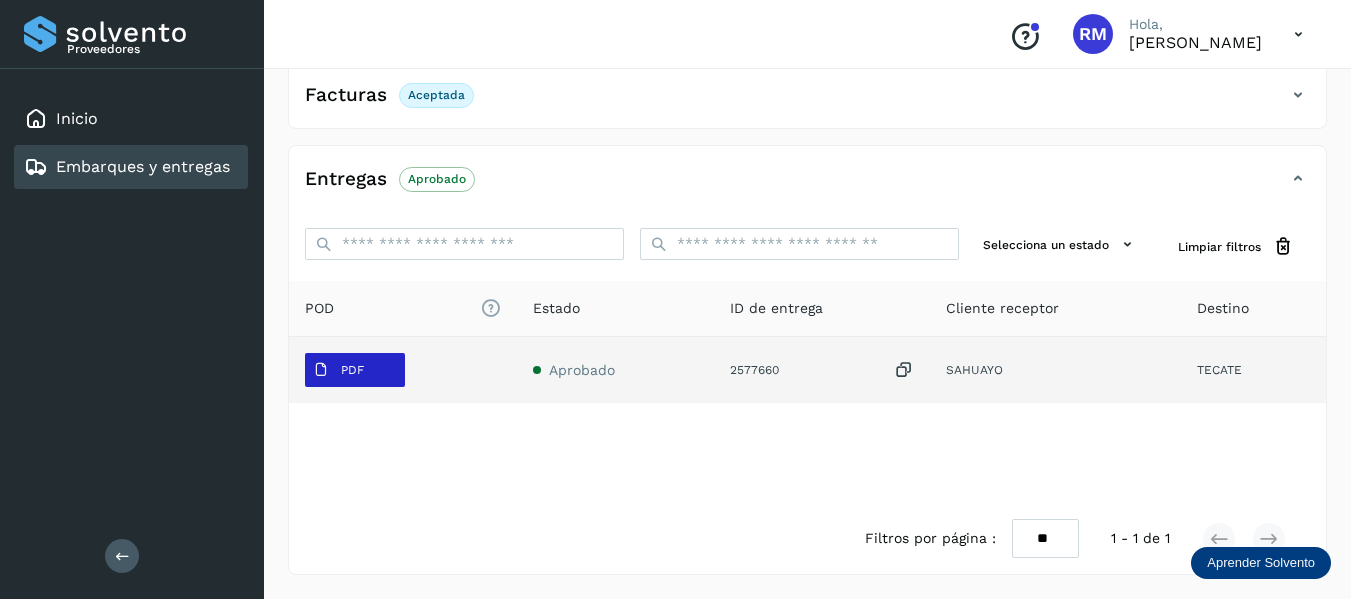 click on "PDF" at bounding box center (355, 370) 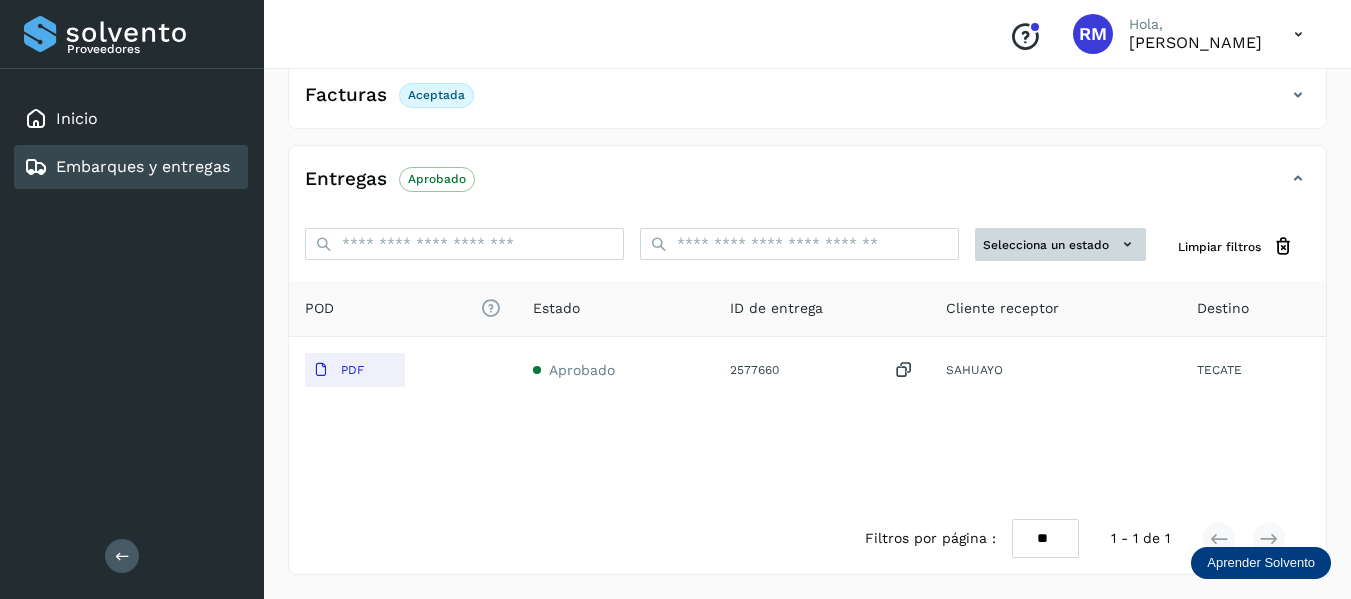 click on "Selecciona un estado" at bounding box center [1060, 244] 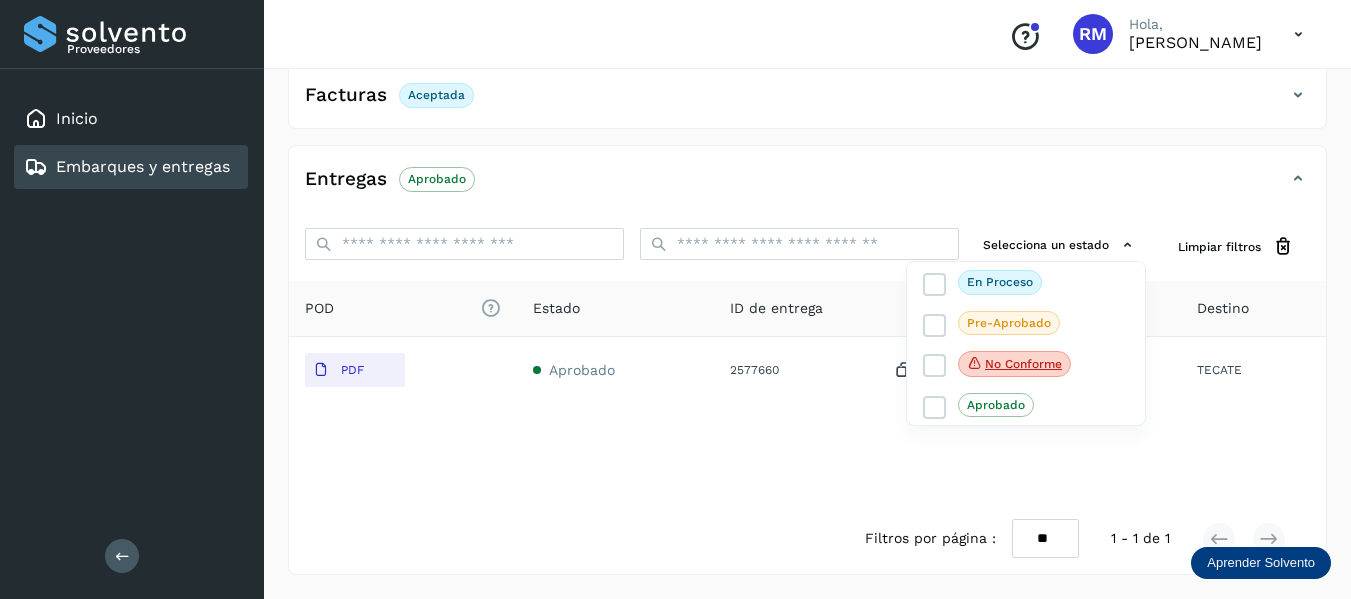 click at bounding box center [675, 299] 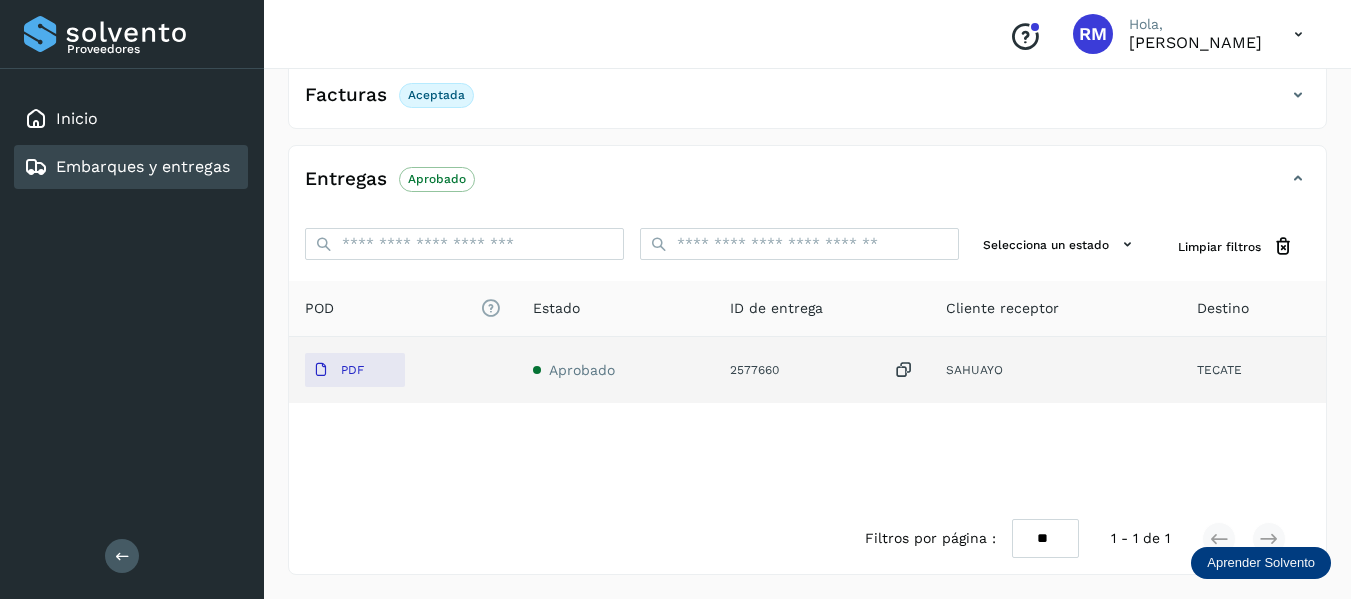click on "2577660" 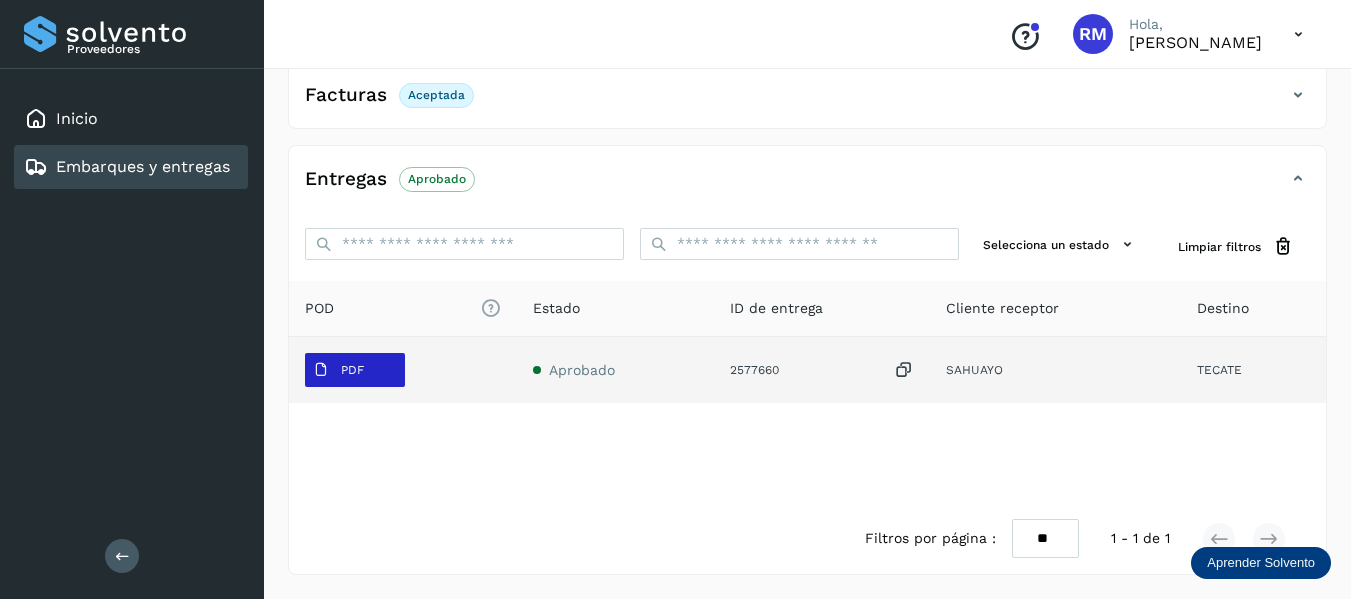 click on "PDF" at bounding box center (352, 370) 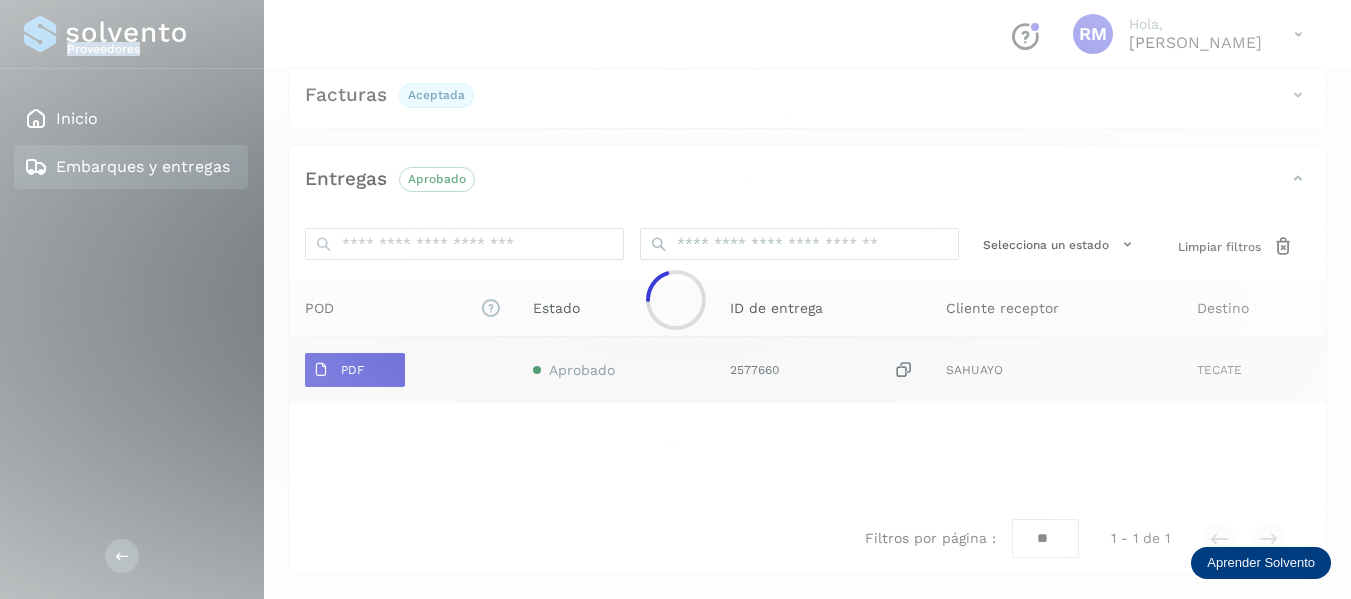 click 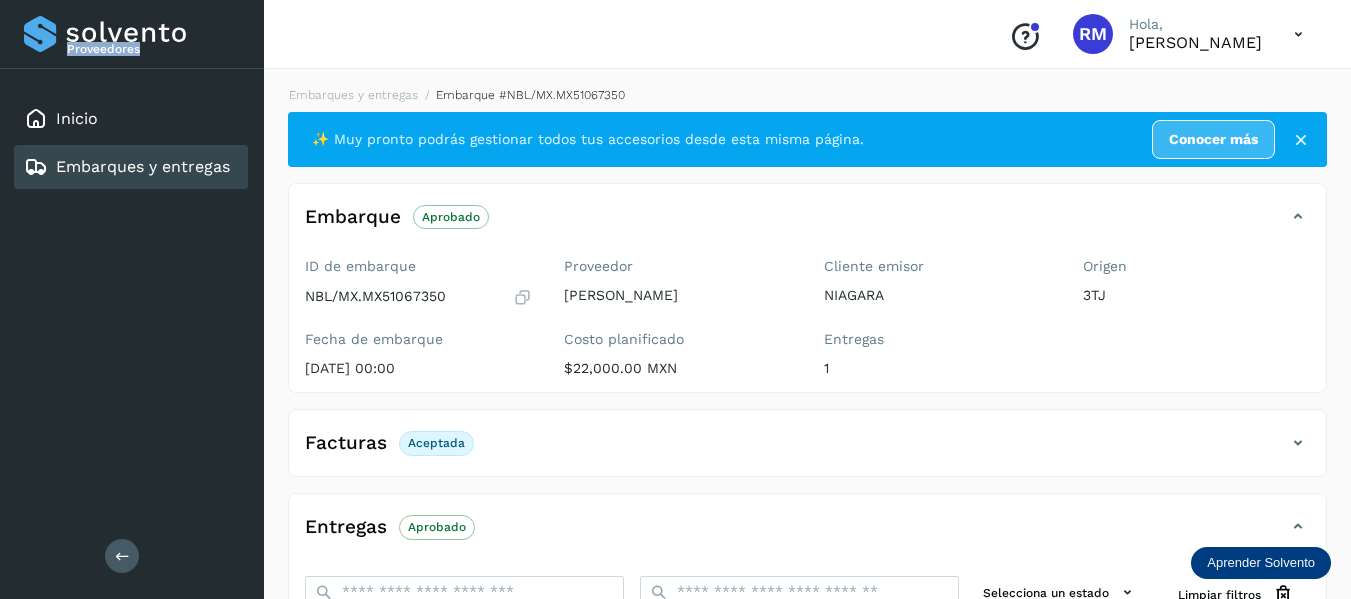scroll, scrollTop: 300, scrollLeft: 0, axis: vertical 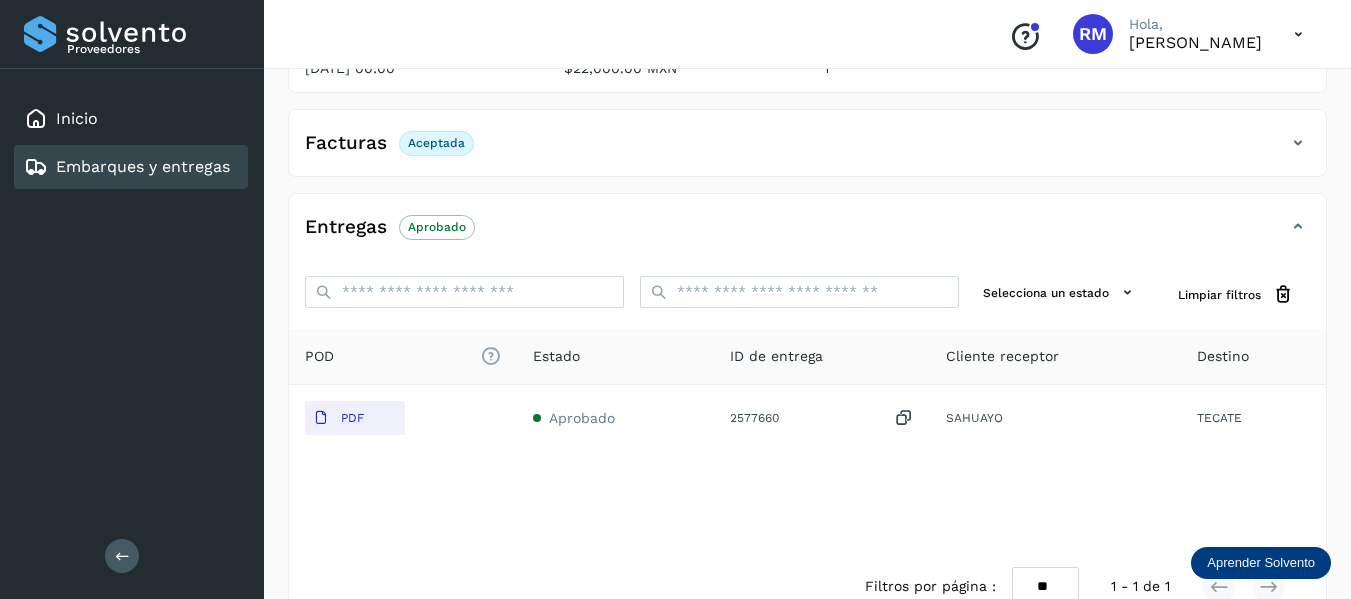 drag, startPoint x: 375, startPoint y: 226, endPoint x: 361, endPoint y: 229, distance: 14.3178215 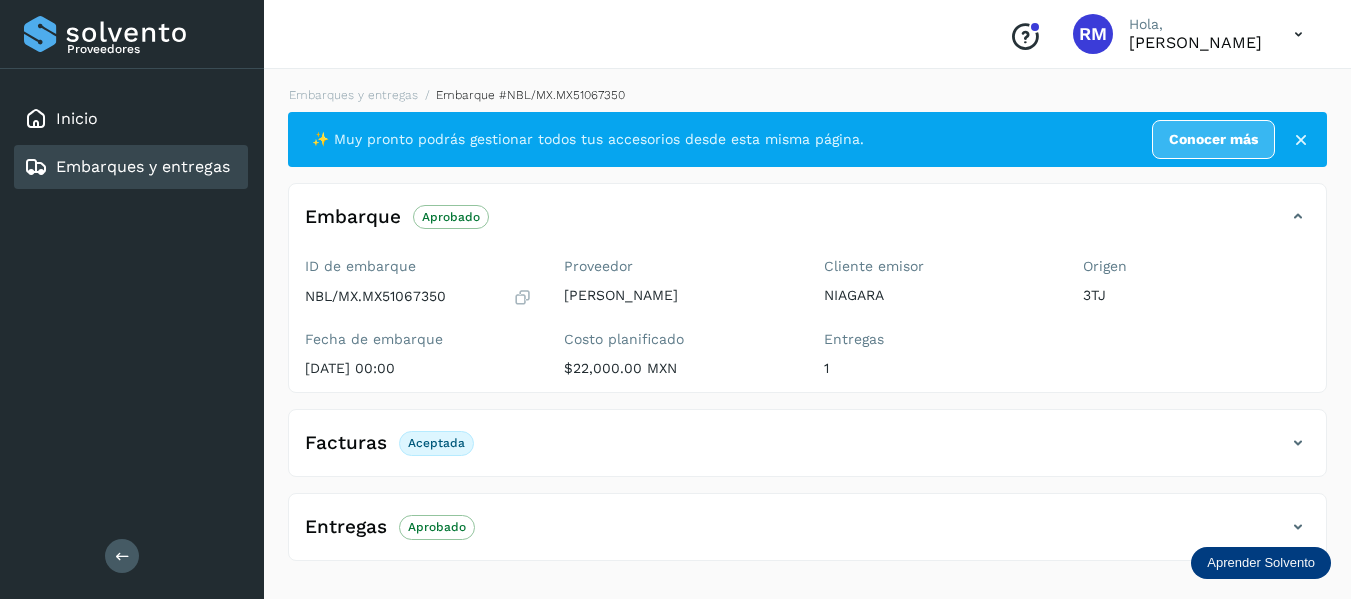 scroll, scrollTop: 0, scrollLeft: 0, axis: both 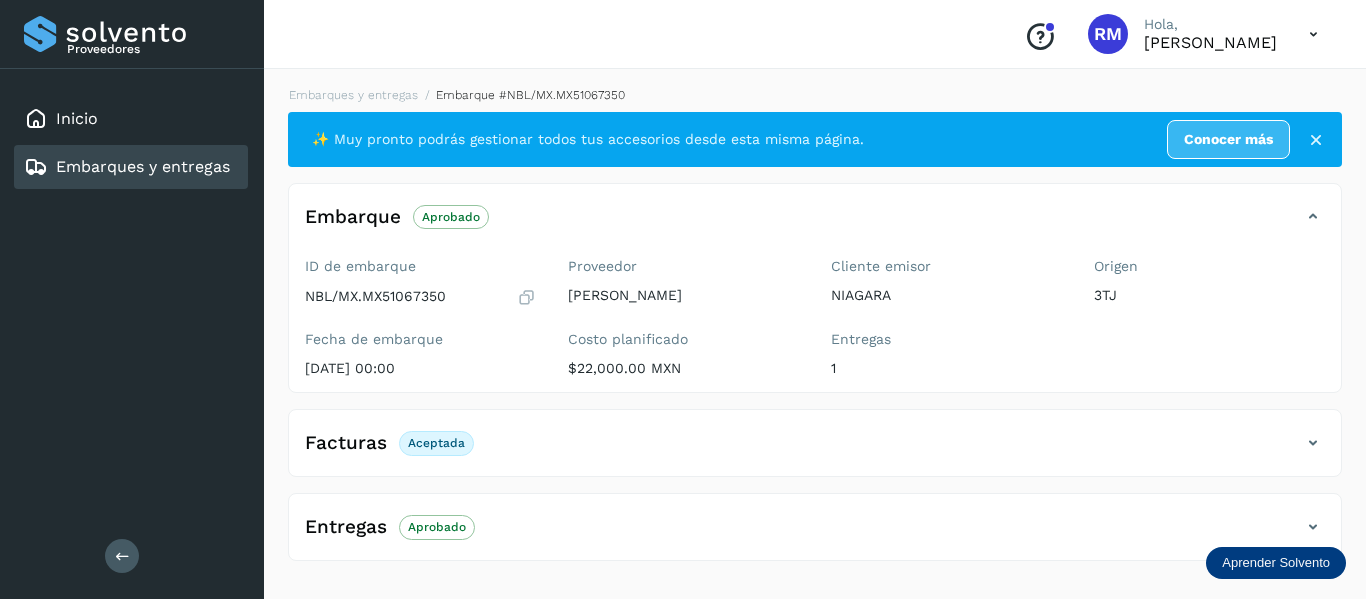 click at bounding box center (1313, 527) 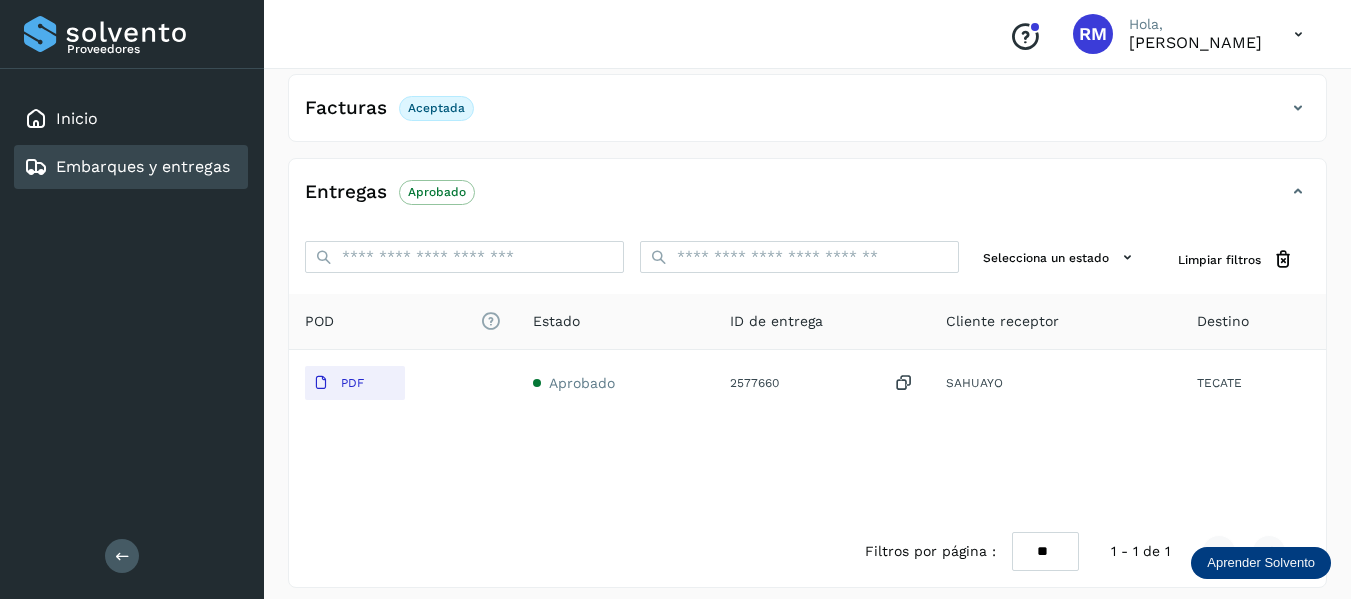 scroll, scrollTop: 348, scrollLeft: 0, axis: vertical 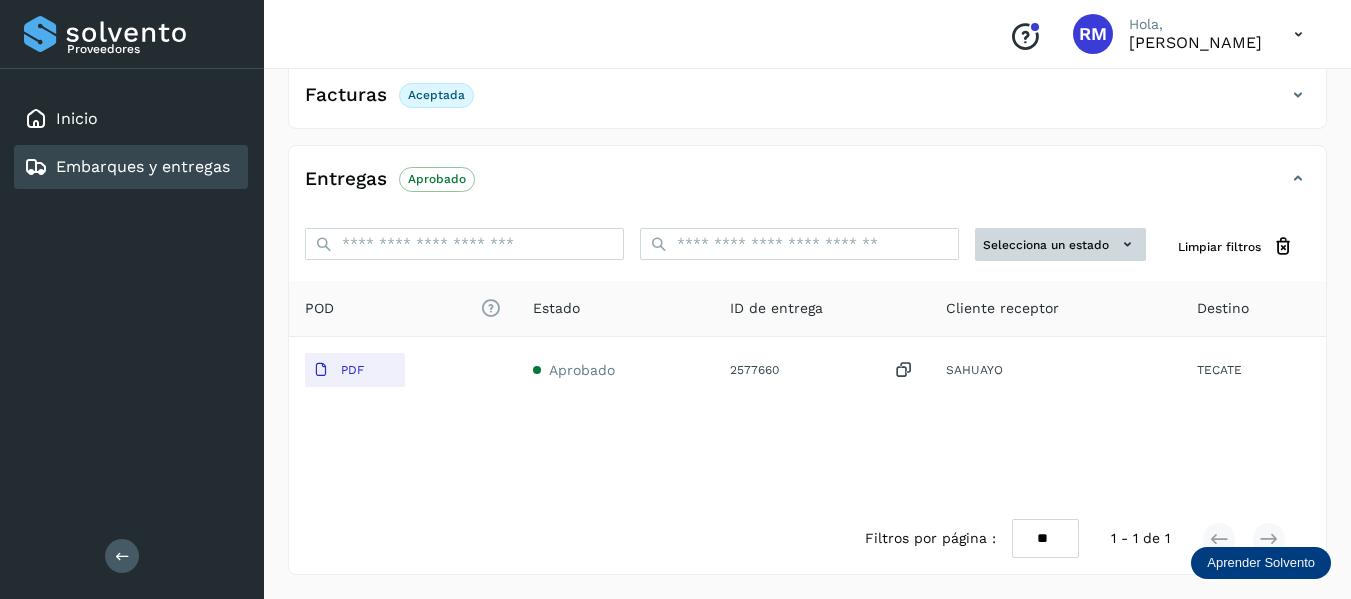 click 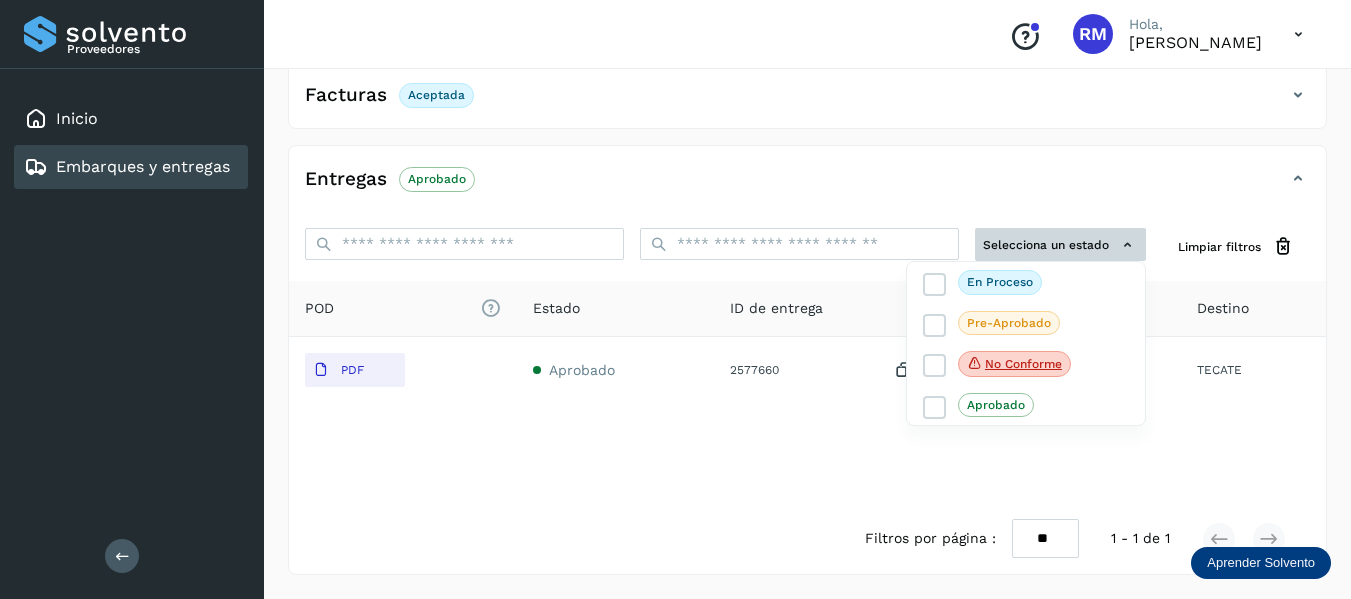 click at bounding box center [675, 299] 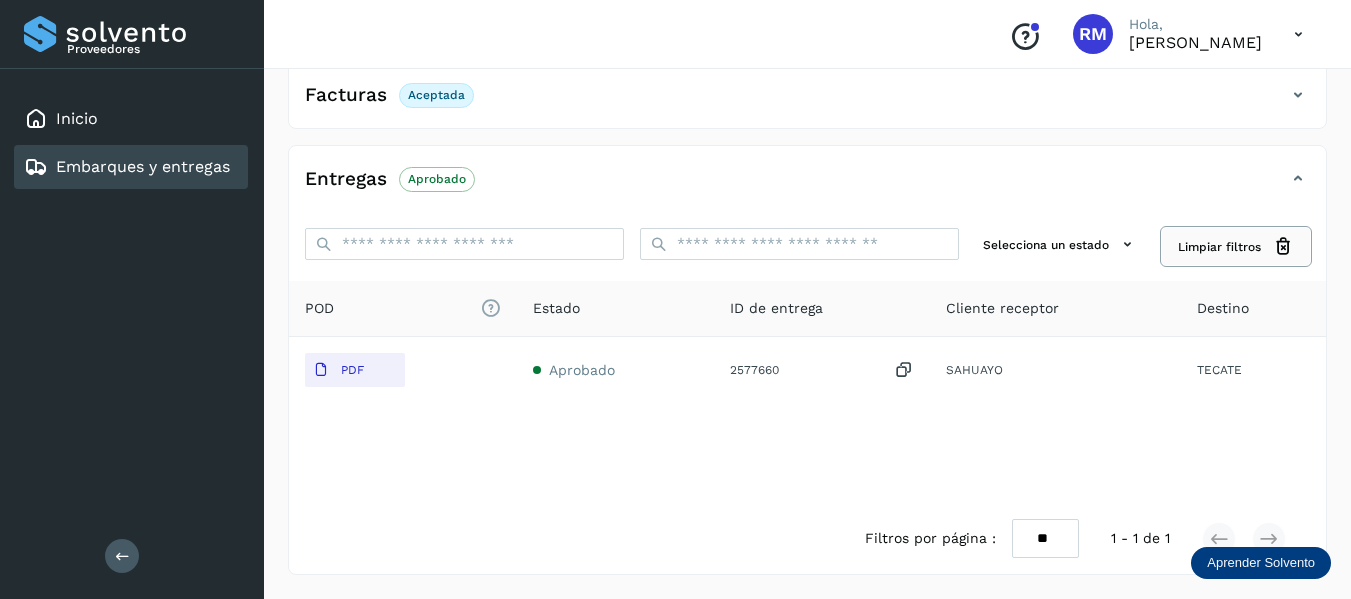 click on "Limpiar filtros" 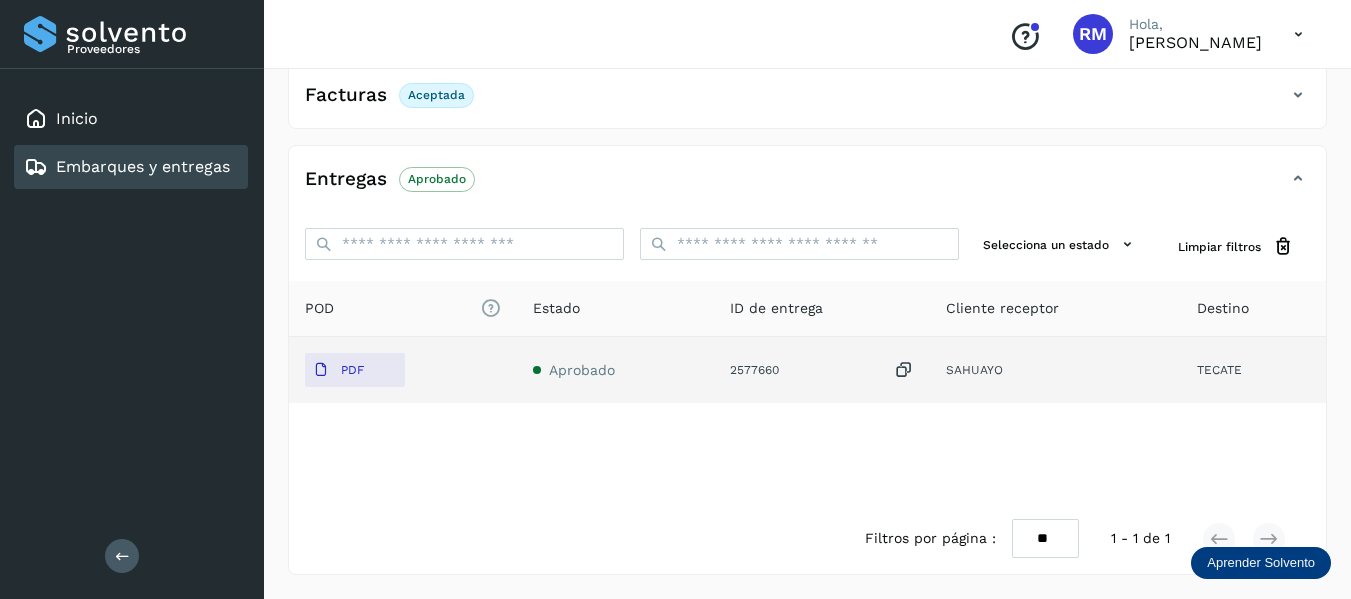 click on "2577660" 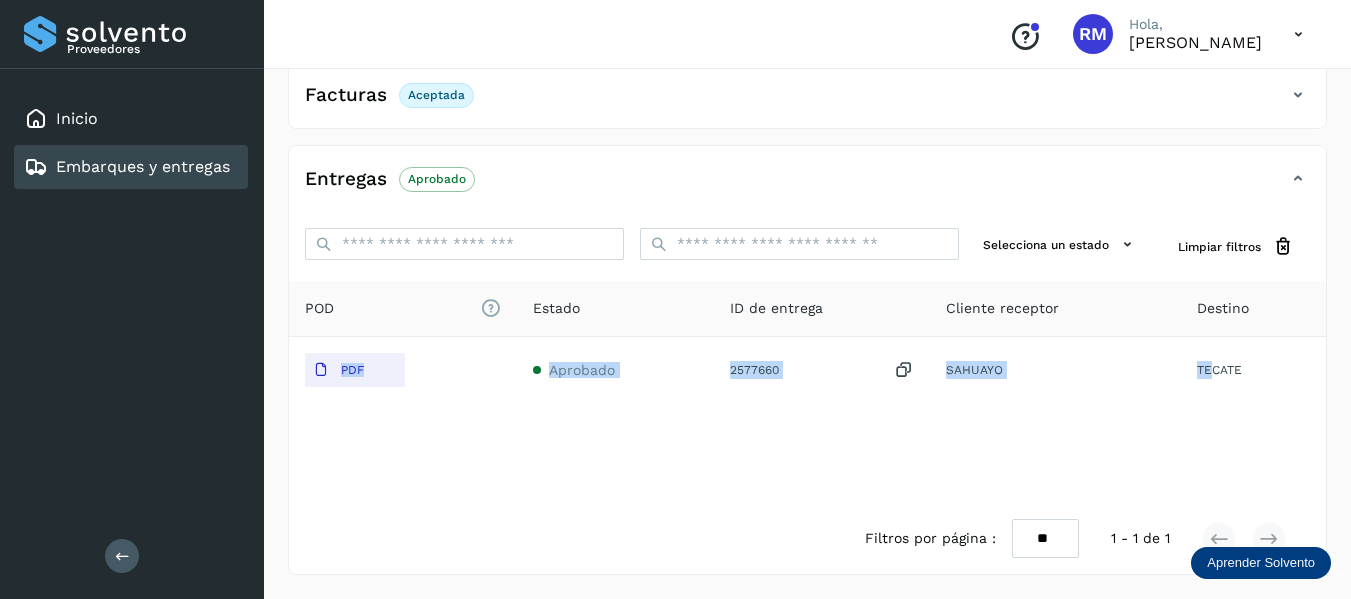 drag, startPoint x: 1207, startPoint y: 374, endPoint x: 879, endPoint y: 479, distance: 344.39658 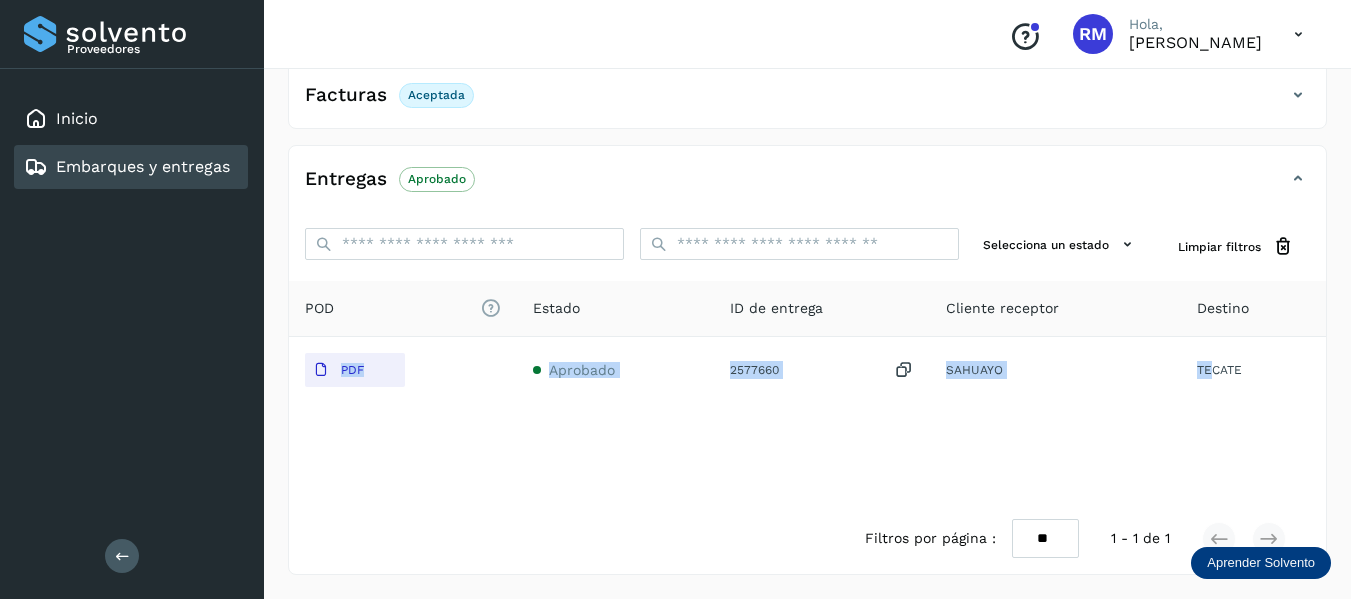 drag, startPoint x: 396, startPoint y: 378, endPoint x: 413, endPoint y: 458, distance: 81.78631 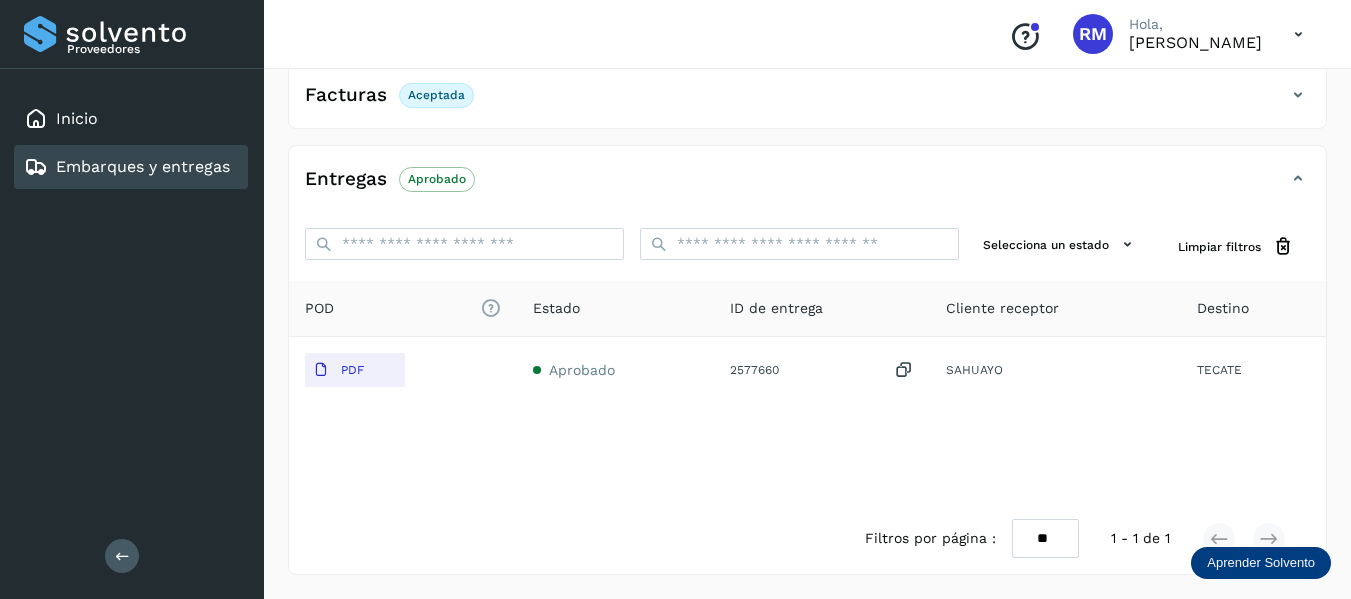 drag, startPoint x: 394, startPoint y: 382, endPoint x: 1196, endPoint y: 147, distance: 835.72064 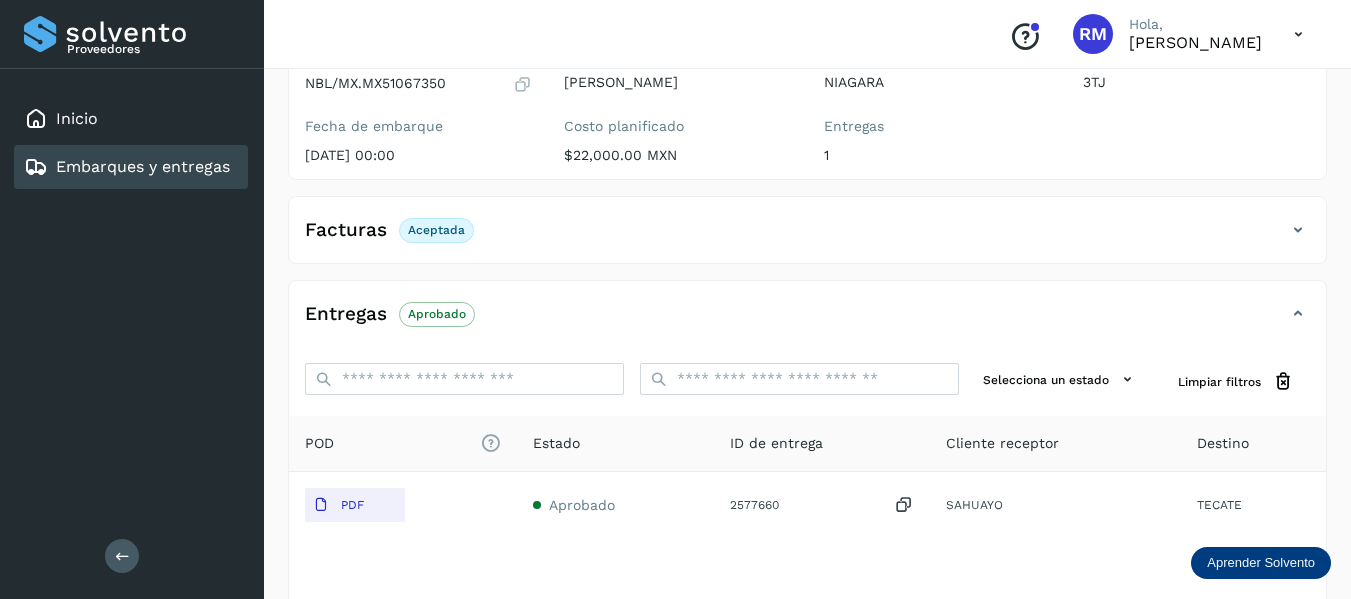 scroll, scrollTop: 248, scrollLeft: 0, axis: vertical 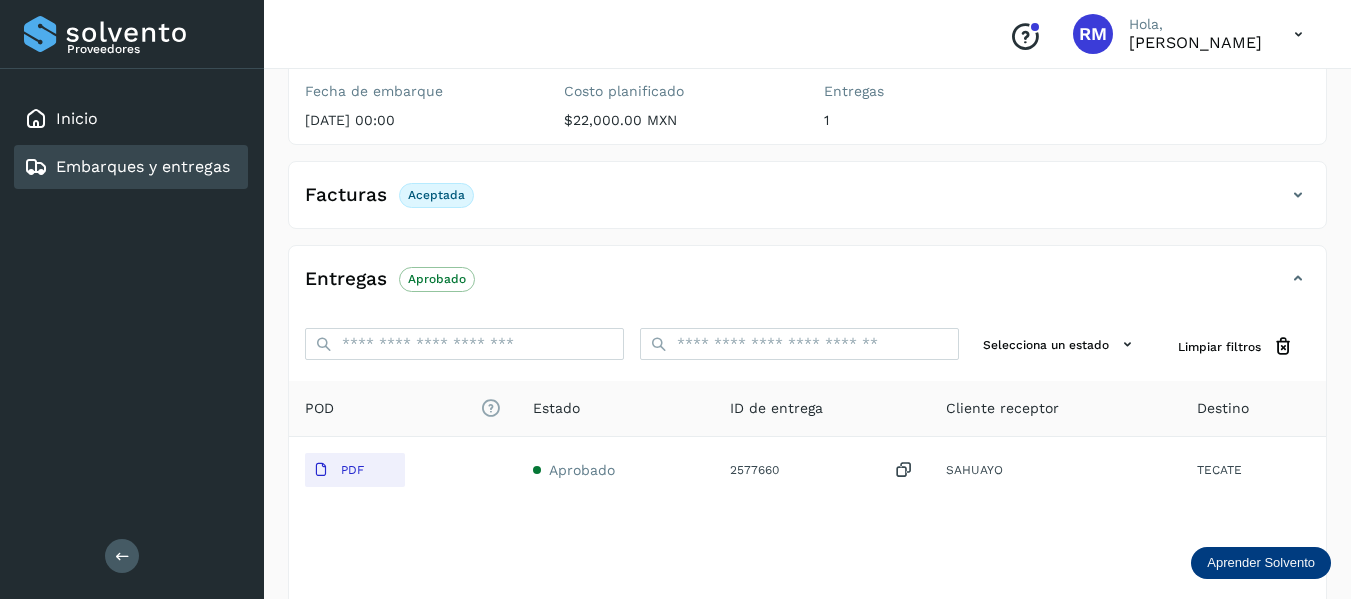 click at bounding box center (1298, 195) 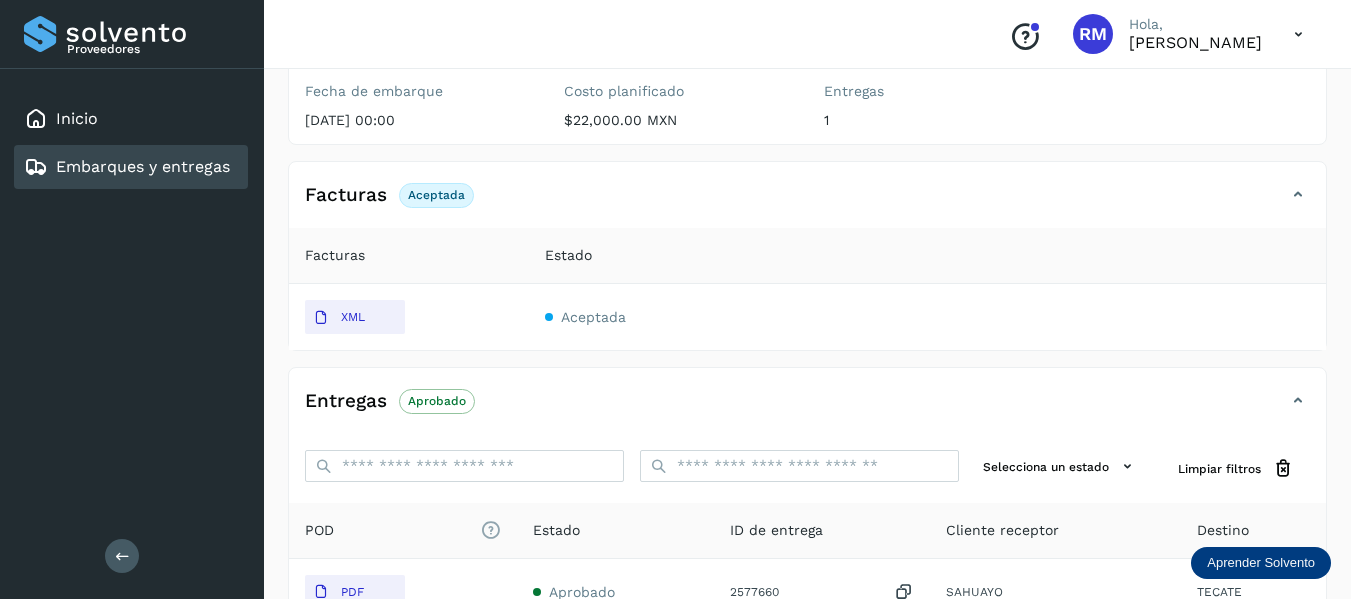 click on "Aceptada" at bounding box center (593, 317) 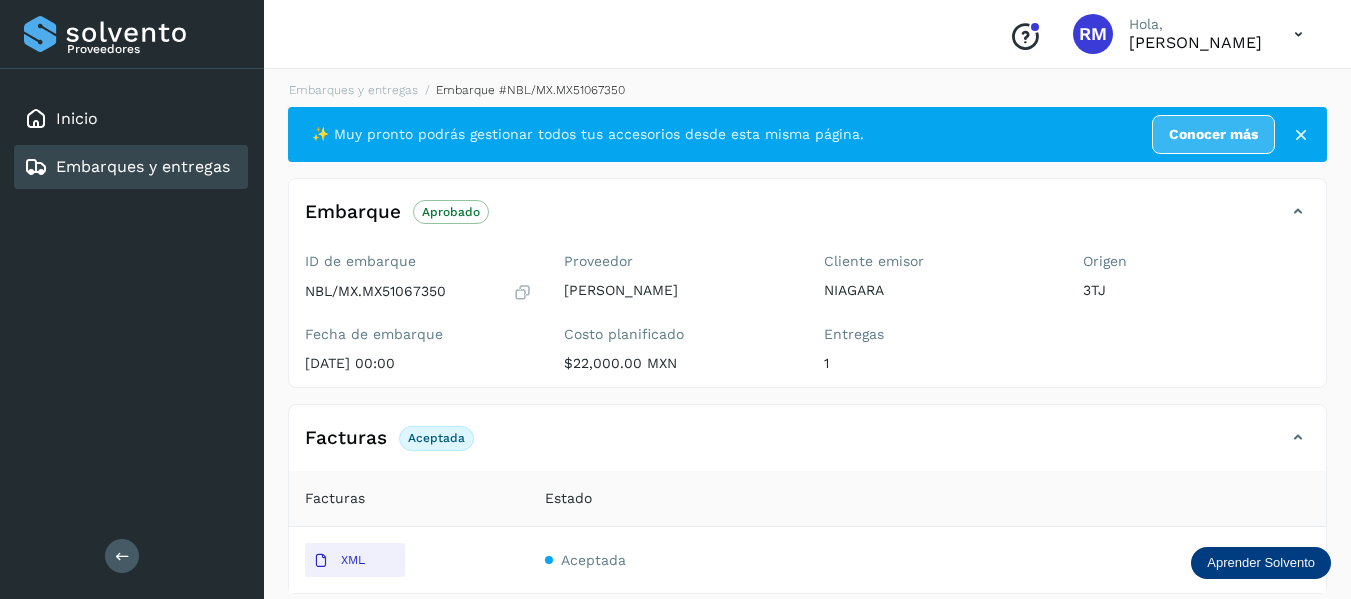 scroll, scrollTop: 0, scrollLeft: 0, axis: both 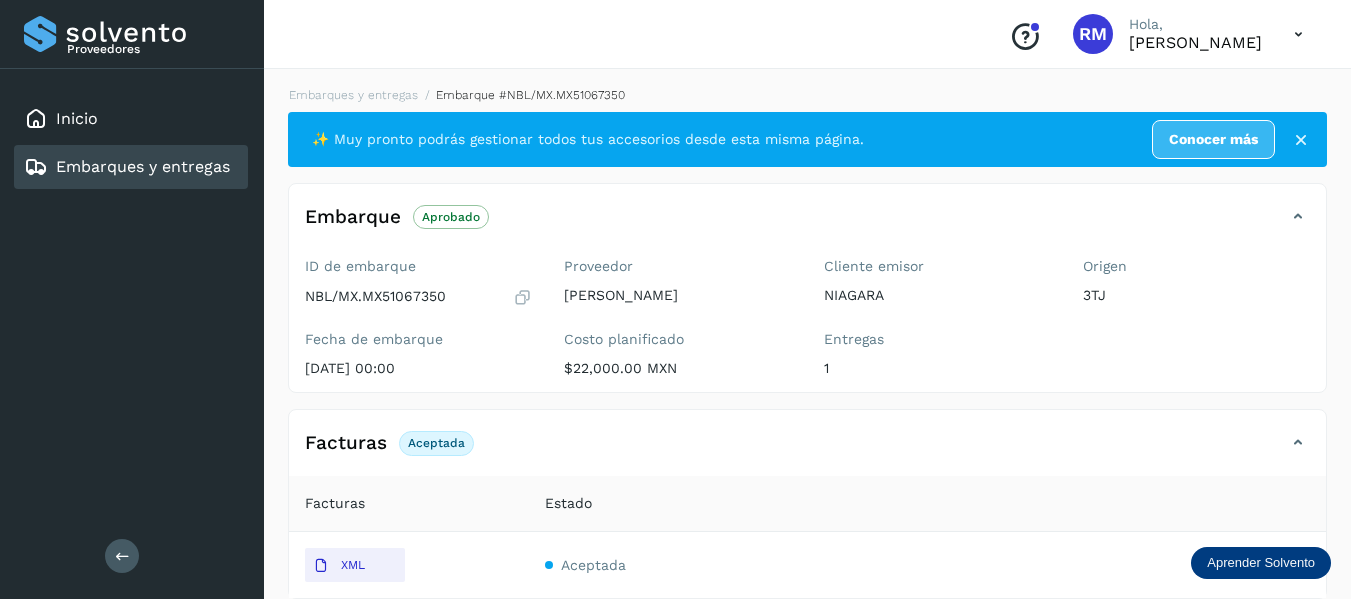 click on "[PERSON_NAME]" at bounding box center [1195, 42] 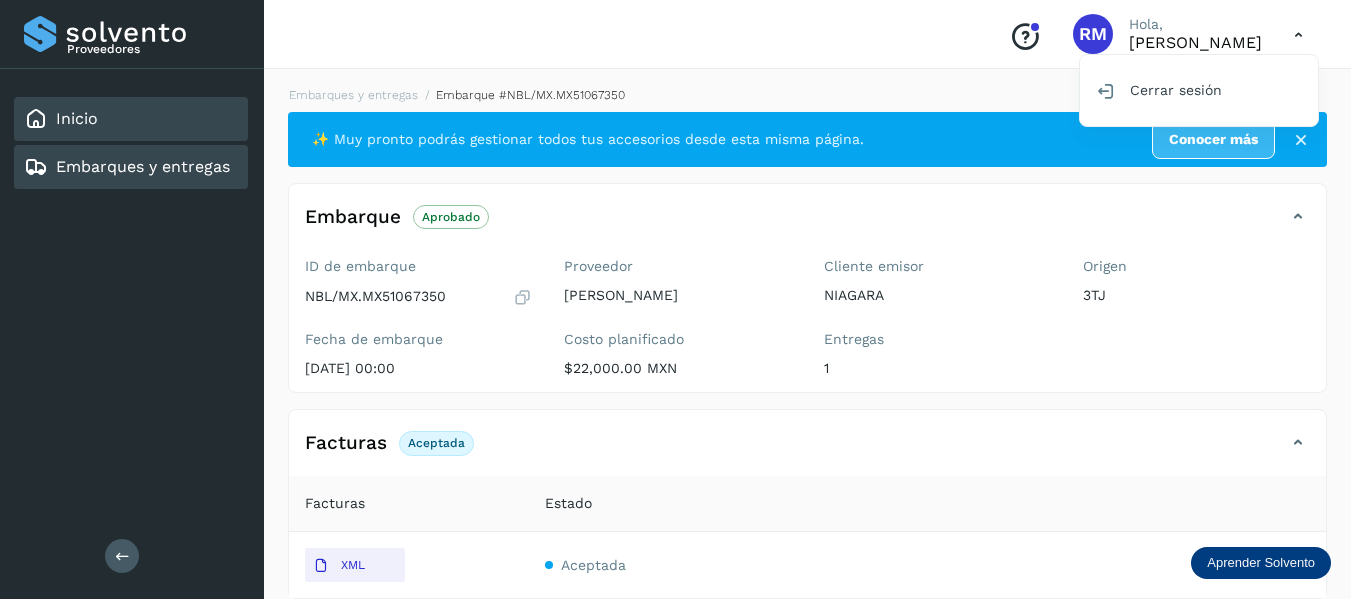 click on "Inicio" 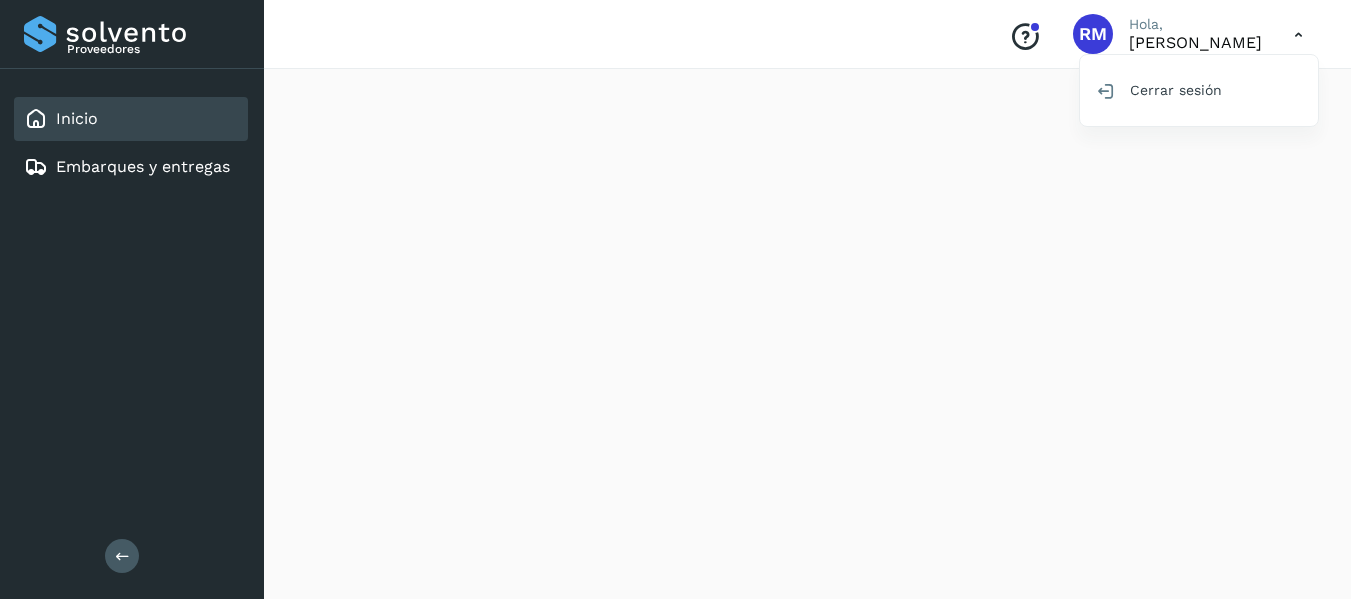 scroll, scrollTop: 1600, scrollLeft: 0, axis: vertical 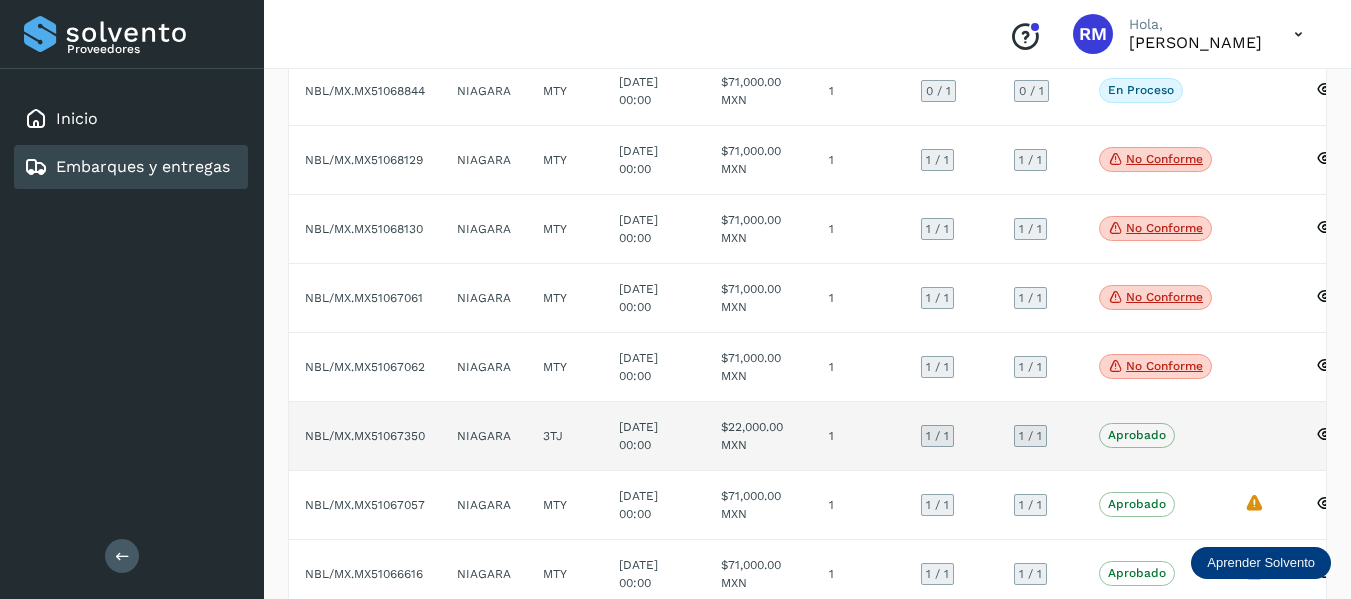 click on "NBL/MX.MX51067350" 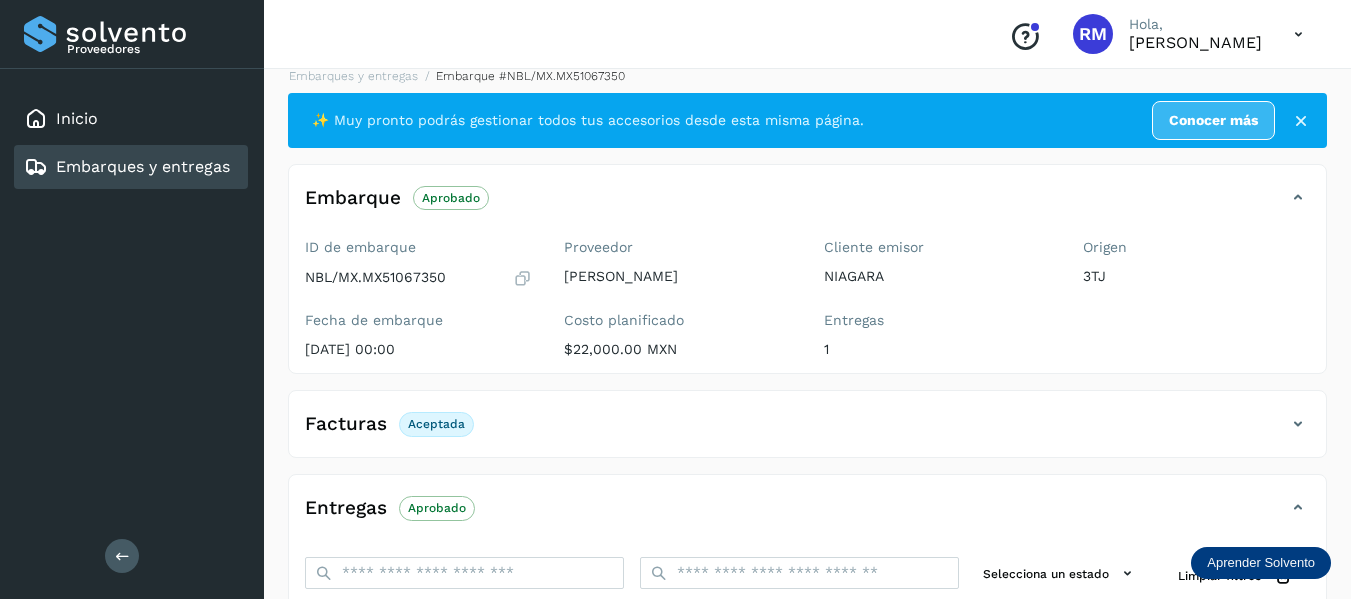 scroll, scrollTop: 0, scrollLeft: 0, axis: both 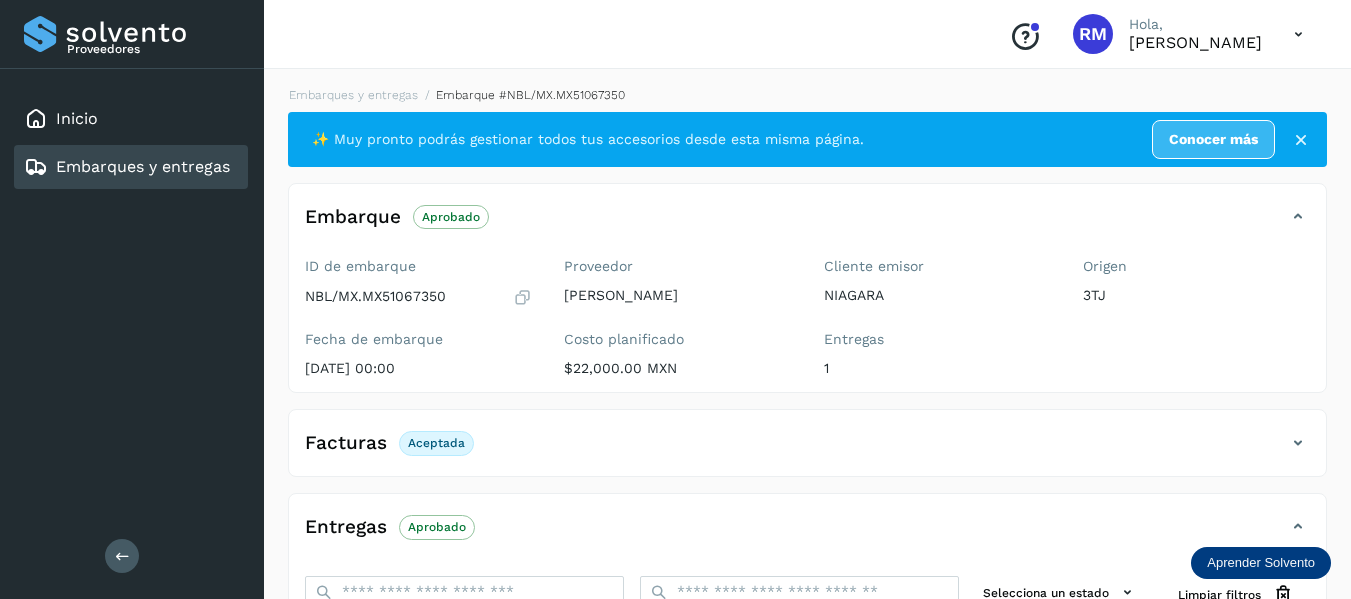 click on "Embarques y entregas" at bounding box center (143, 166) 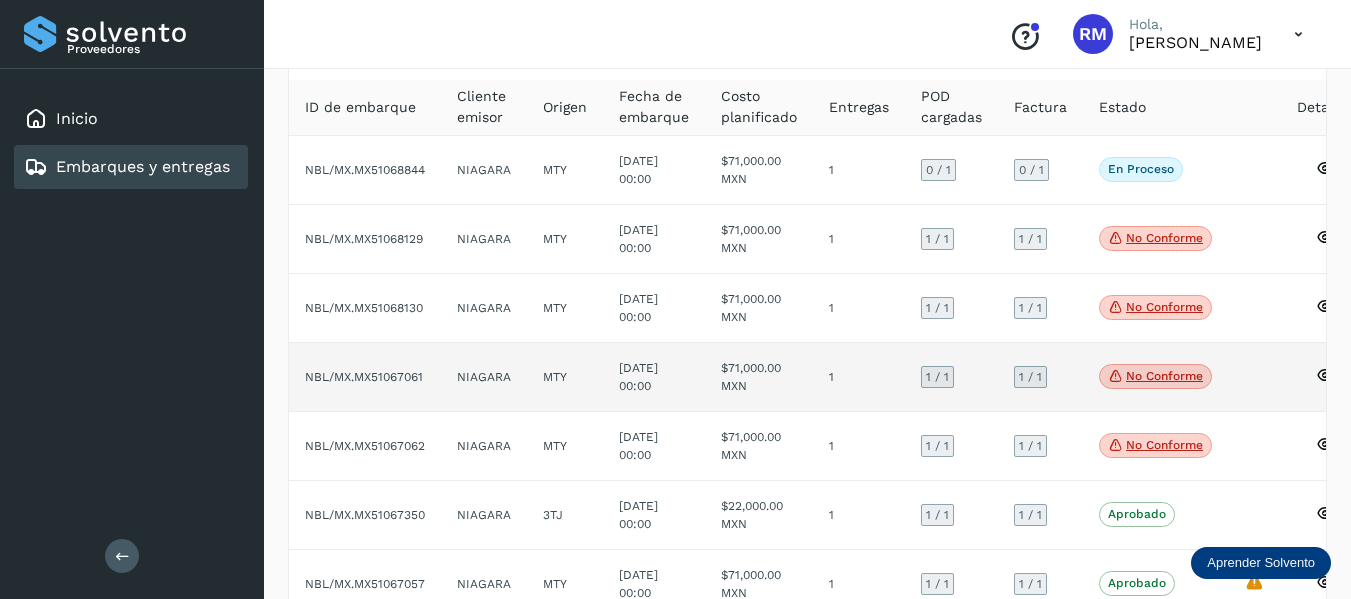 scroll, scrollTop: 0, scrollLeft: 0, axis: both 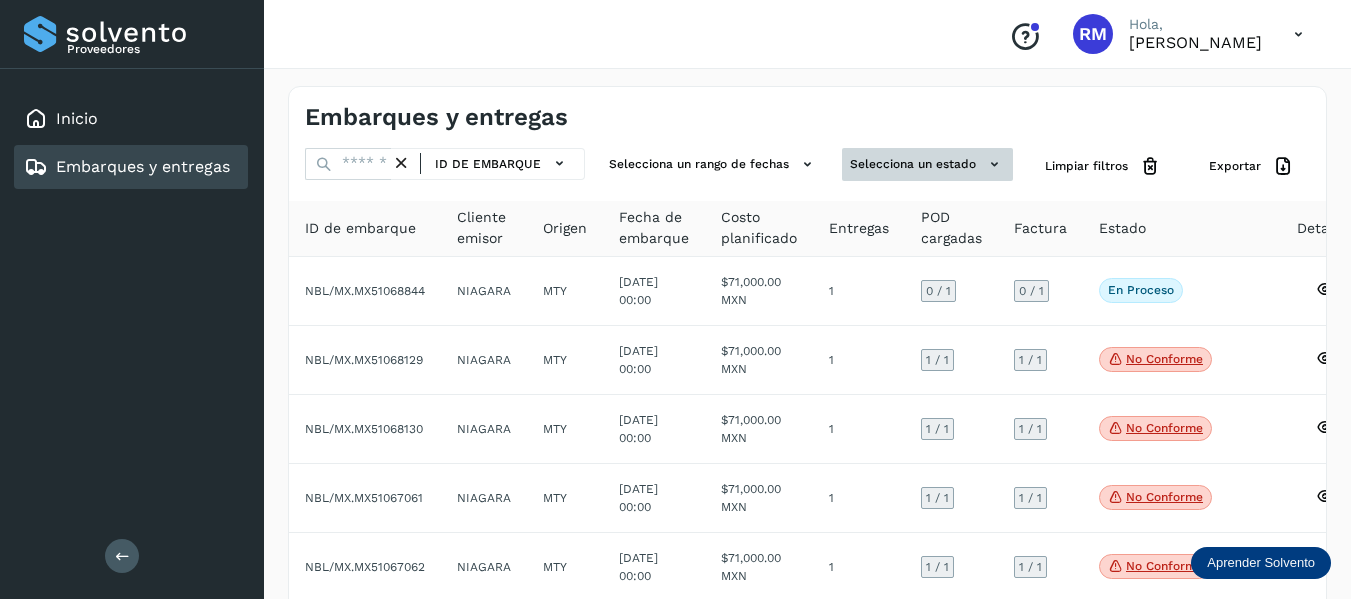 click on "Selecciona un estado" at bounding box center [927, 164] 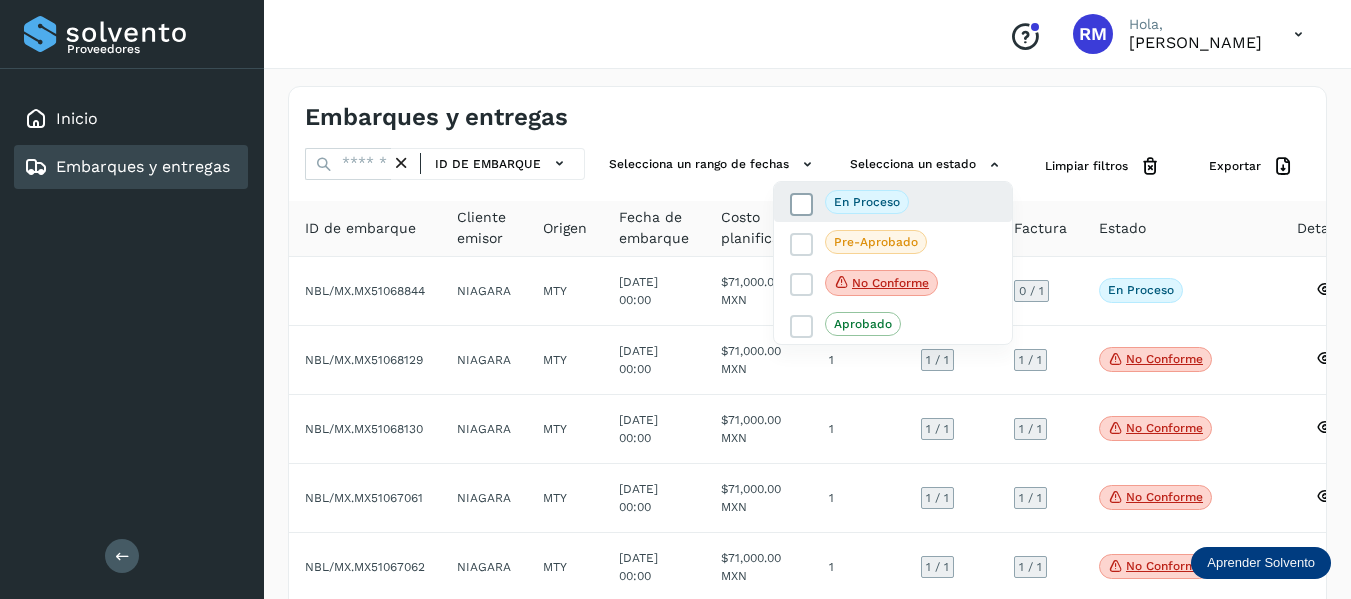 click at bounding box center (802, 204) 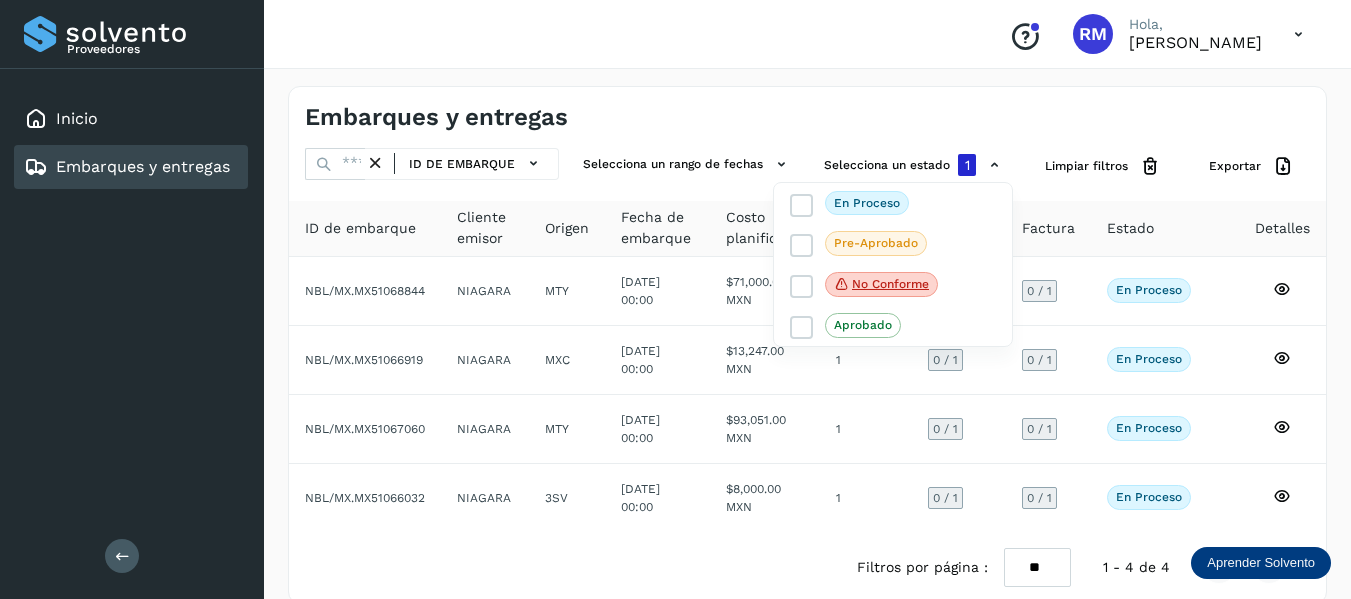click at bounding box center (675, 299) 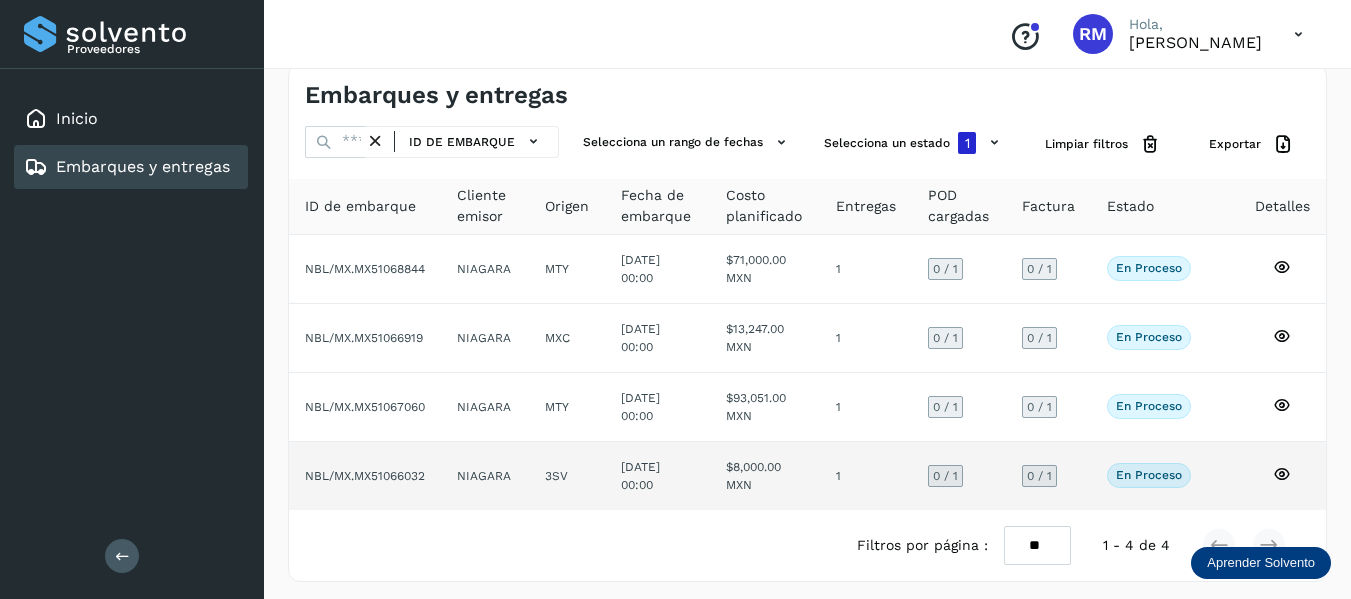 scroll, scrollTop: 29, scrollLeft: 0, axis: vertical 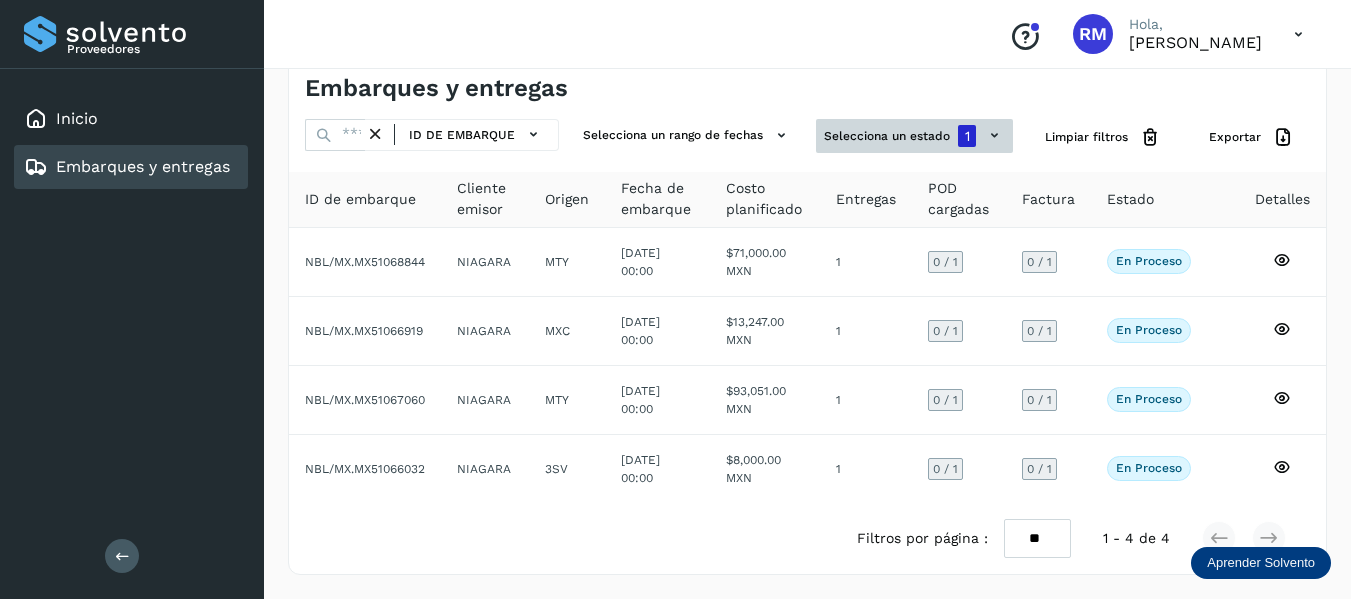 click 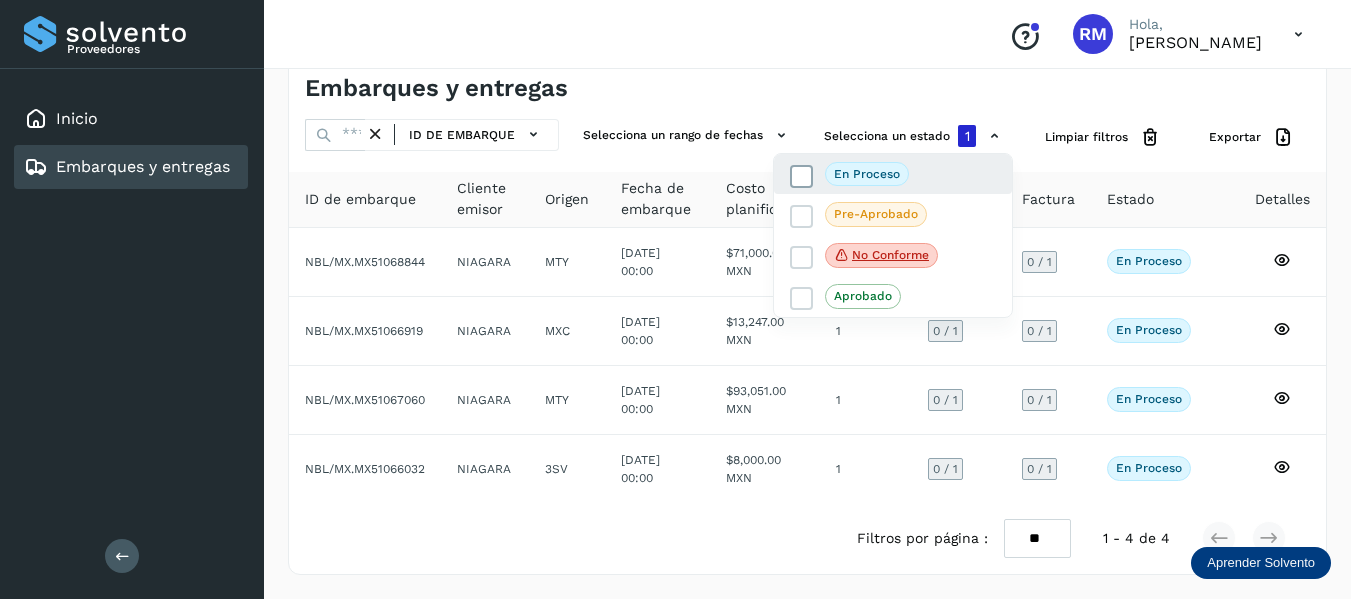 click at bounding box center [802, 176] 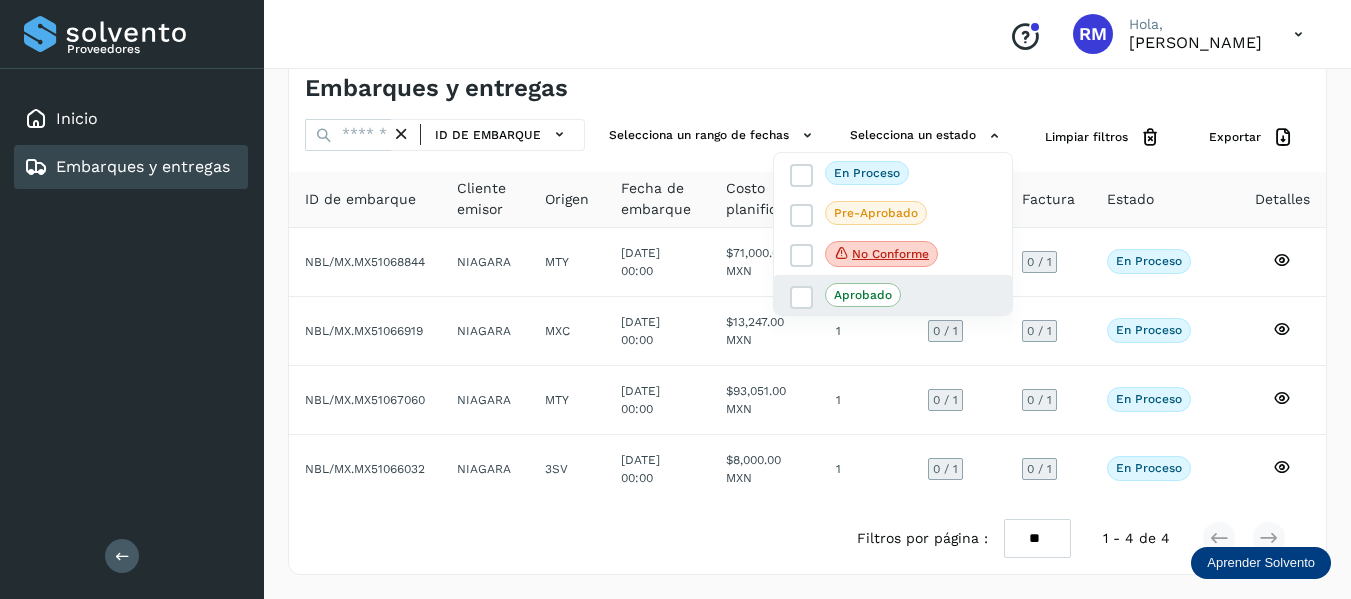 click on "Aprobado" 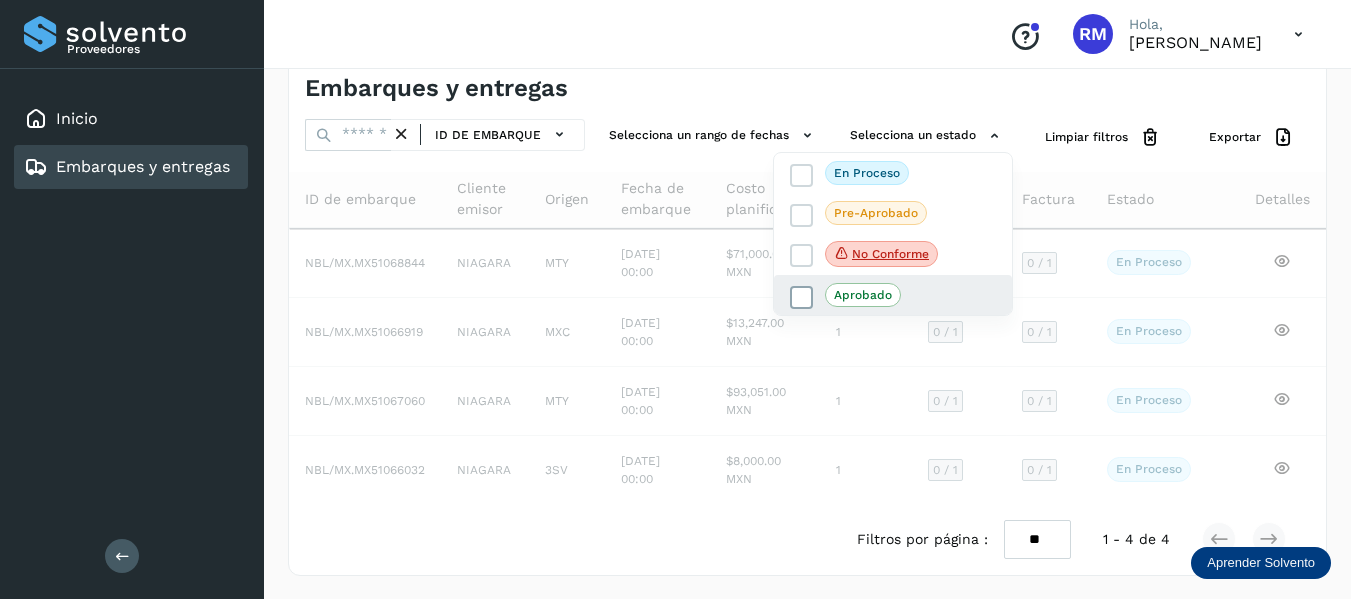 click at bounding box center [802, 298] 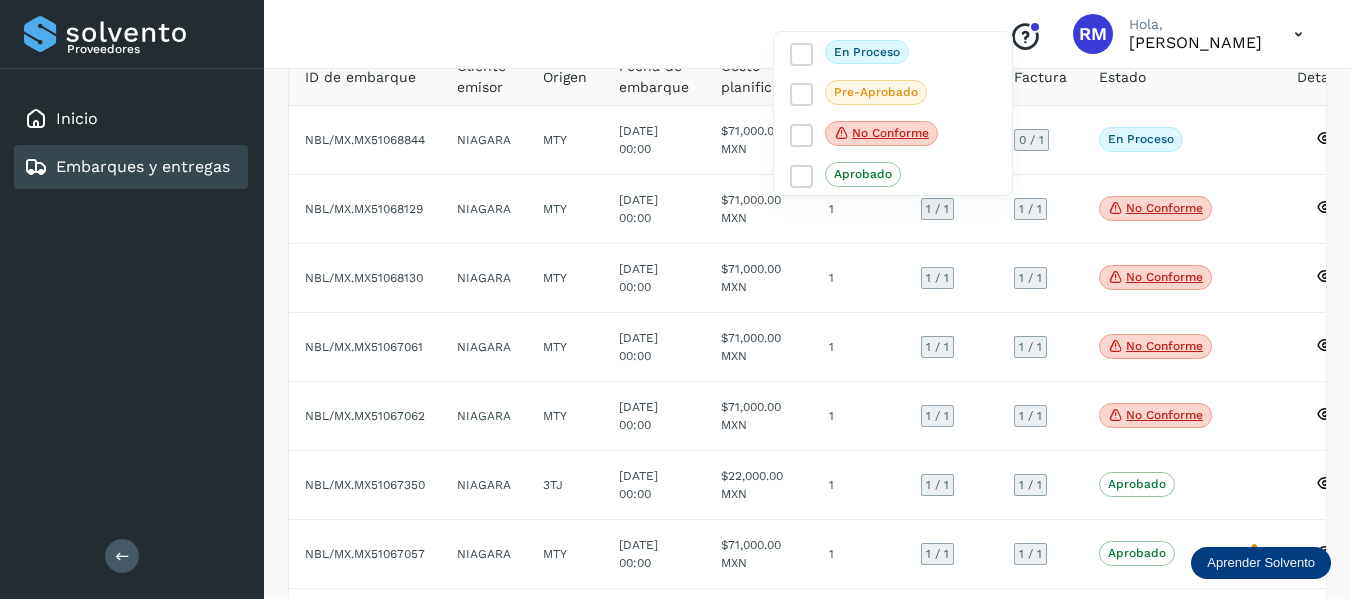 scroll, scrollTop: 329, scrollLeft: 0, axis: vertical 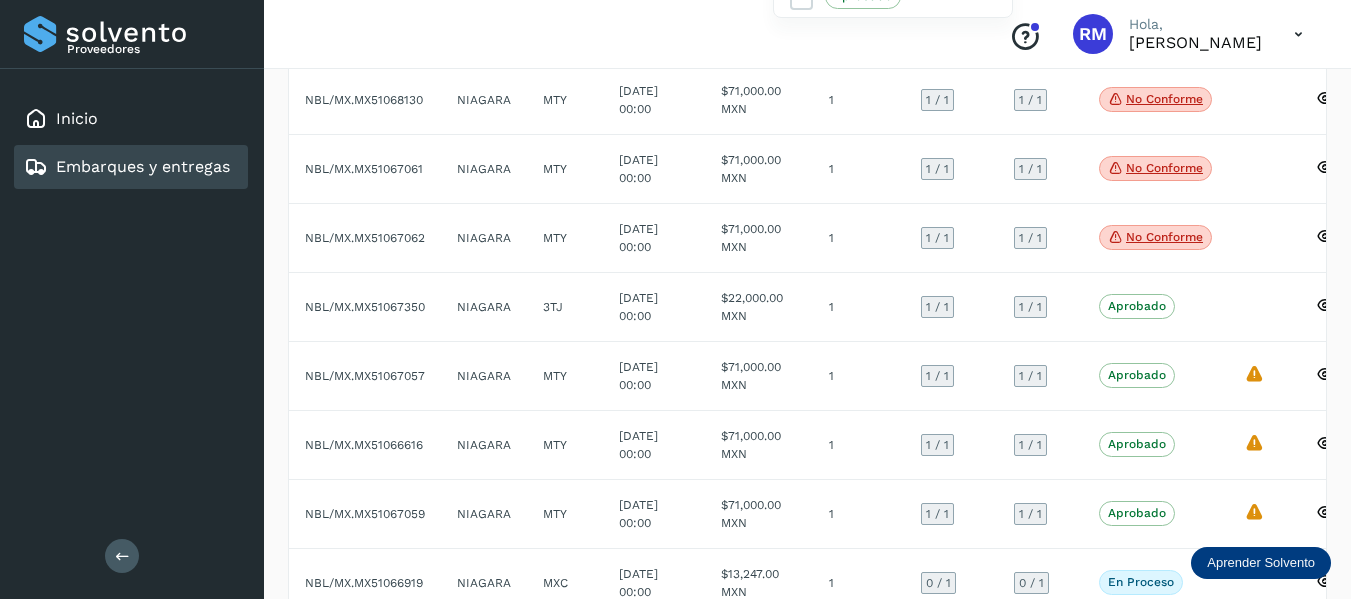 click at bounding box center (675, 299) 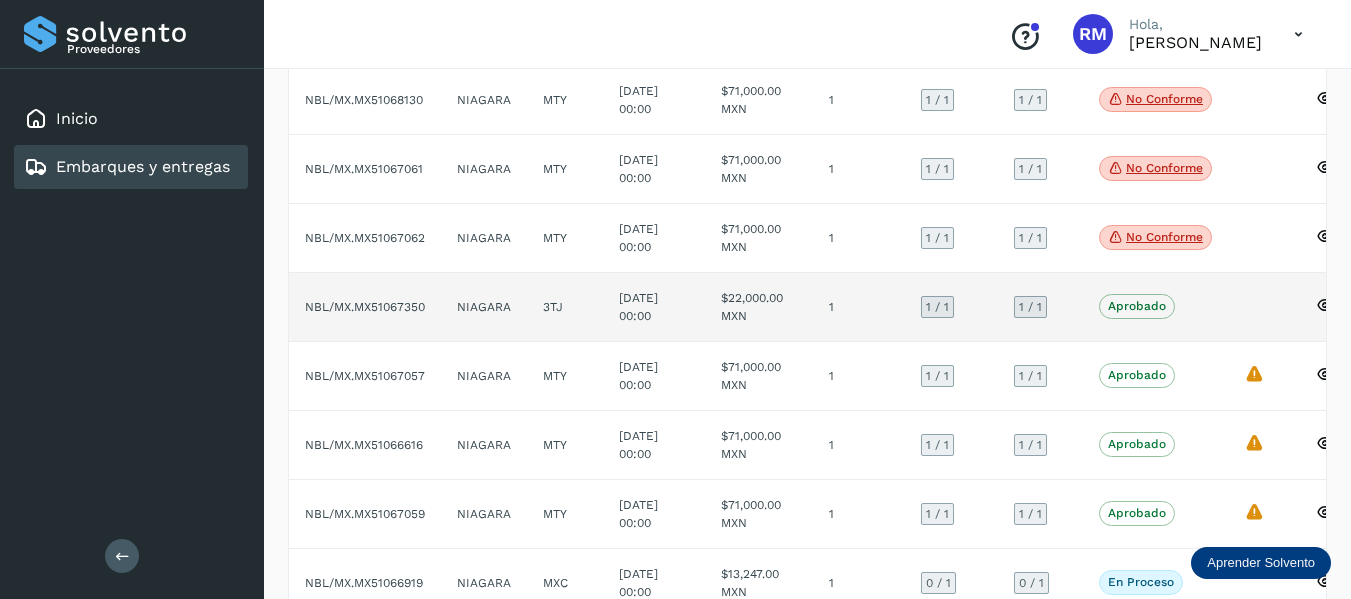 click 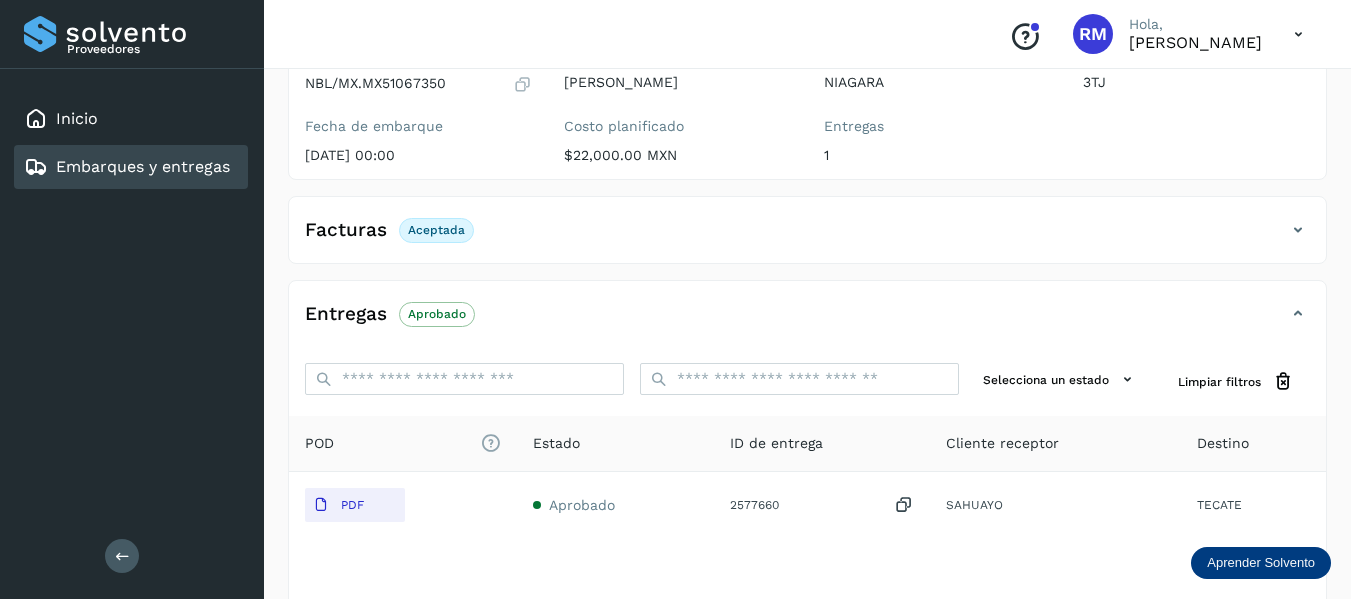 scroll, scrollTop: 248, scrollLeft: 0, axis: vertical 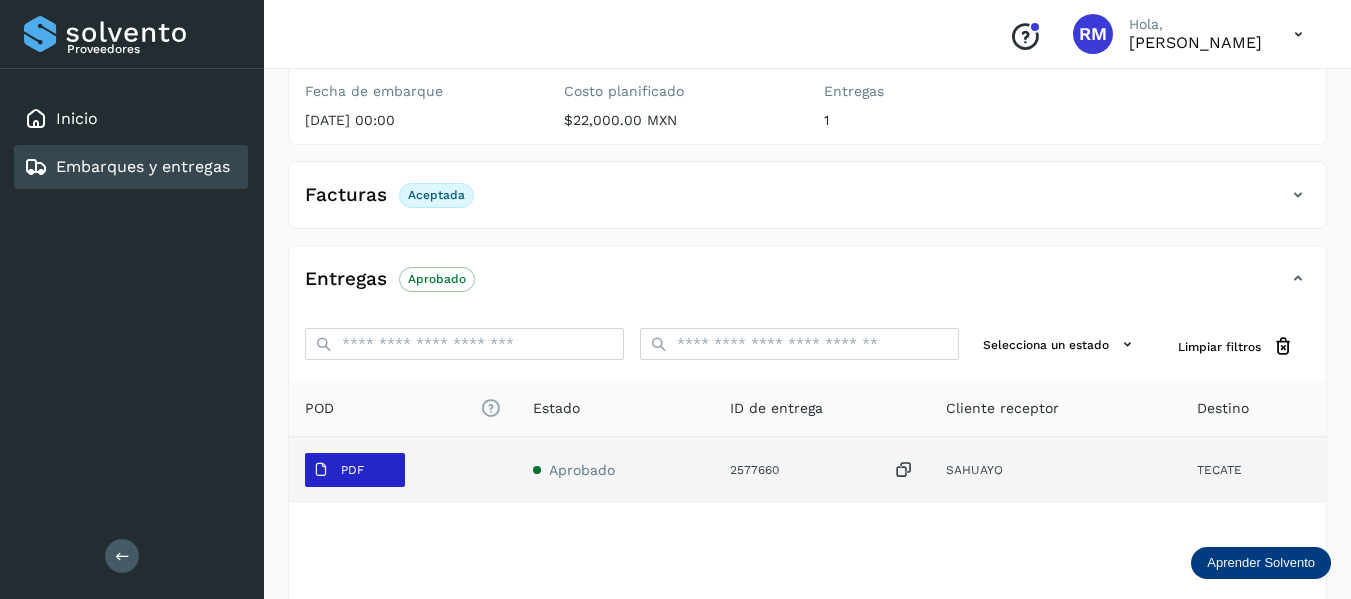 click on "PDF" at bounding box center (355, 470) 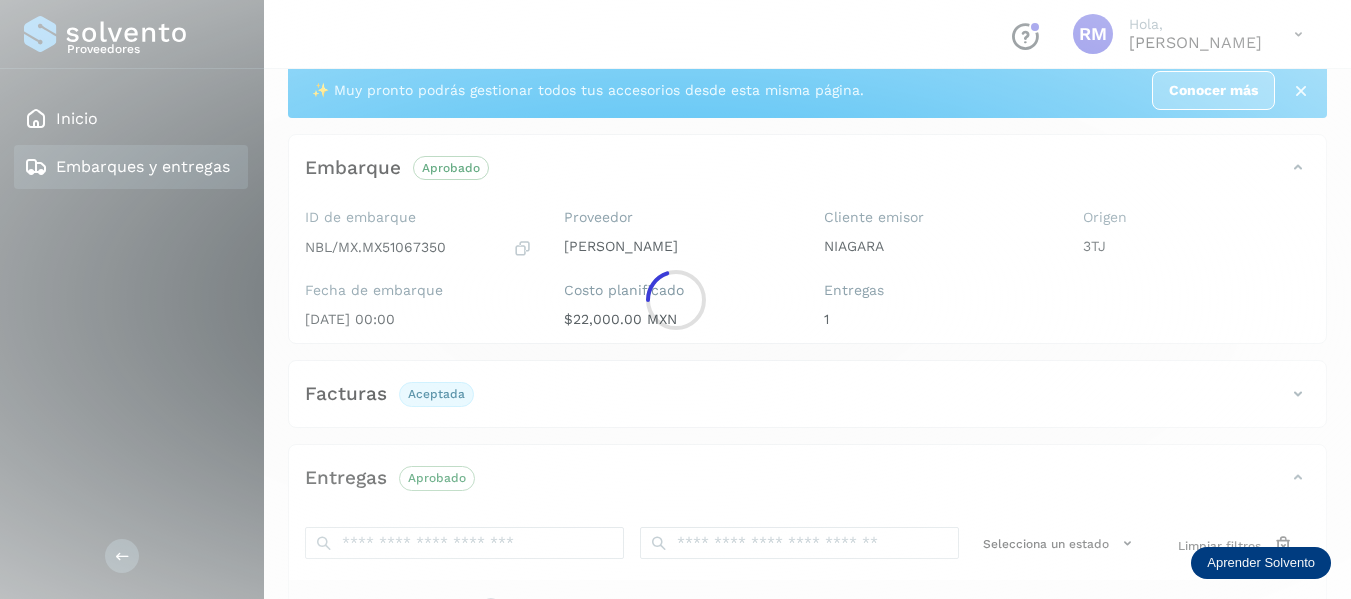 scroll, scrollTop: 48, scrollLeft: 0, axis: vertical 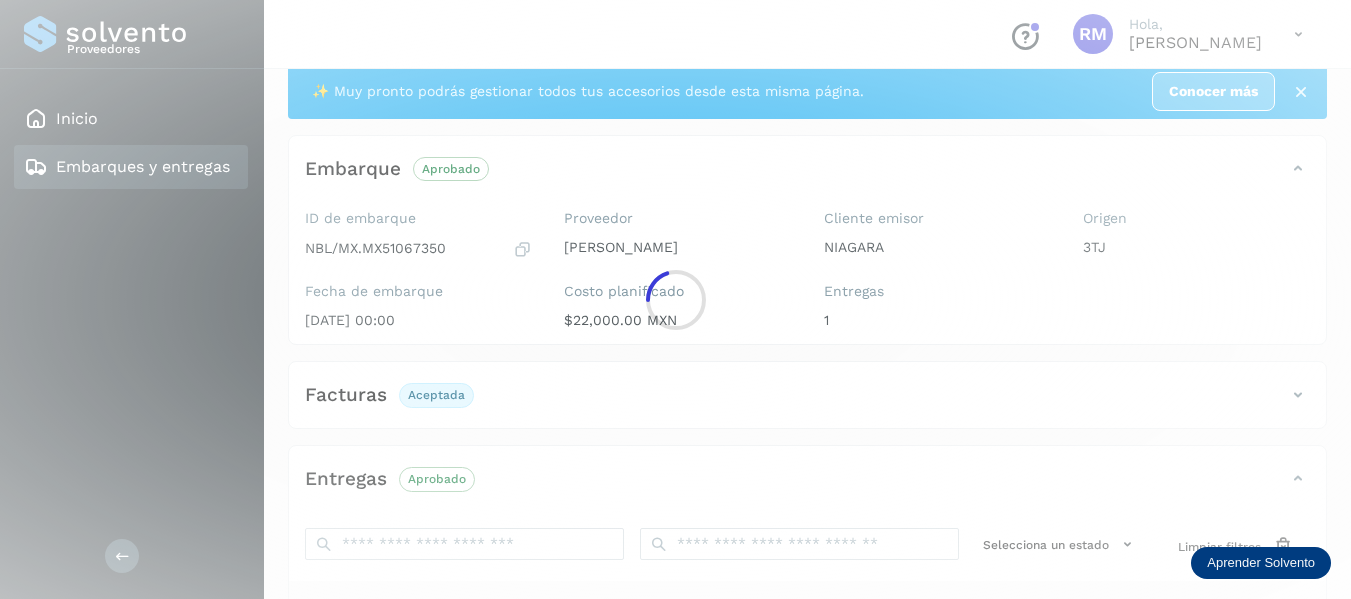 drag, startPoint x: 453, startPoint y: 249, endPoint x: 376, endPoint y: 249, distance: 77 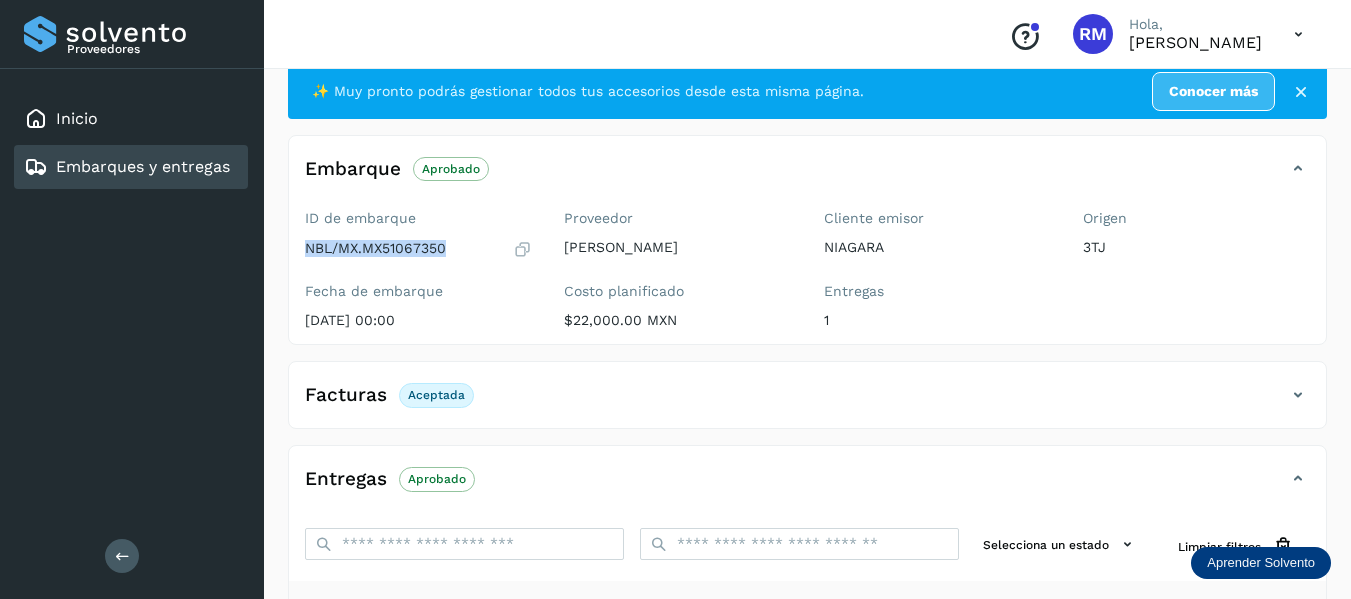 drag, startPoint x: 463, startPoint y: 254, endPoint x: 279, endPoint y: 258, distance: 184.04347 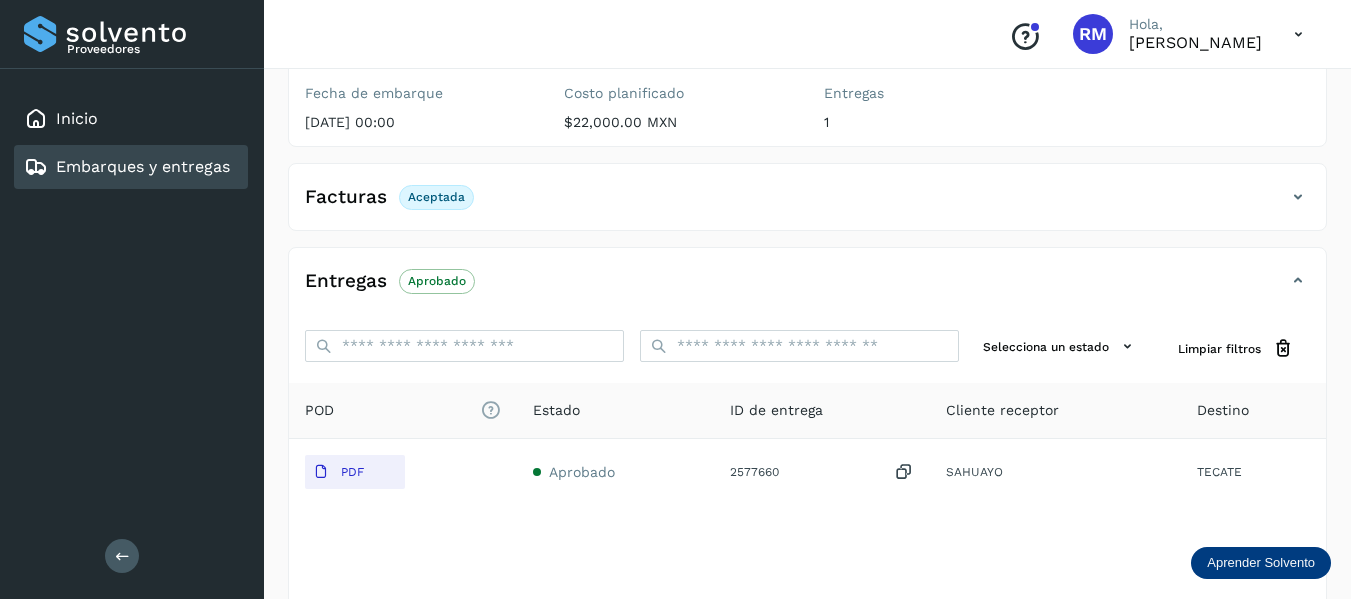 scroll, scrollTop: 248, scrollLeft: 0, axis: vertical 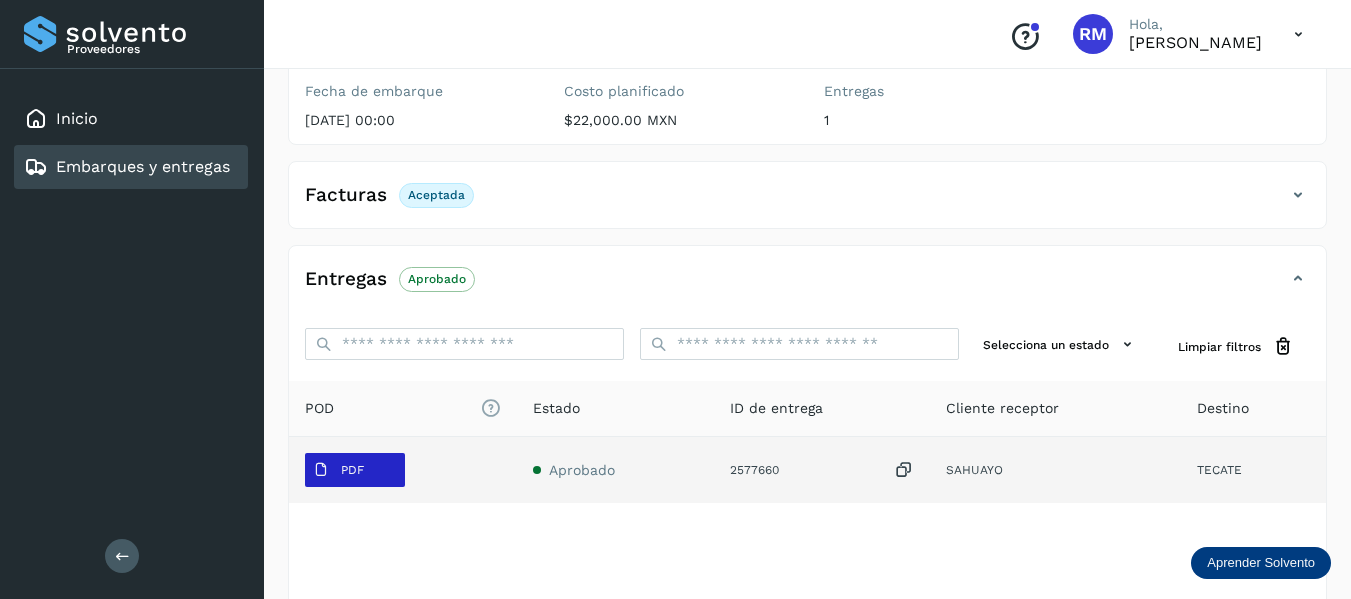 click on "PDF" at bounding box center (355, 470) 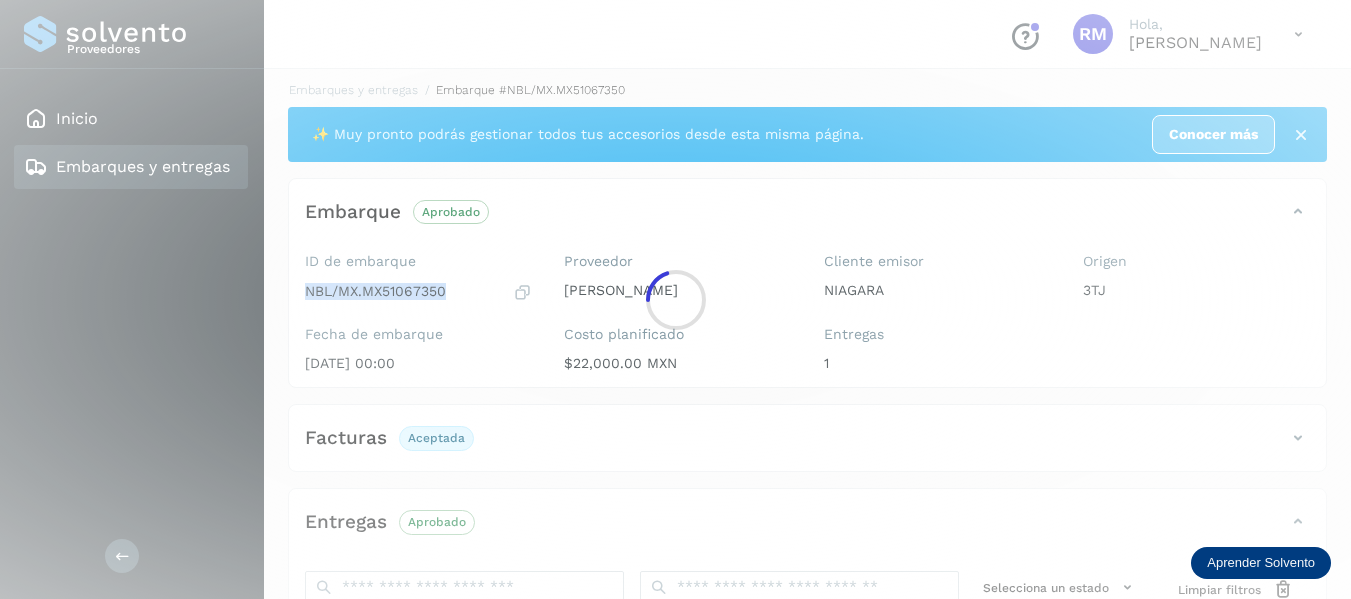 scroll, scrollTop: 0, scrollLeft: 0, axis: both 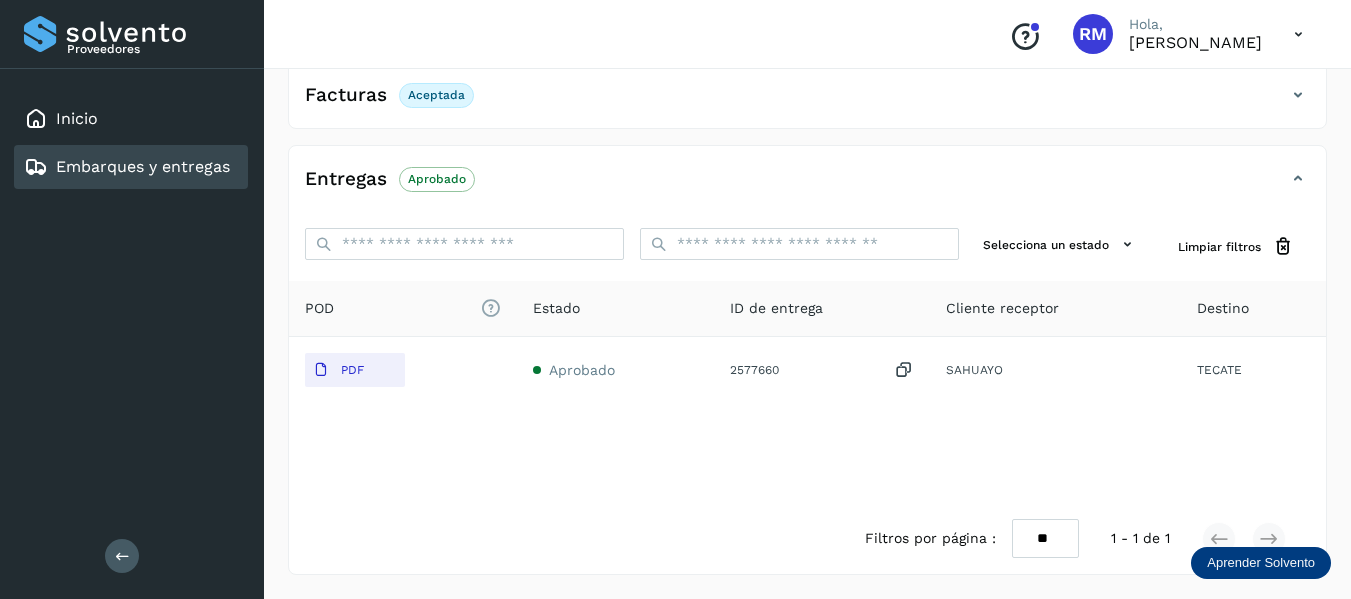 click on "Embarques y entregas" at bounding box center [143, 166] 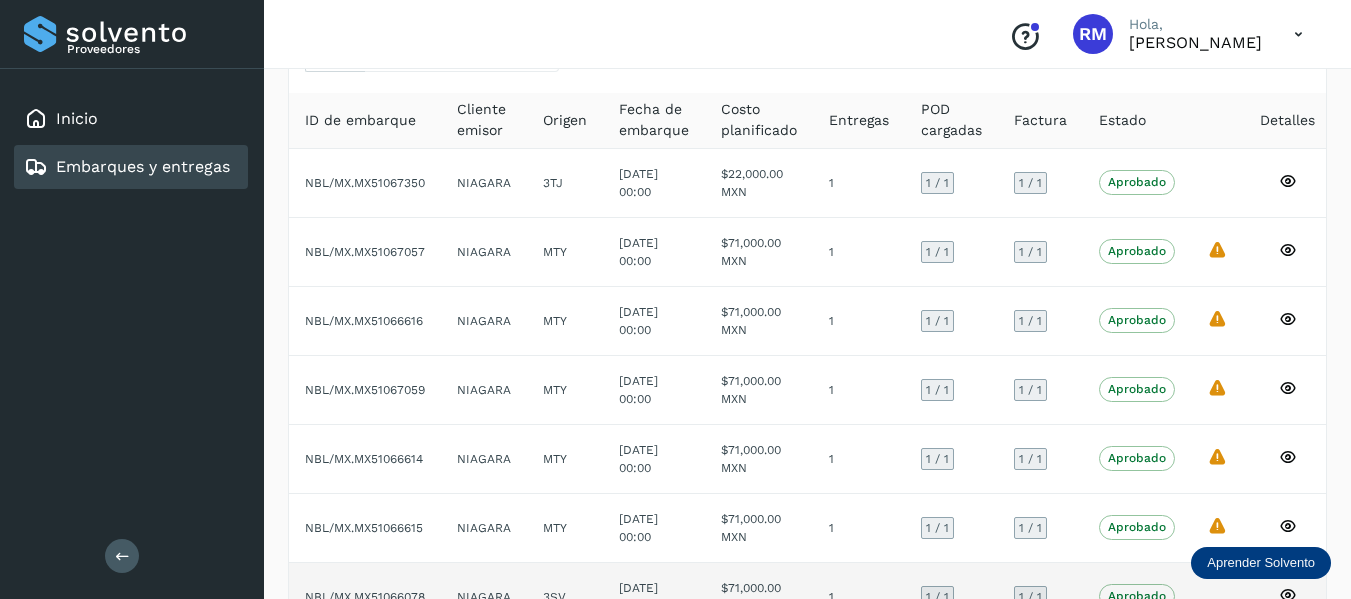 scroll, scrollTop: 100, scrollLeft: 0, axis: vertical 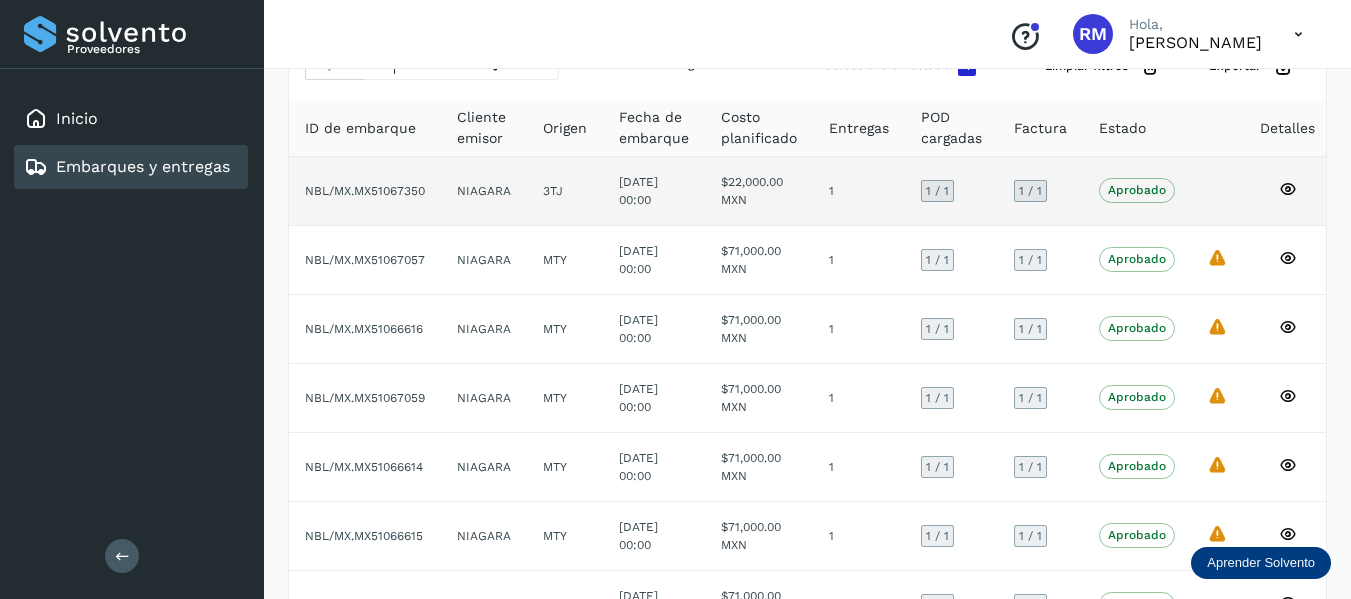 click 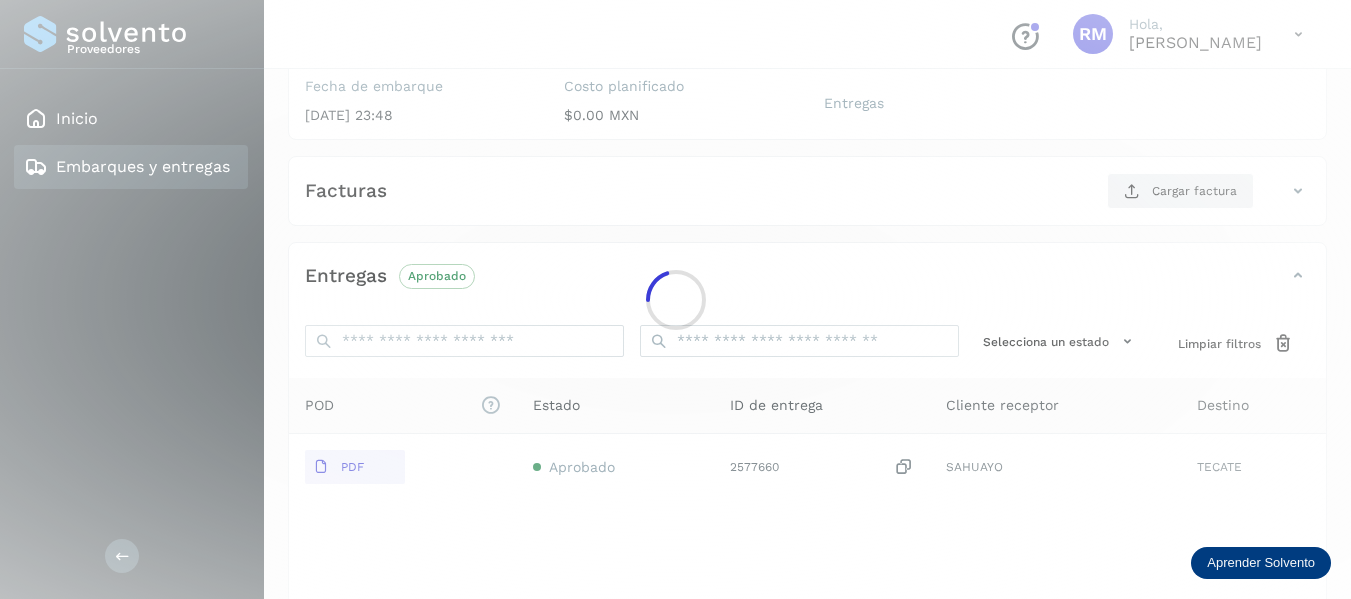scroll, scrollTop: 300, scrollLeft: 0, axis: vertical 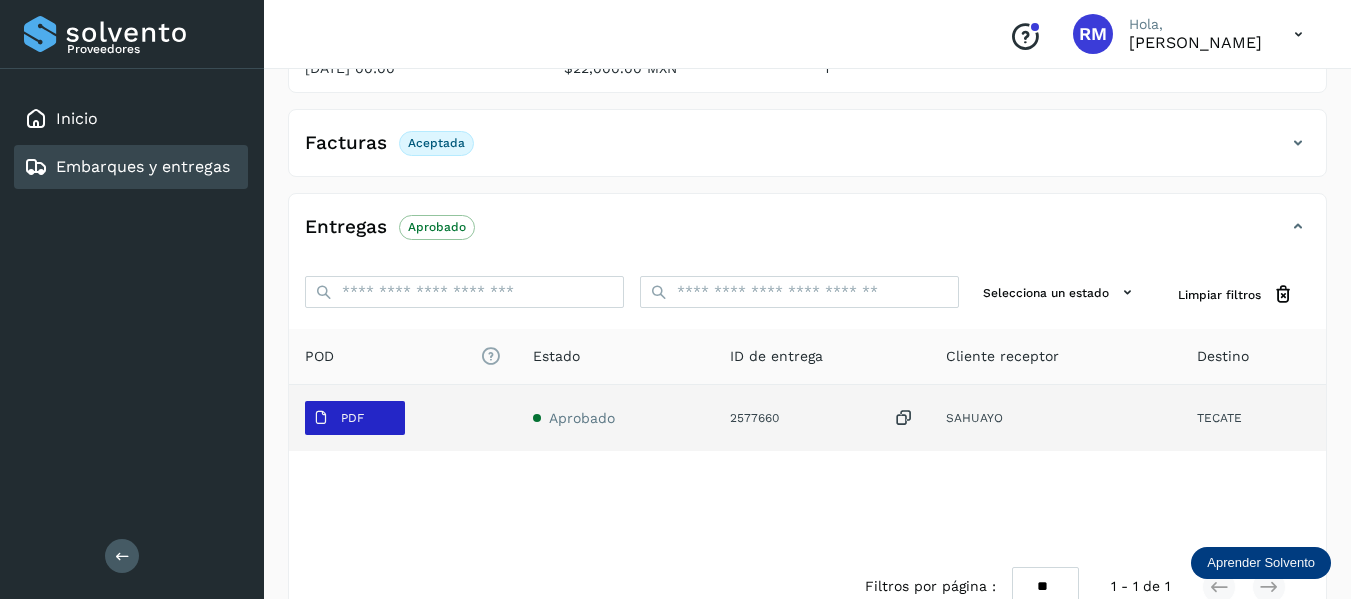 drag, startPoint x: 397, startPoint y: 413, endPoint x: 323, endPoint y: 429, distance: 75.70998 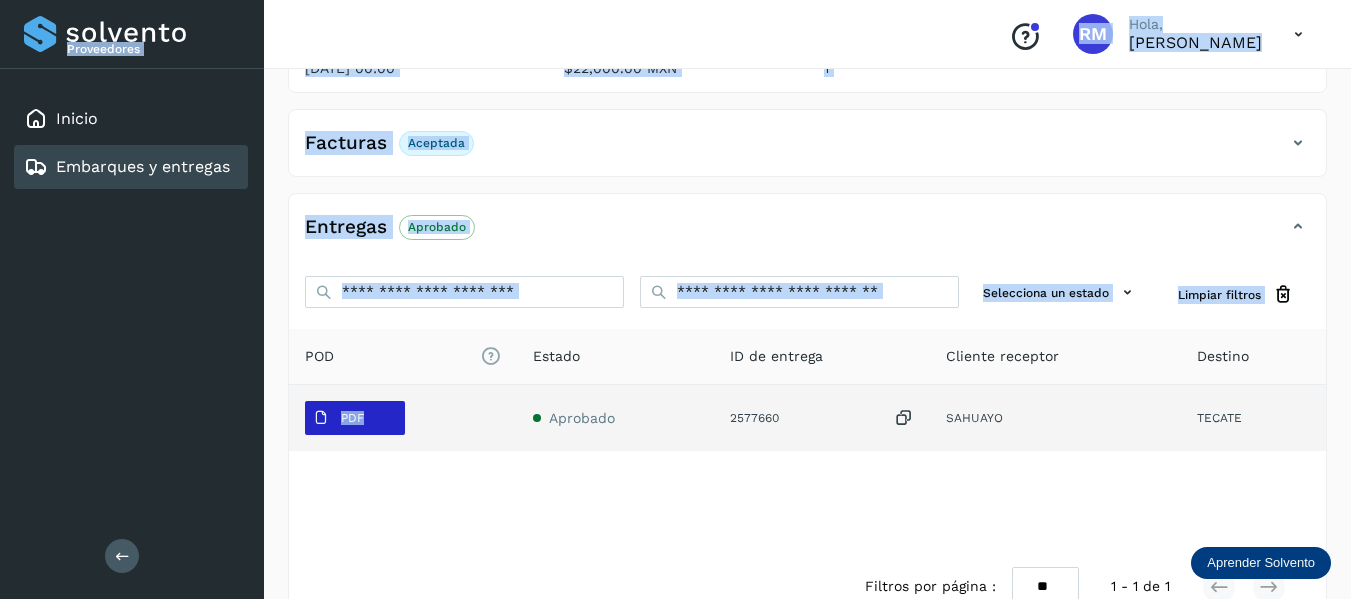 drag, startPoint x: 331, startPoint y: 425, endPoint x: 380, endPoint y: 421, distance: 49.162994 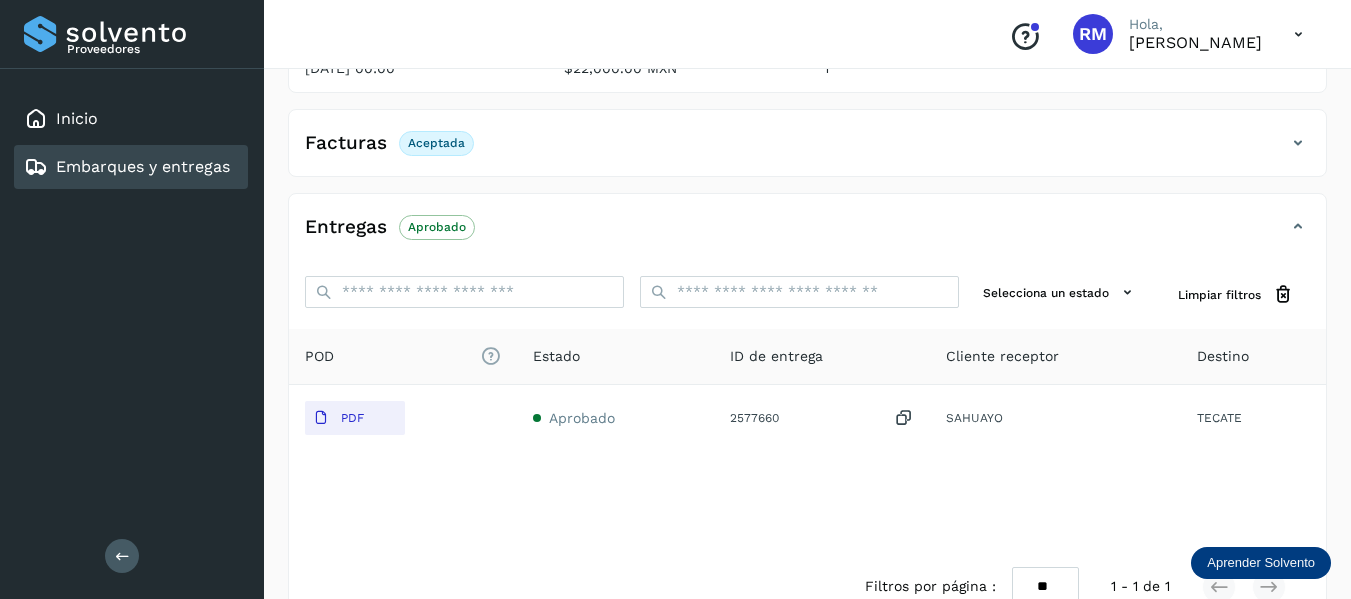 click on "POD
El tamaño máximo de archivo es de 20 Mb.
Estado ID de entrega Cliente receptor Destino PDF Aprobado 2577660  SAHUAYO TECATE" 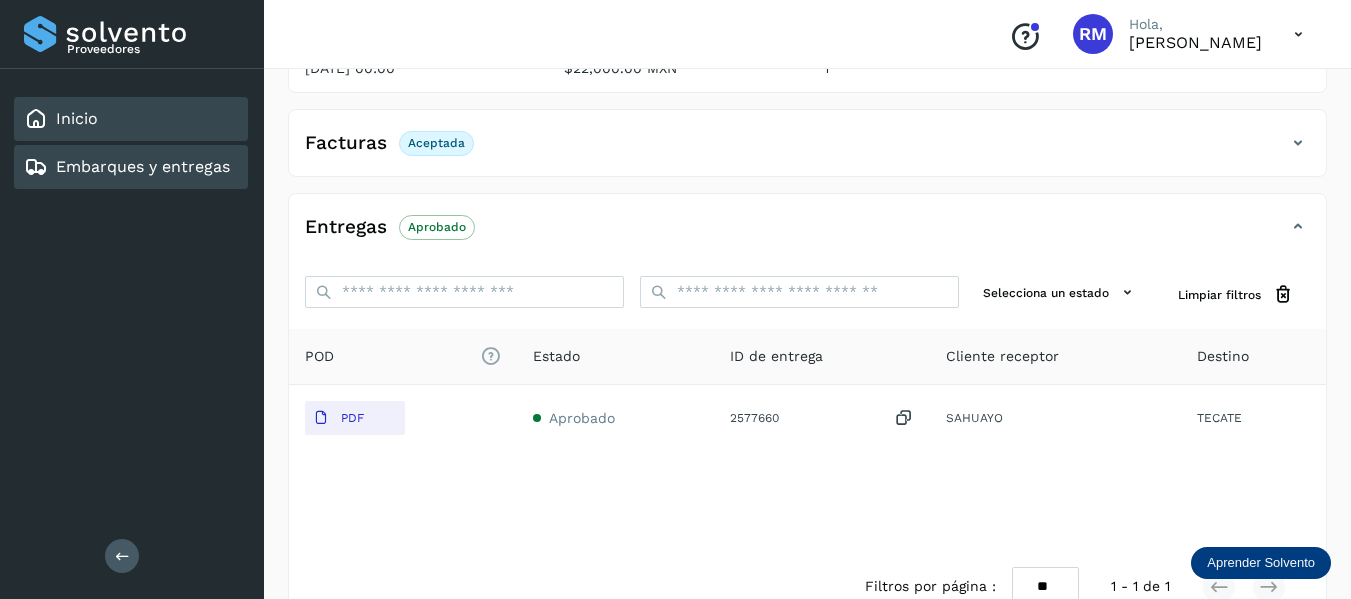 click on "Inicio" 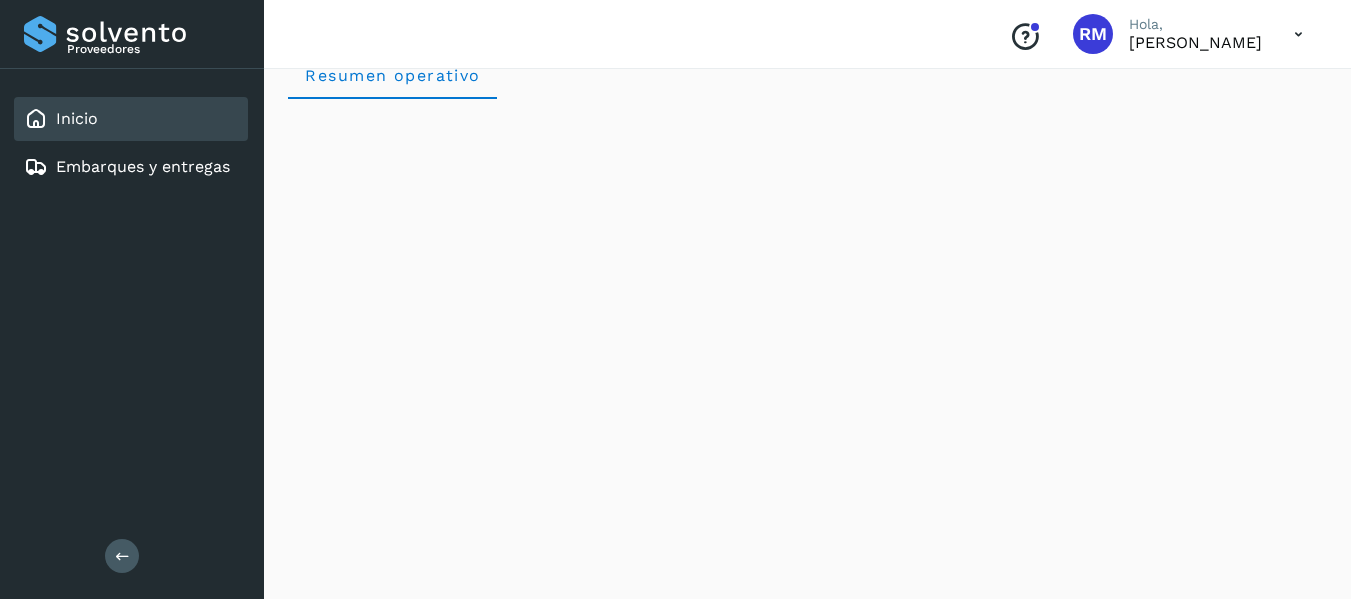 scroll, scrollTop: 0, scrollLeft: 0, axis: both 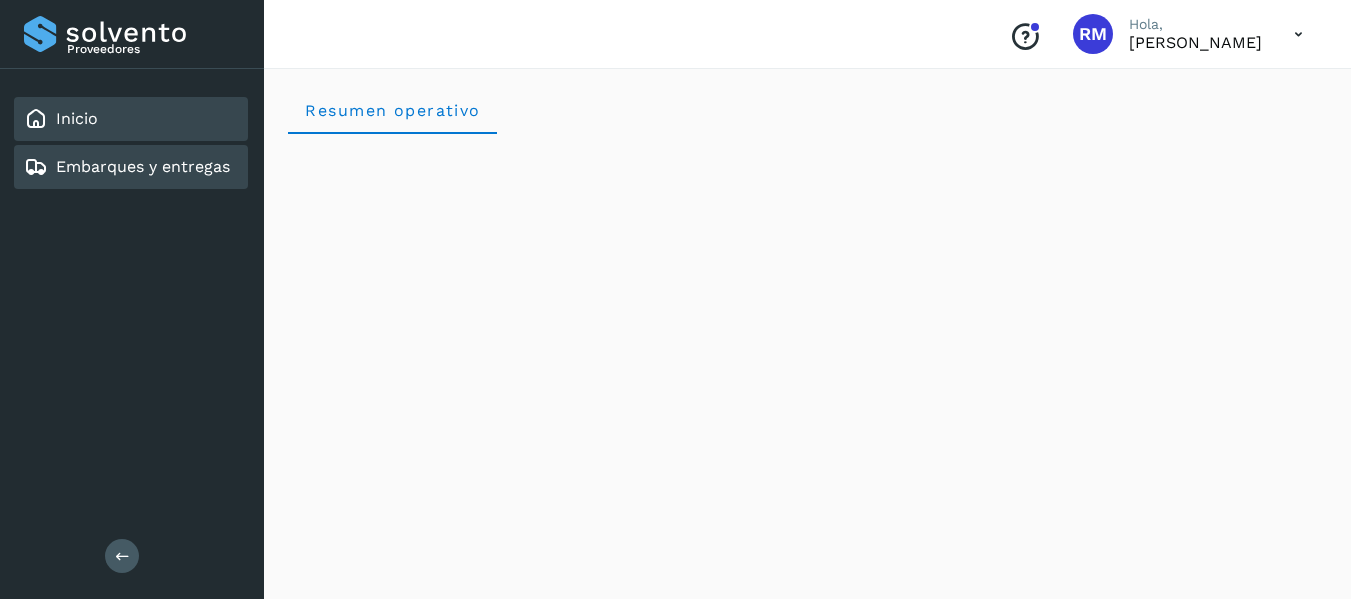 click on "Embarques y entregas" at bounding box center (143, 166) 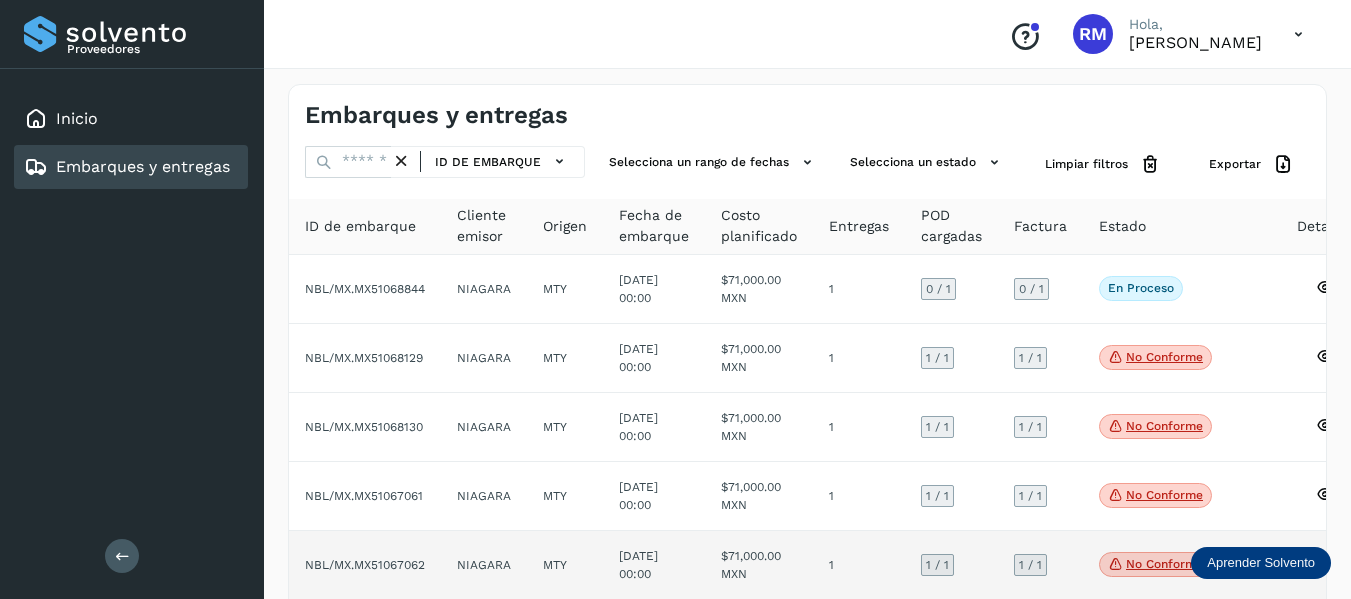 scroll, scrollTop: 0, scrollLeft: 0, axis: both 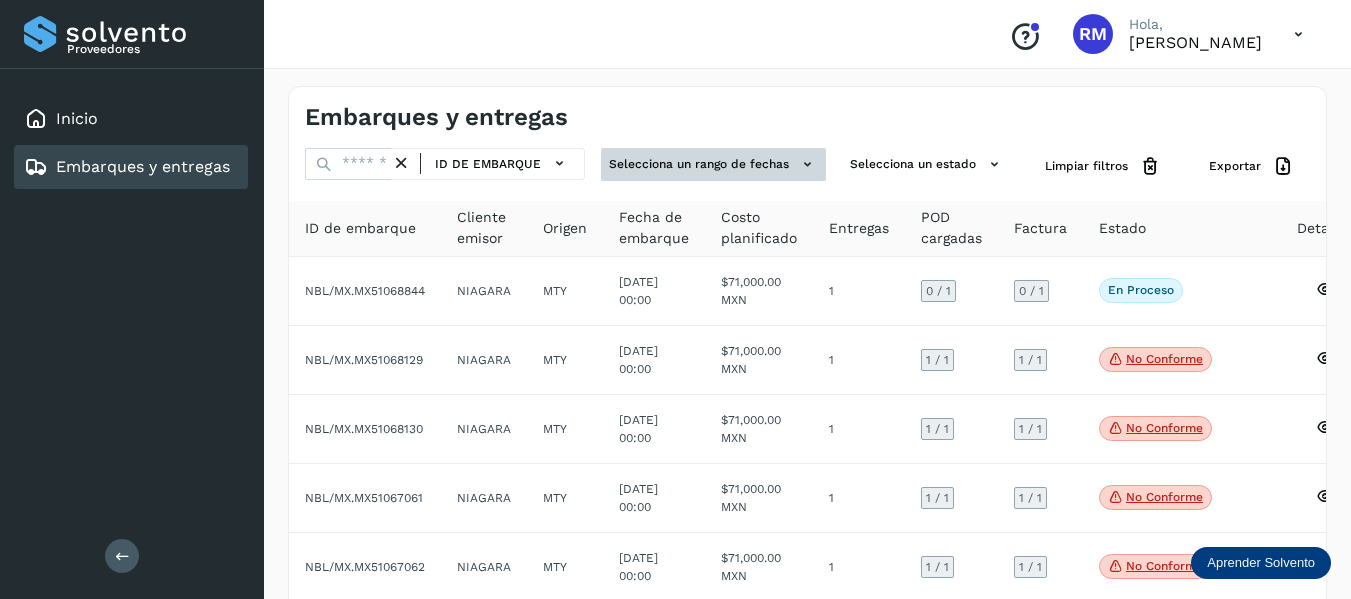 click on "Selecciona un rango de fechas" at bounding box center (713, 164) 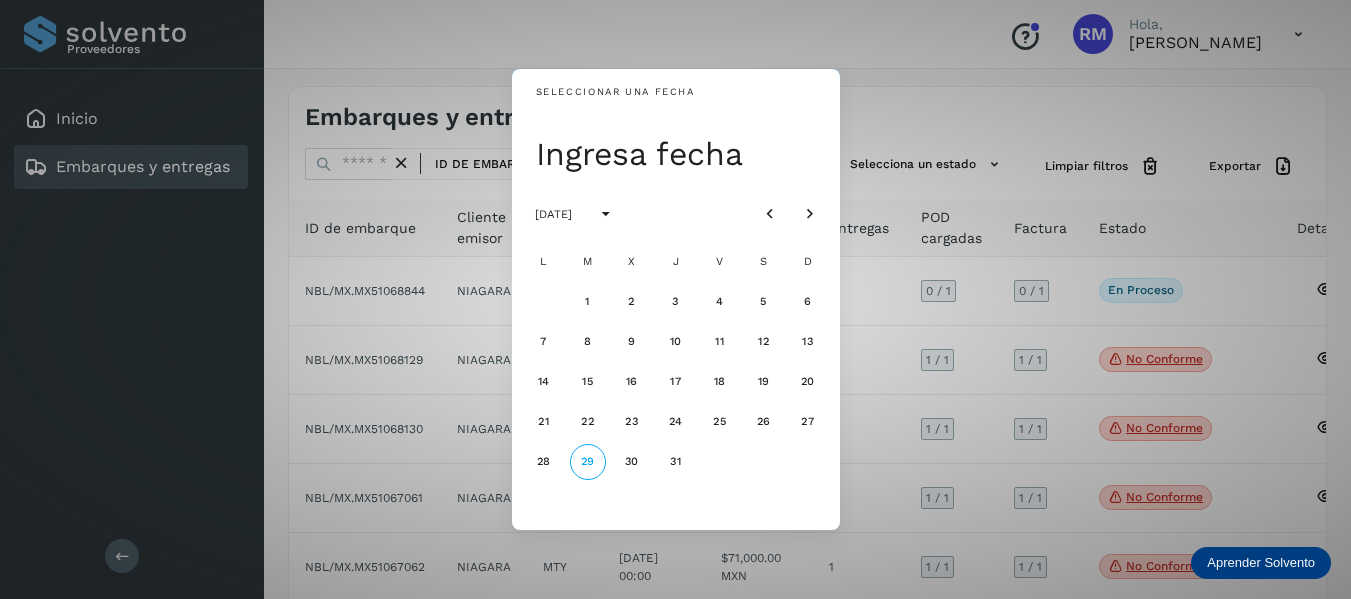 click on "Seleccionar una fecha Ingresa fecha [DATE] L M X J V S D 1 2 3 4 5 6 7 8 9 10 11 12 13 14 15 16 17 18 19 20 21 22 23 24 25 26 27 28 29 30 31" at bounding box center (675, 299) 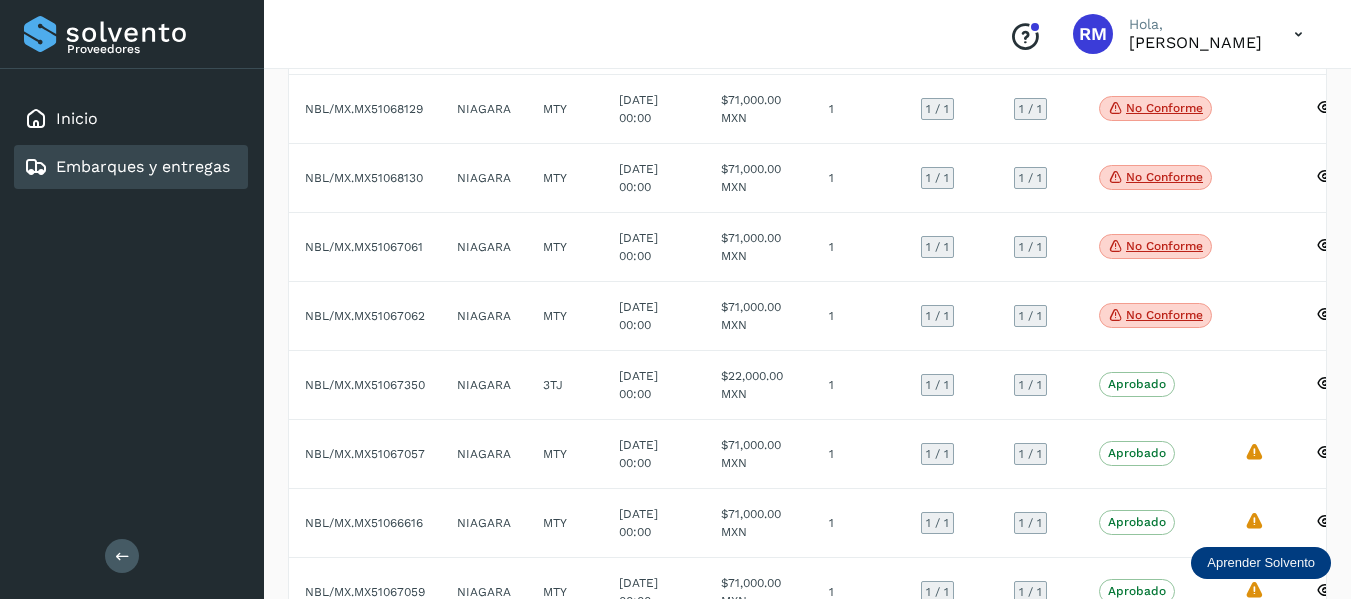 scroll, scrollTop: 0, scrollLeft: 0, axis: both 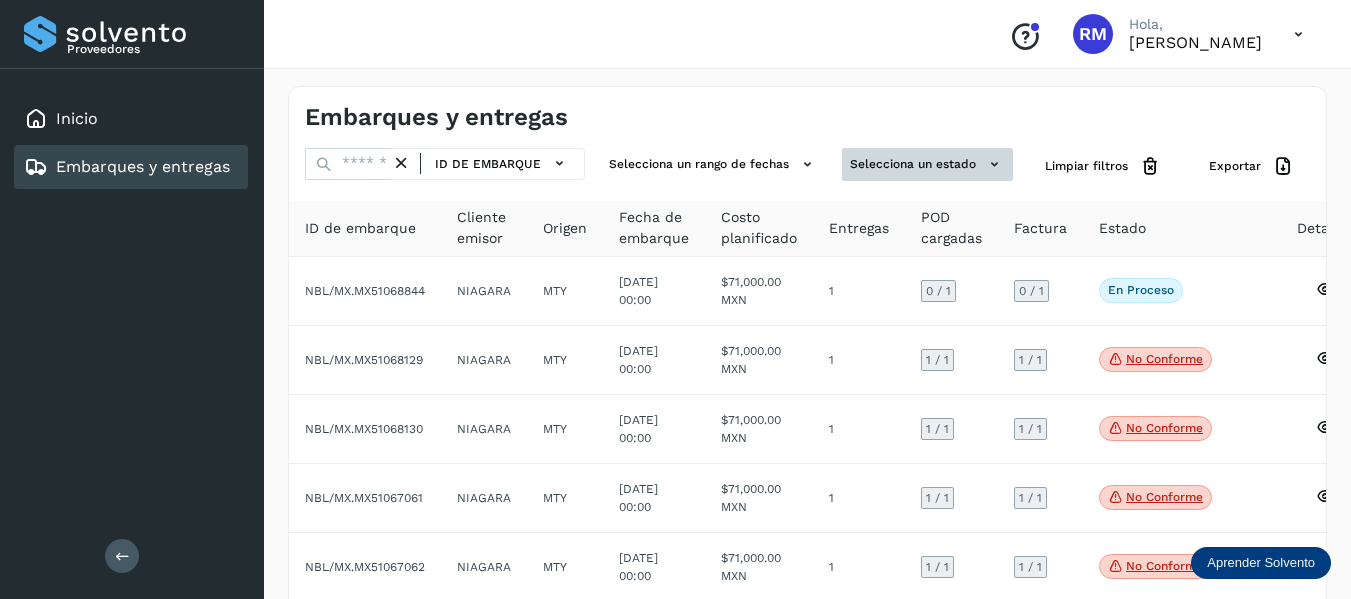 click 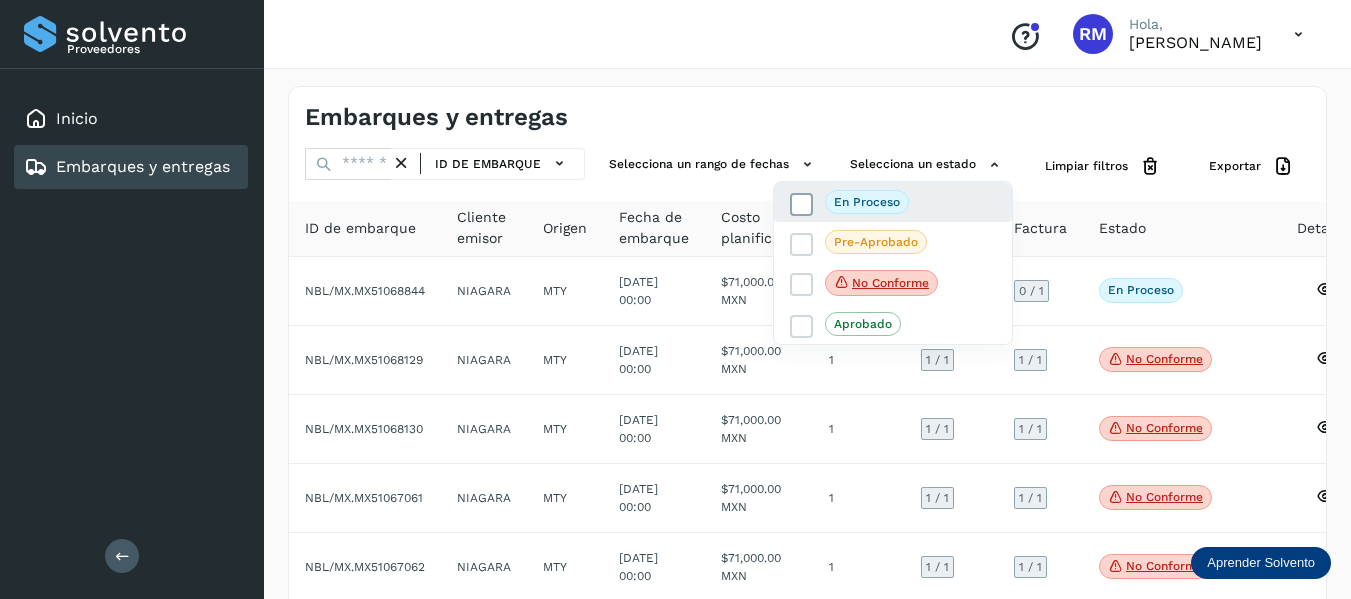 click on "En proceso" 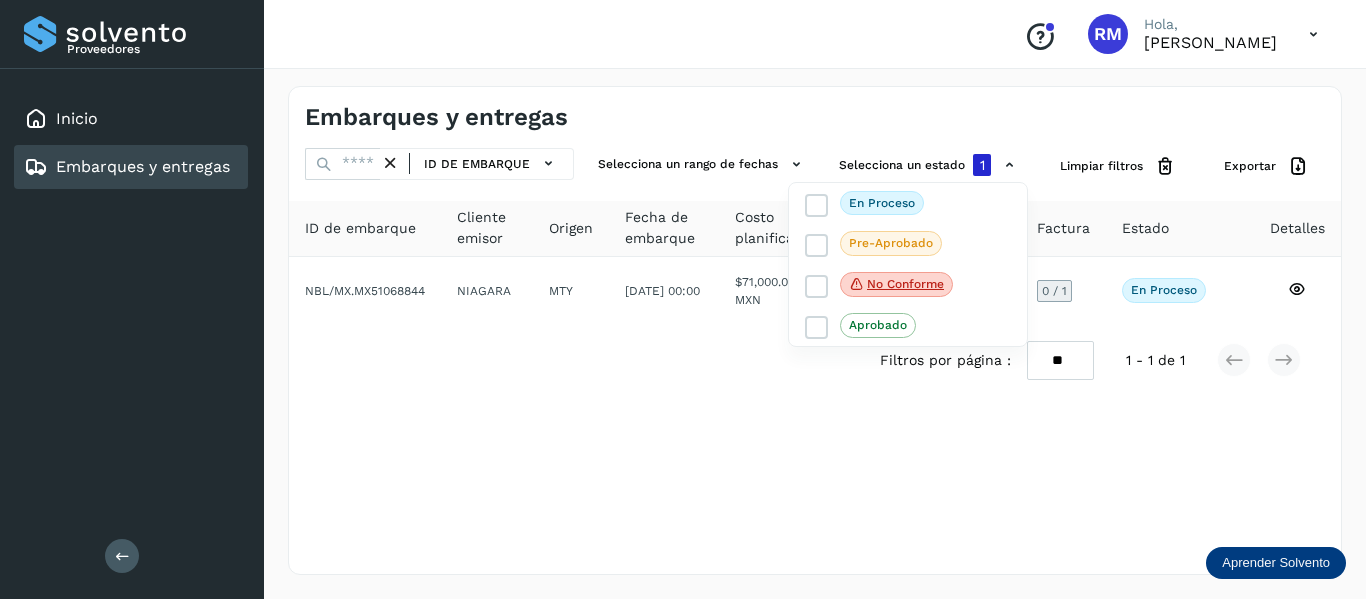 click at bounding box center (683, 299) 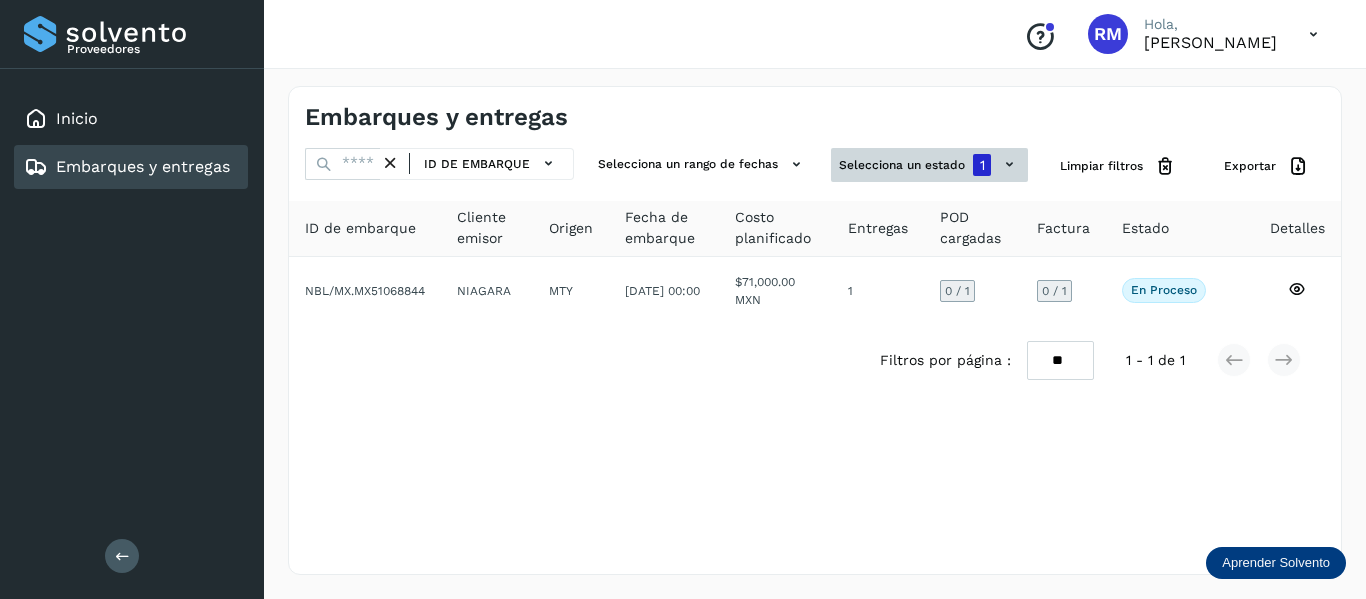 click 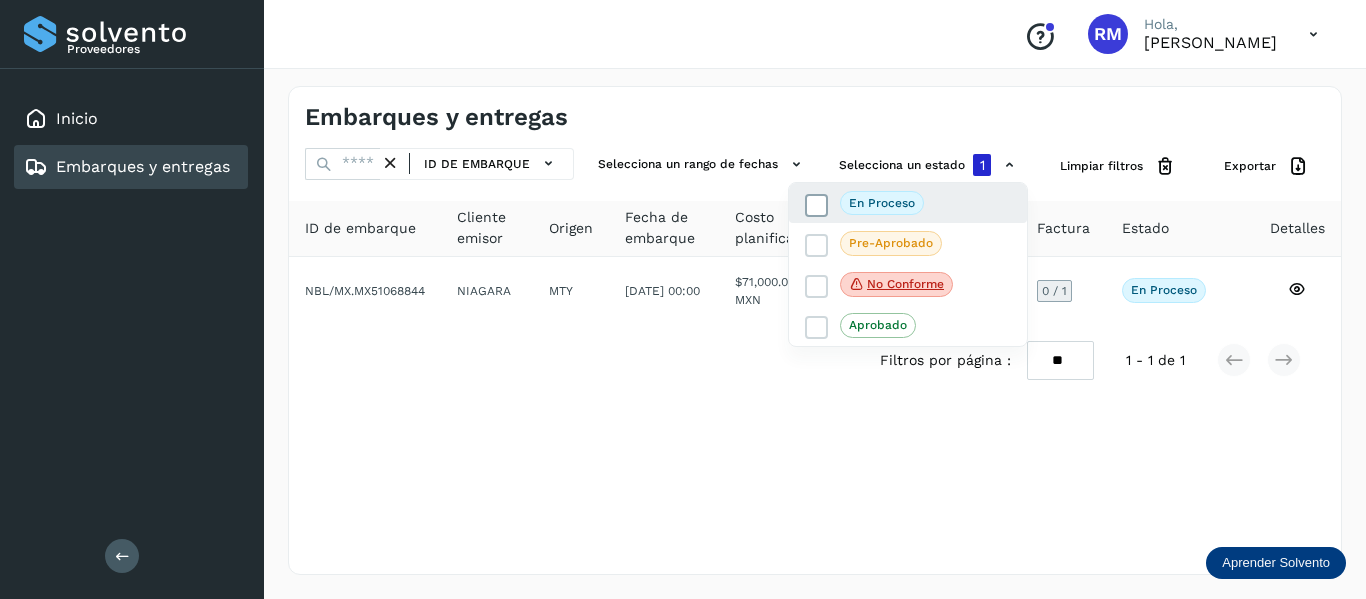 click at bounding box center [817, 205] 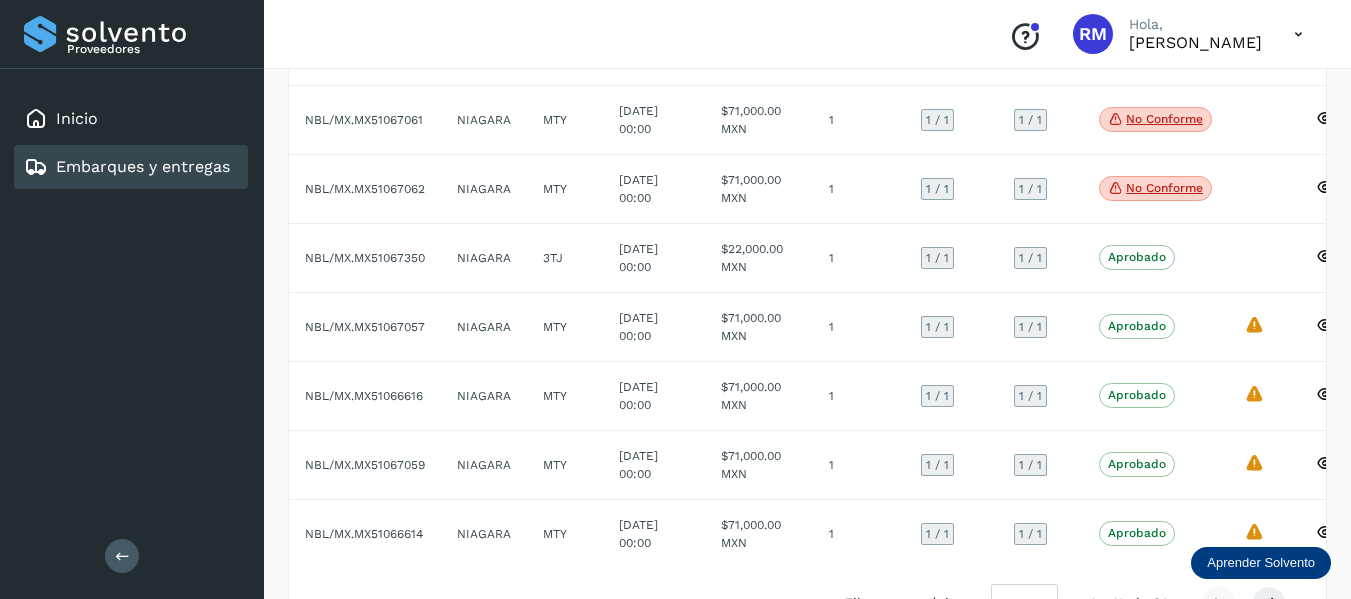 scroll, scrollTop: 458, scrollLeft: 0, axis: vertical 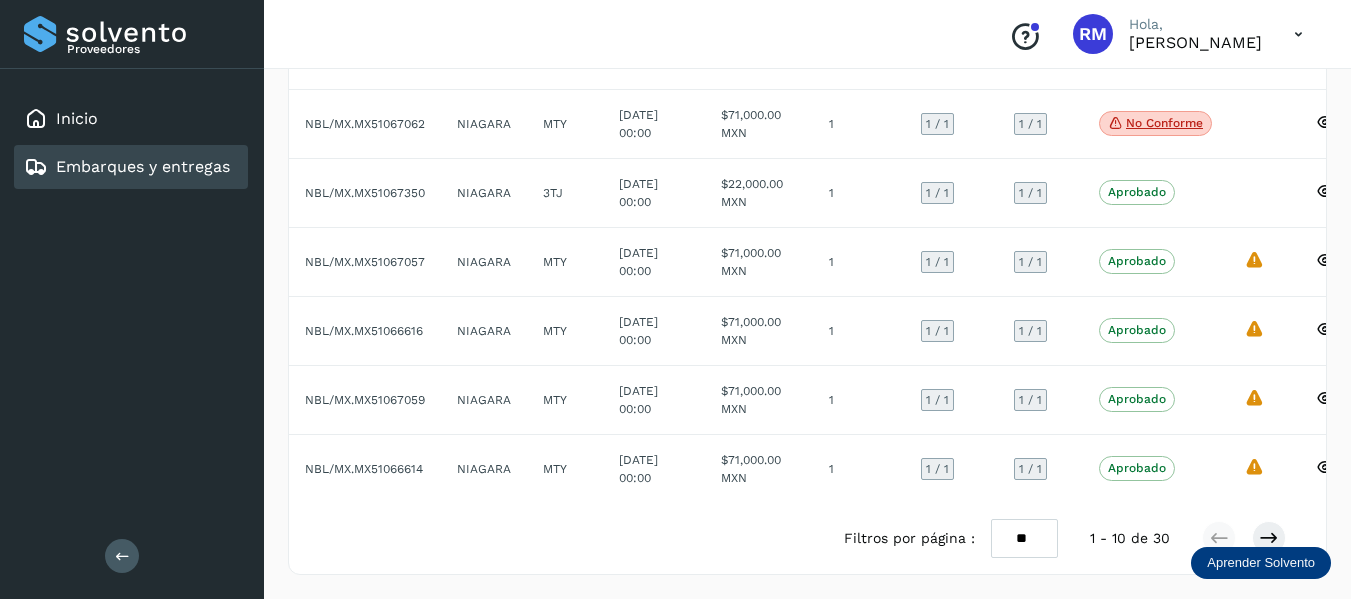 click at bounding box center [675, 299] 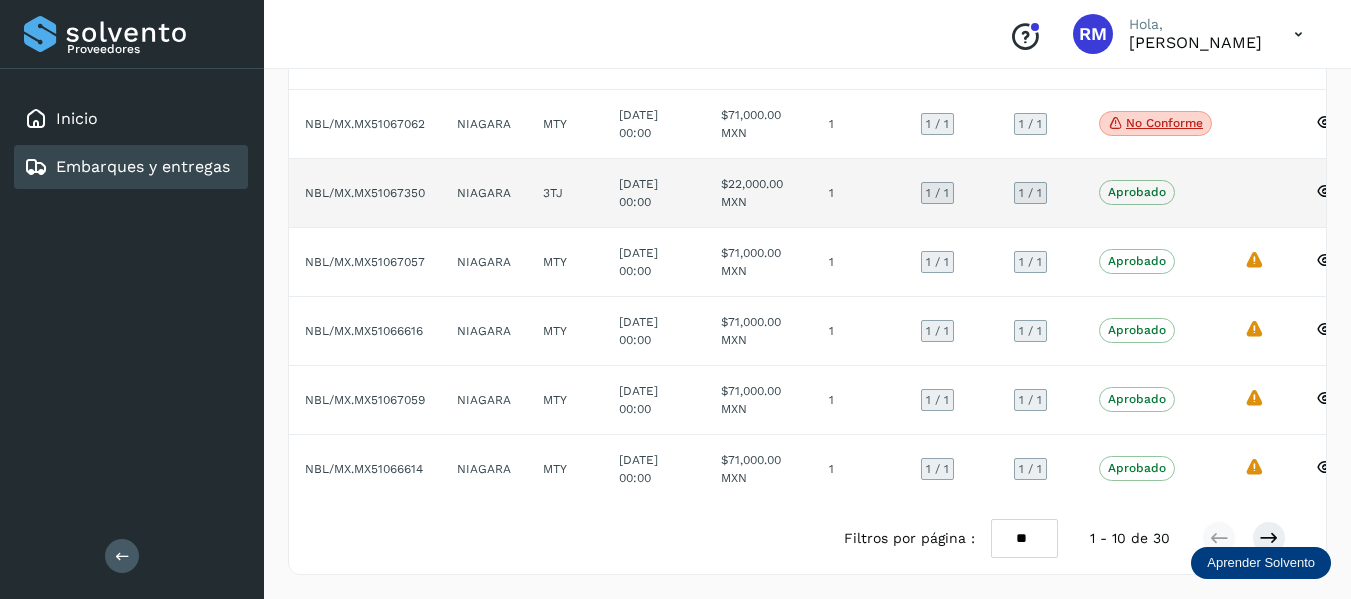 click on "Aprobado" at bounding box center [1137, 192] 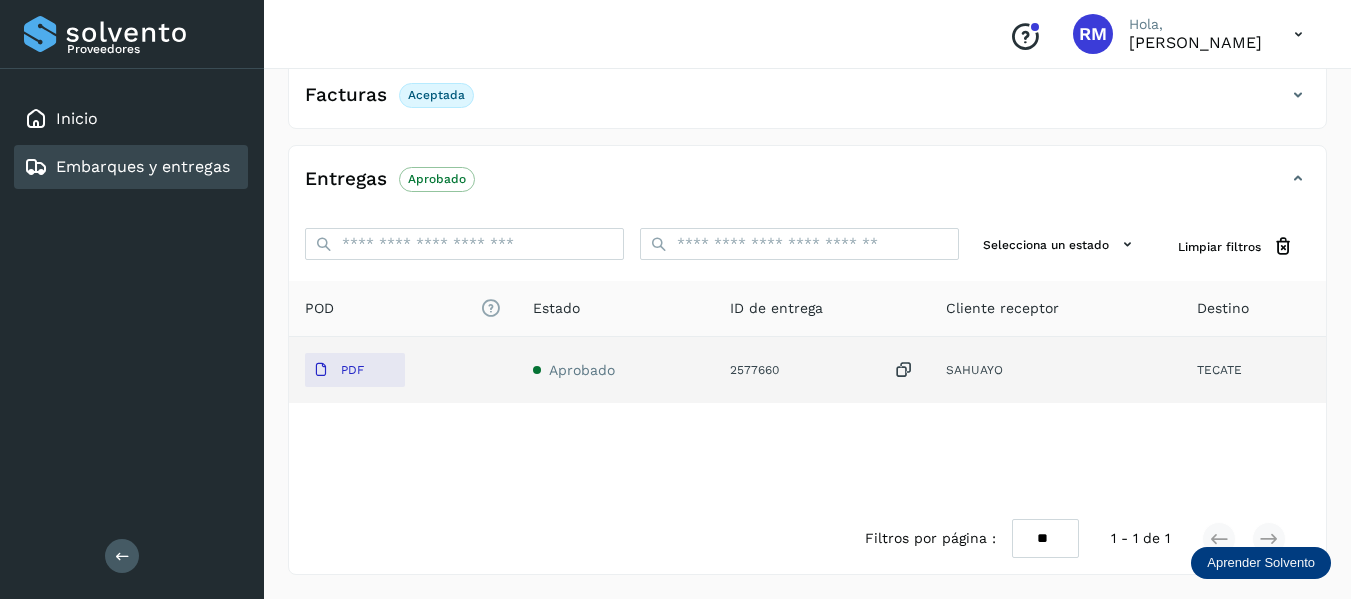 scroll, scrollTop: 348, scrollLeft: 0, axis: vertical 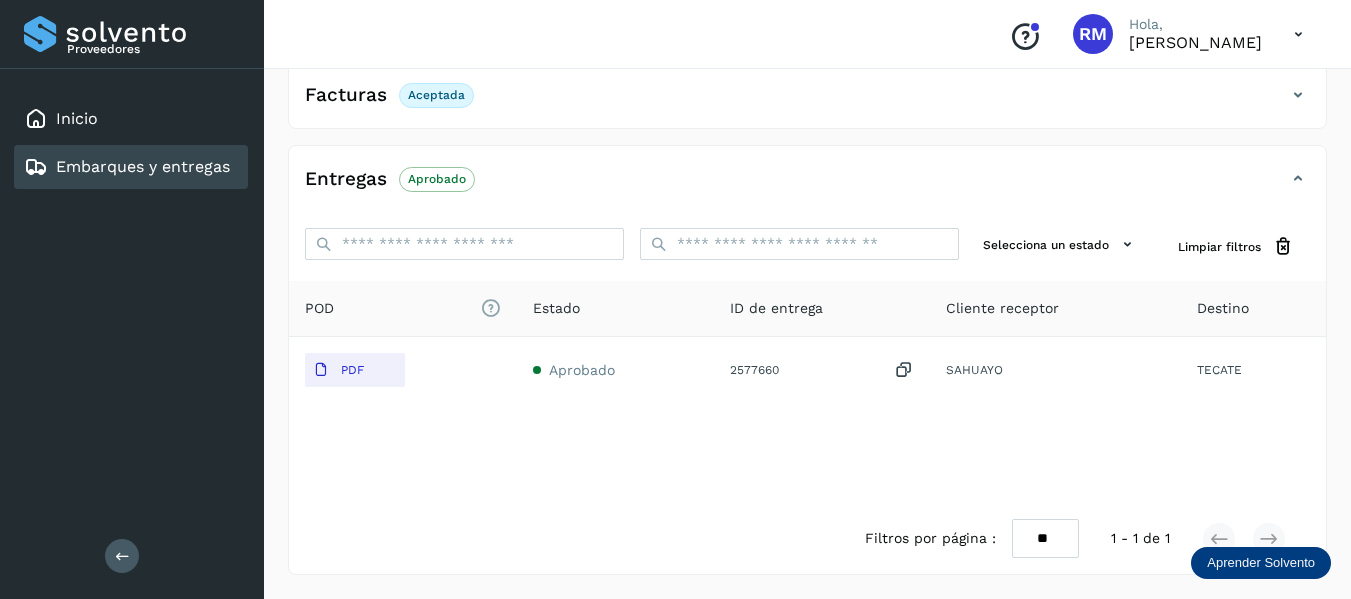 click on "Embarques y entregas Embarque #NBL/MX.MX51067350  ✨ Muy pronto podrás gestionar todos tus accesorios desde esta misma página. Conocer más Embarque Aprobado
Verifica el estado de la factura o entregas asociadas a este embarque
ID de embarque NBL/MX.MX51067350 Fecha de embarque [DATE] 00:00 Proveedor [PERSON_NAME] Costo planificado  $22,000.00 MXN  Cliente emisor NIAGARA Entregas 1 Origen 3TJ Facturas Aceptada Facturas Estado XML Aceptada Entregas Aprobado Selecciona un estado Limpiar filtros POD
El tamaño máximo de archivo es de 20 Mb.
Estado ID de entrega Cliente receptor Destino PDF Aprobado 2577660  SAHUAYO TECATE SAHUAYO 2577660 PDF Destino: TECATE Aprobado Filtros por página : ** ** ** 1 - 1 de 1" at bounding box center [807, 156] 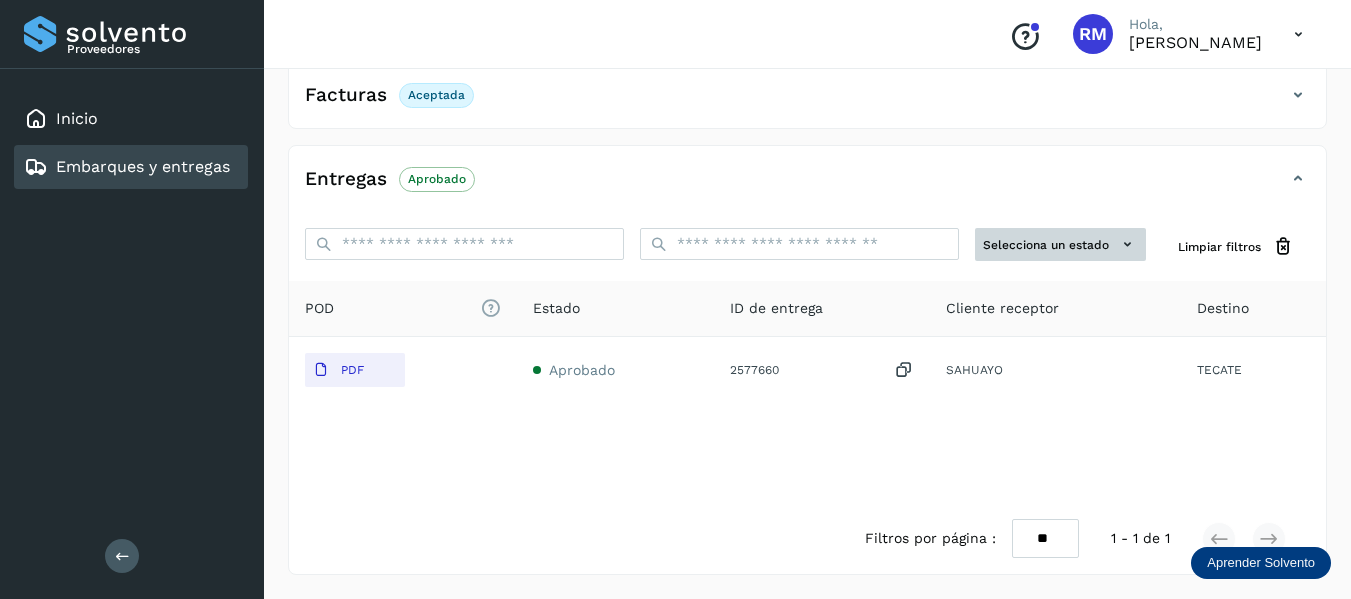 click on "Selecciona un estado" at bounding box center [1060, 244] 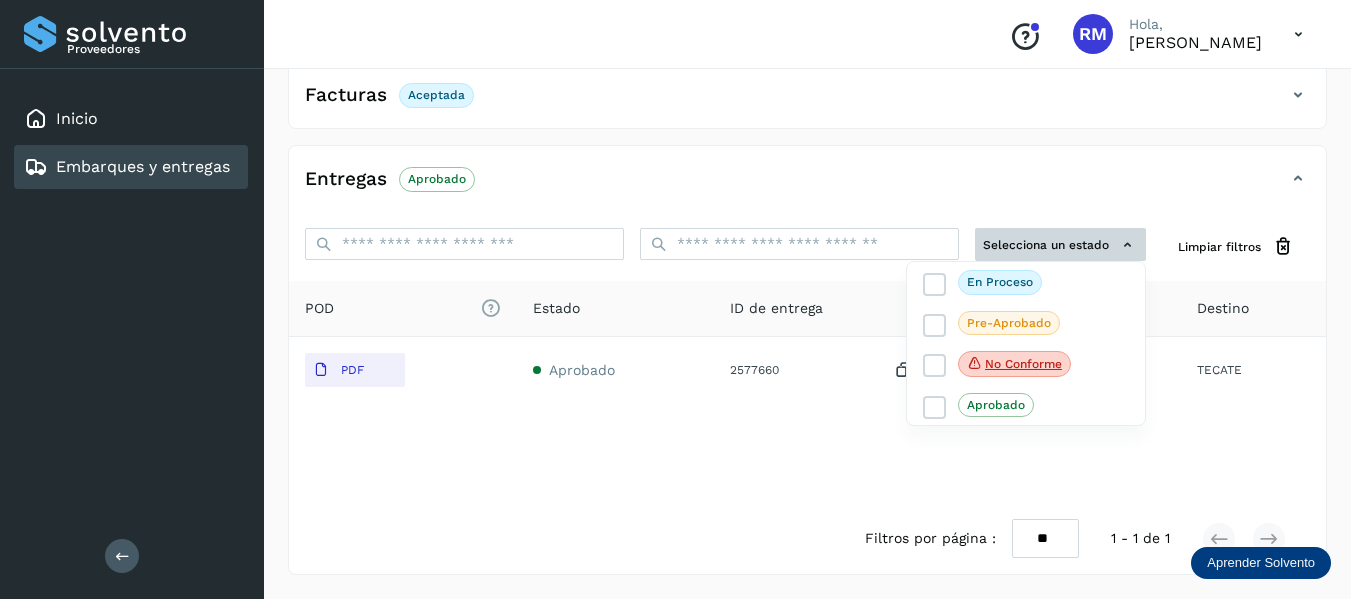 click at bounding box center (675, 299) 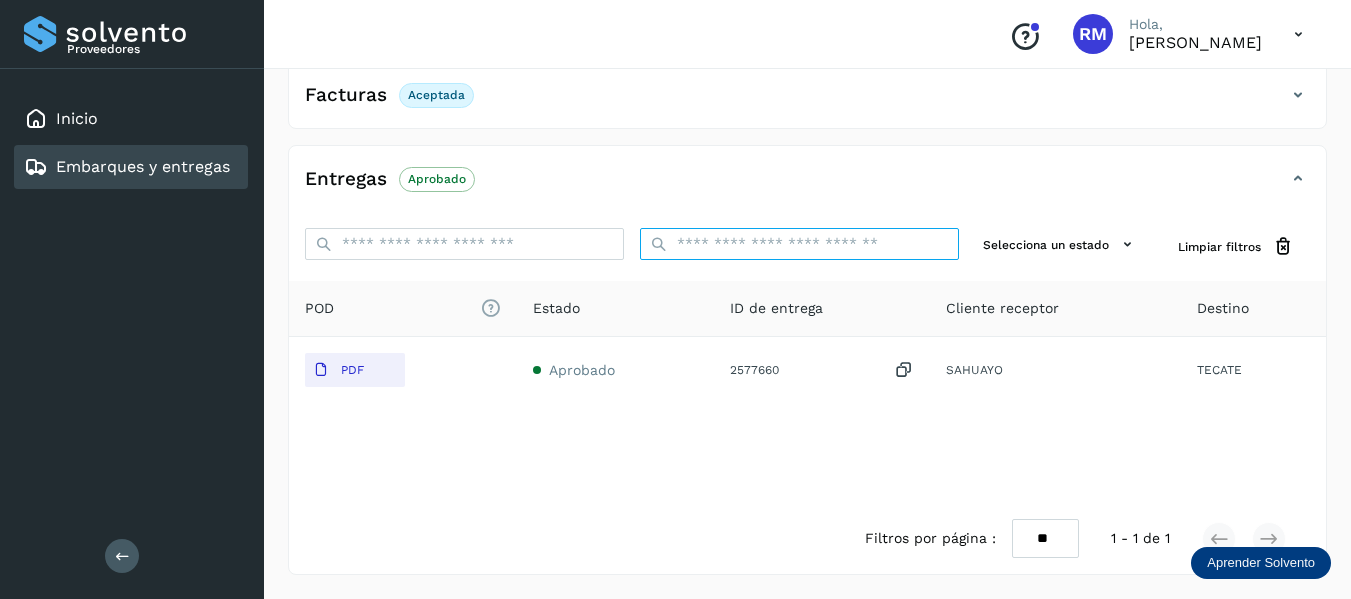 click on "ID de embarque" at bounding box center [799, 244] 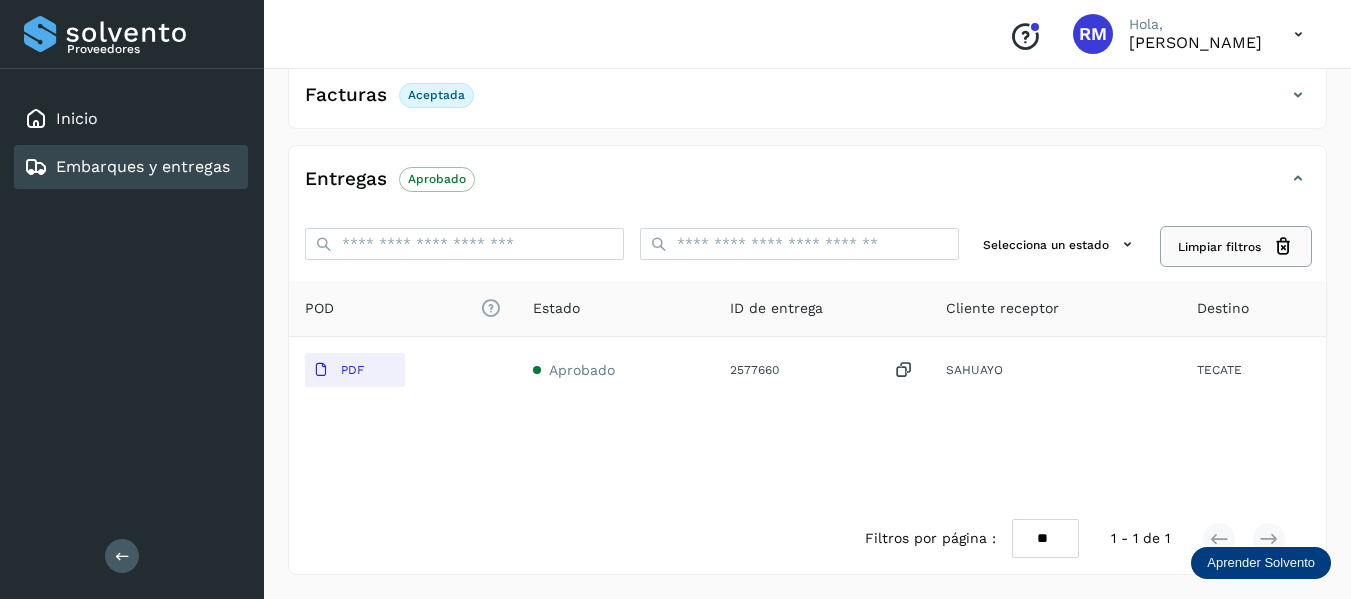 click on "Limpiar filtros" at bounding box center [1236, 246] 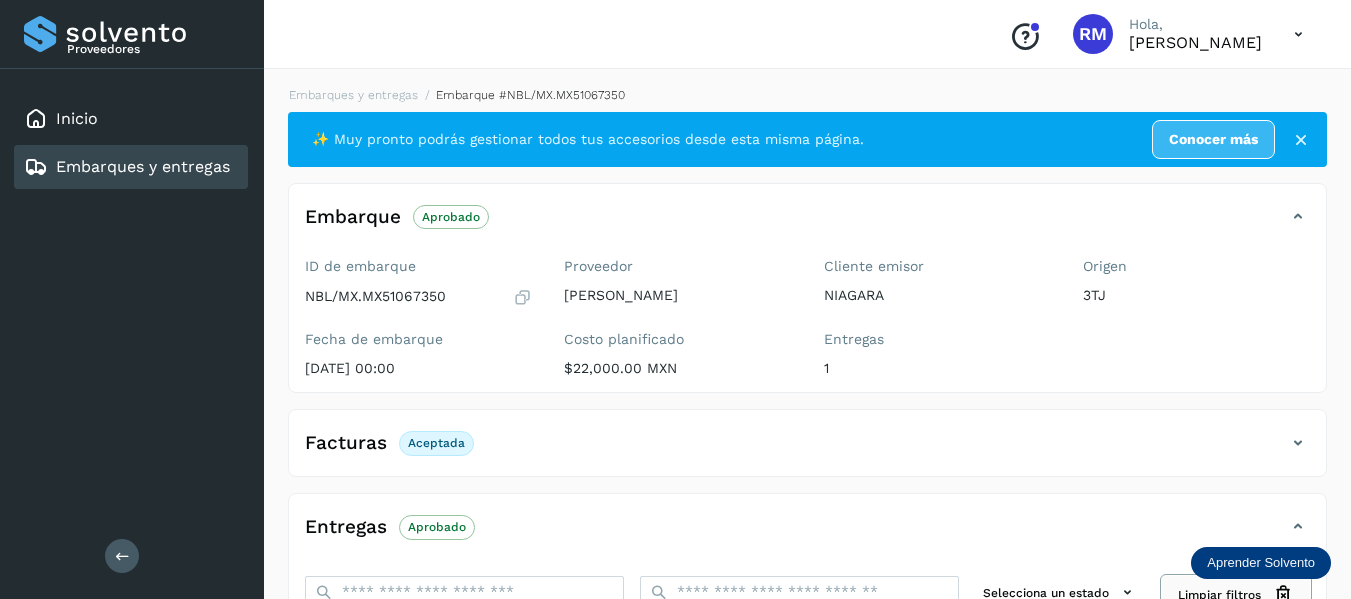 scroll, scrollTop: 100, scrollLeft: 0, axis: vertical 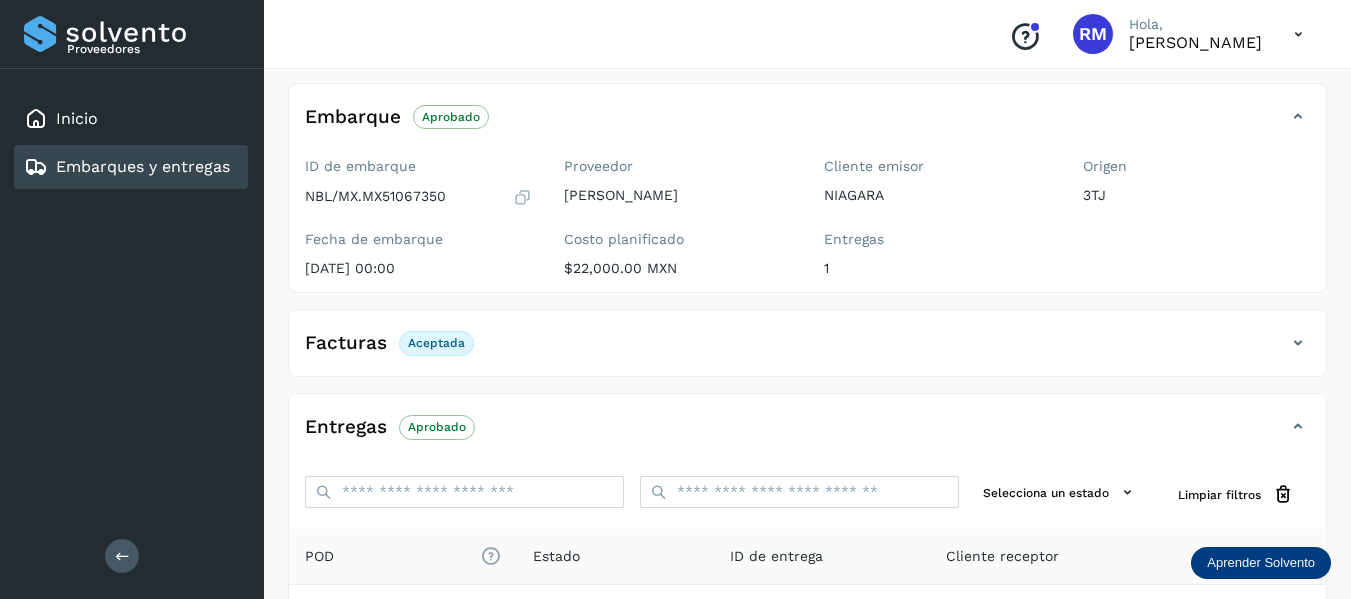 click on "Aprobado
Verifica el estado de la factura o entregas asociadas a este embarque" at bounding box center [451, 117] 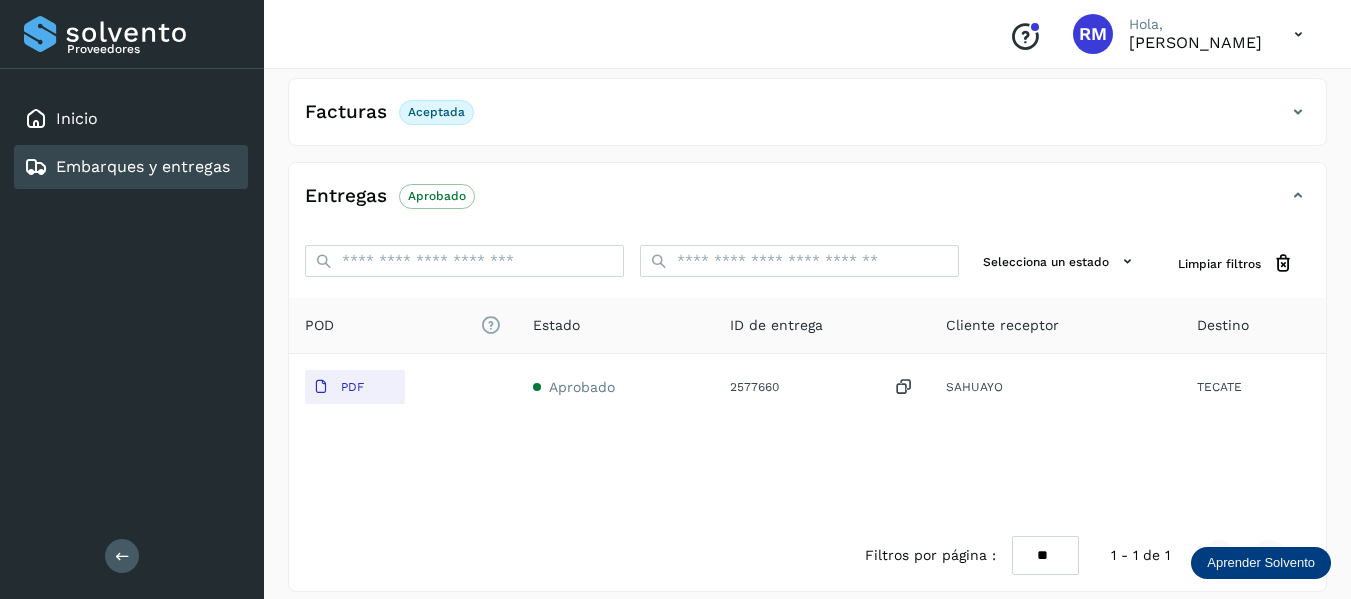 scroll, scrollTop: 348, scrollLeft: 0, axis: vertical 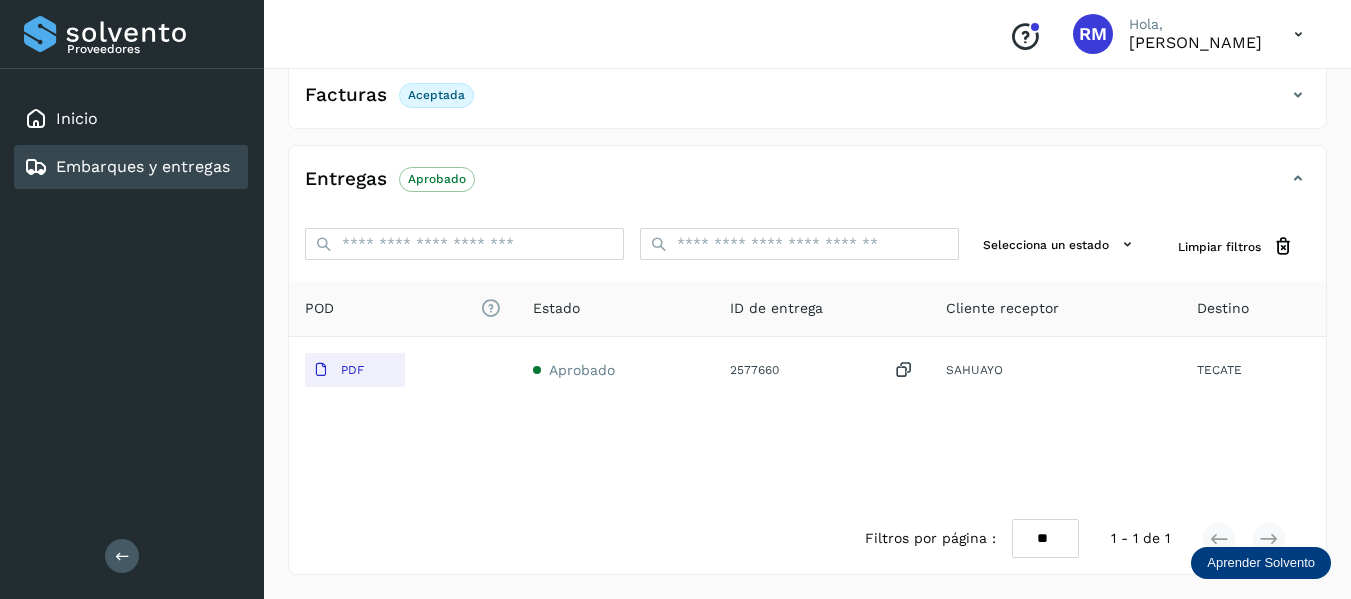 click on "El tamaño máximo de archivo es de 20 Mb." at bounding box center (490, 308) 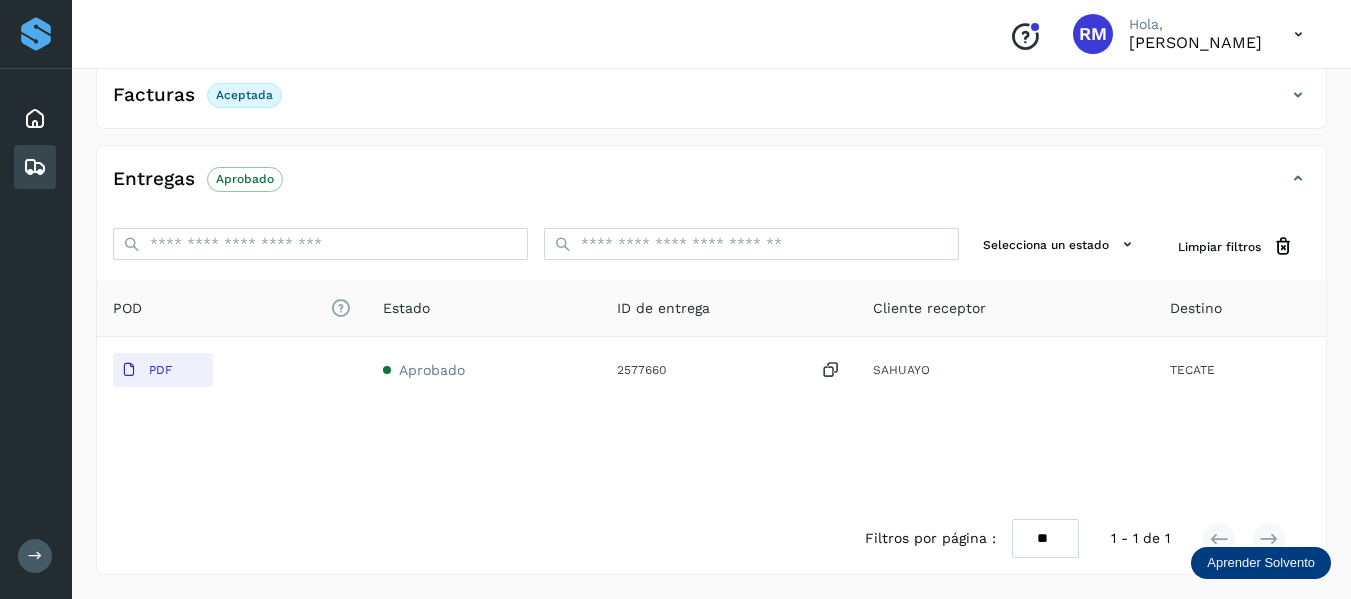 click at bounding box center (35, 556) 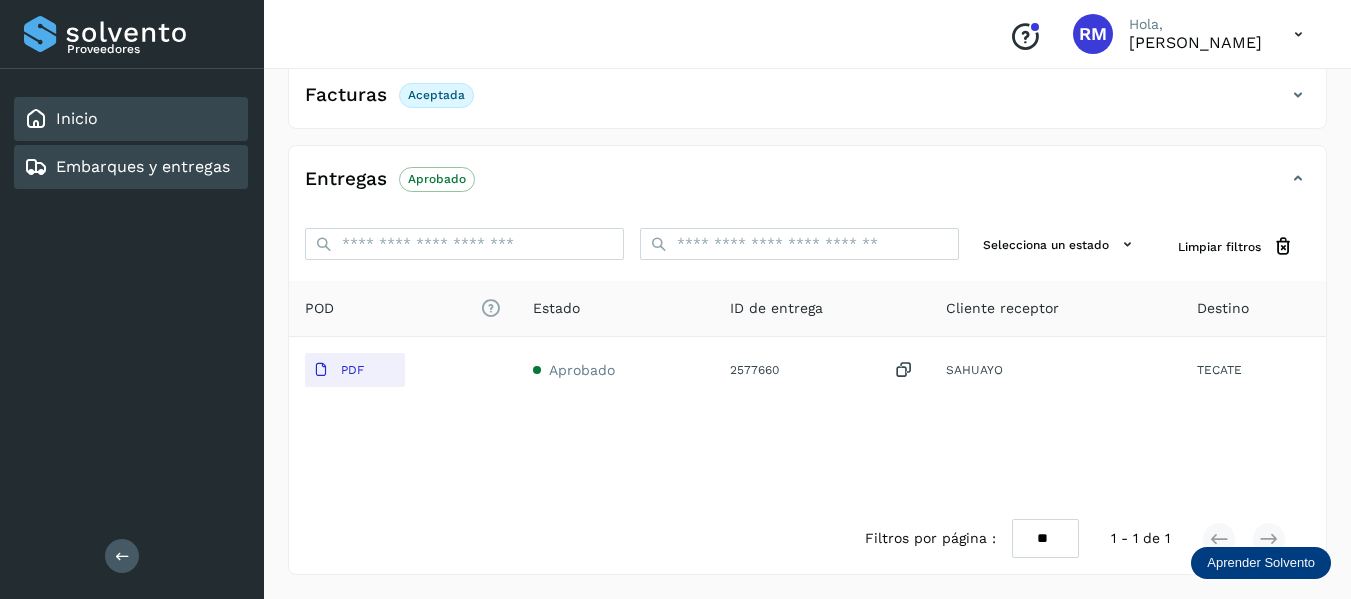 click on "Inicio" 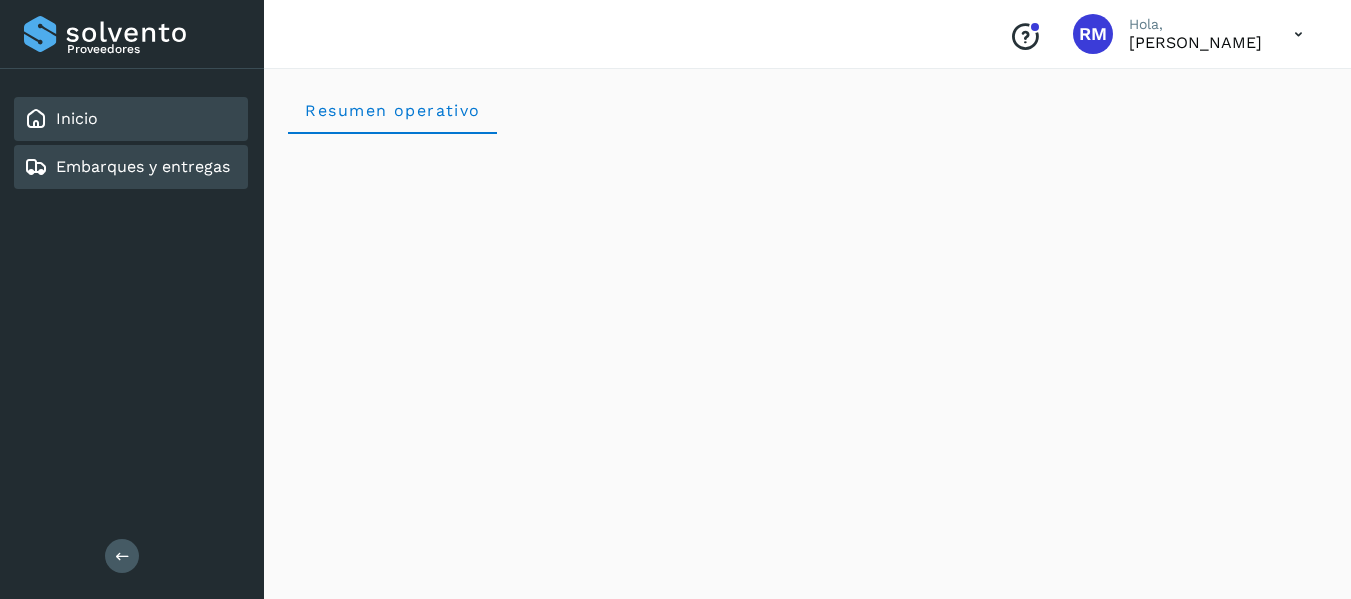 click on "Embarques y entregas" at bounding box center [127, 167] 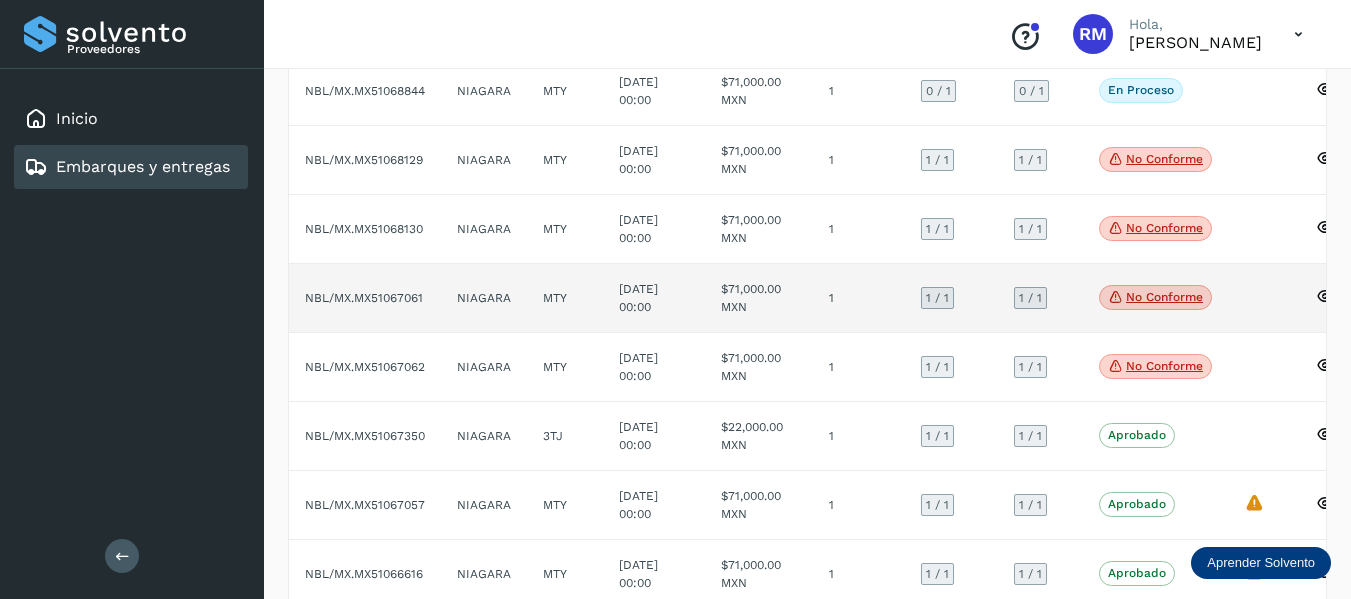 scroll, scrollTop: 0, scrollLeft: 0, axis: both 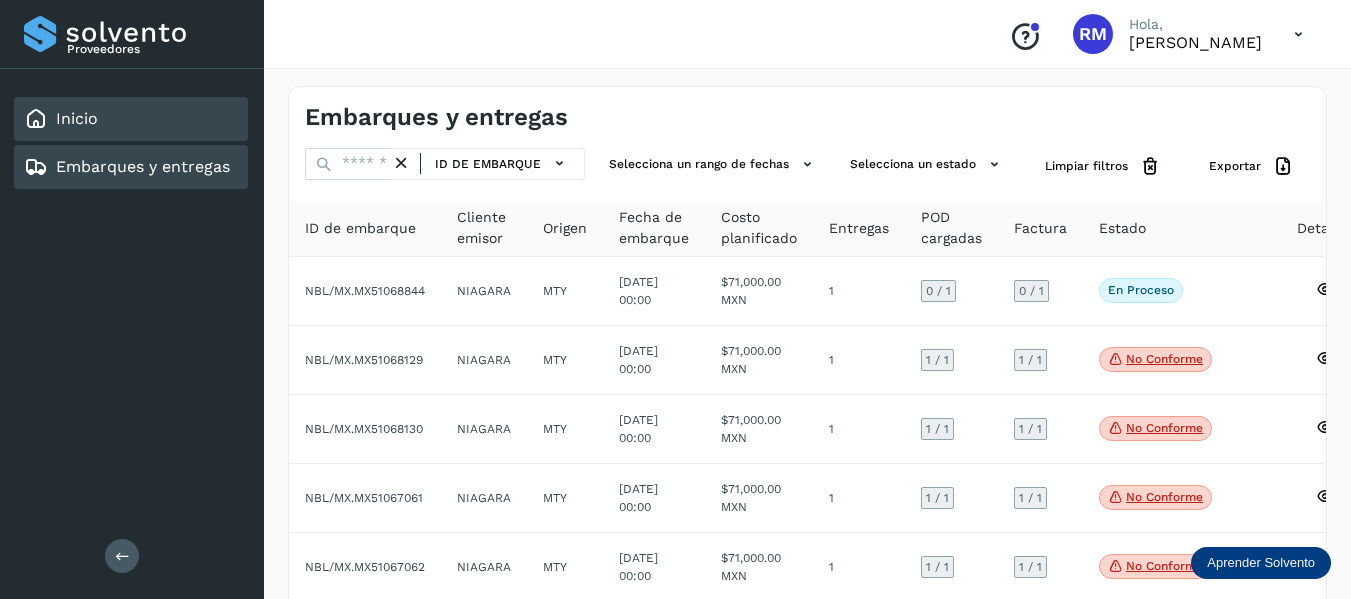 click on "Inicio" 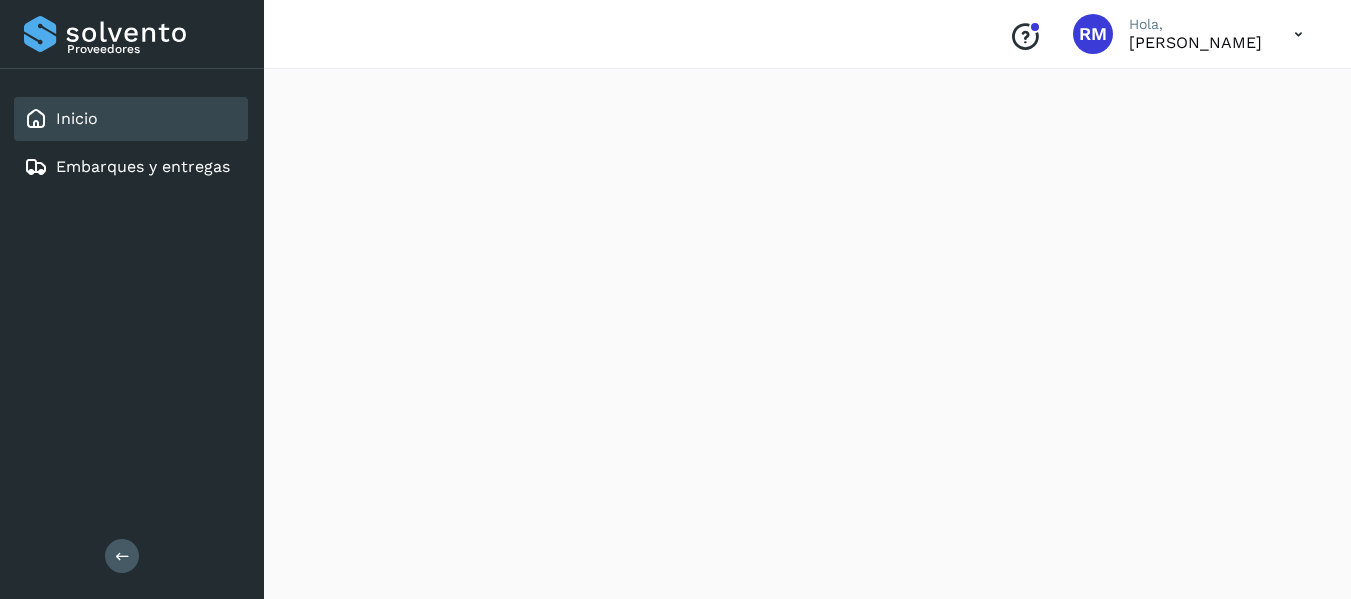scroll, scrollTop: 1500, scrollLeft: 0, axis: vertical 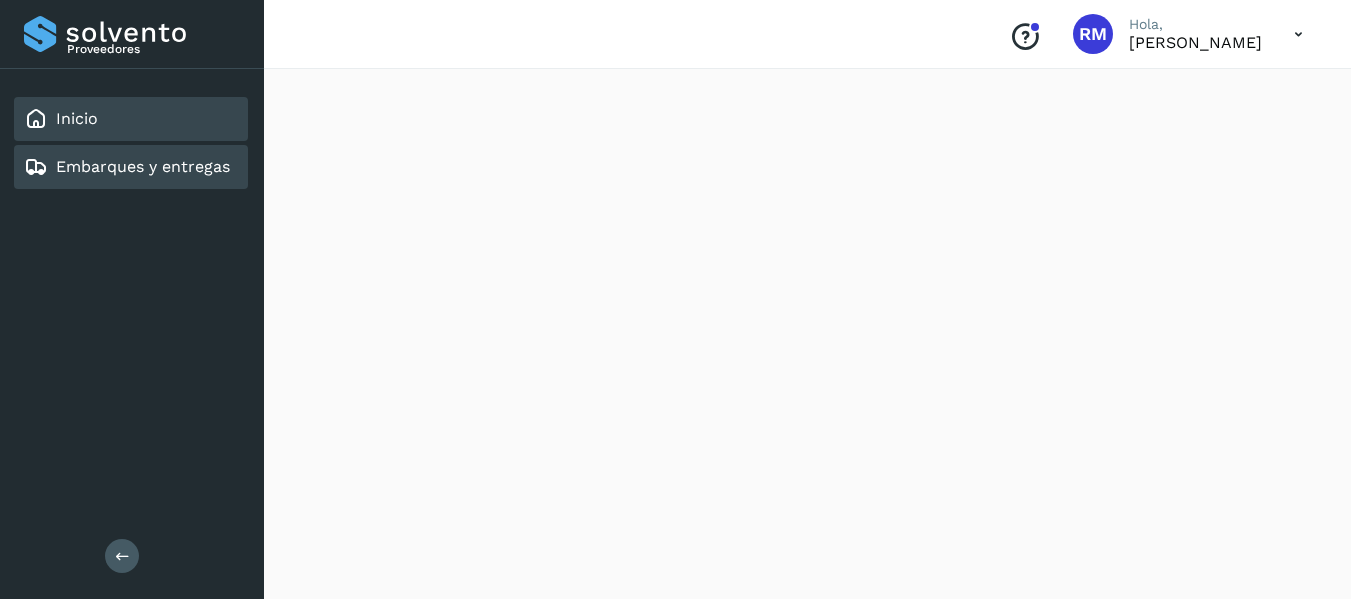 click on "Embarques y entregas" at bounding box center [127, 167] 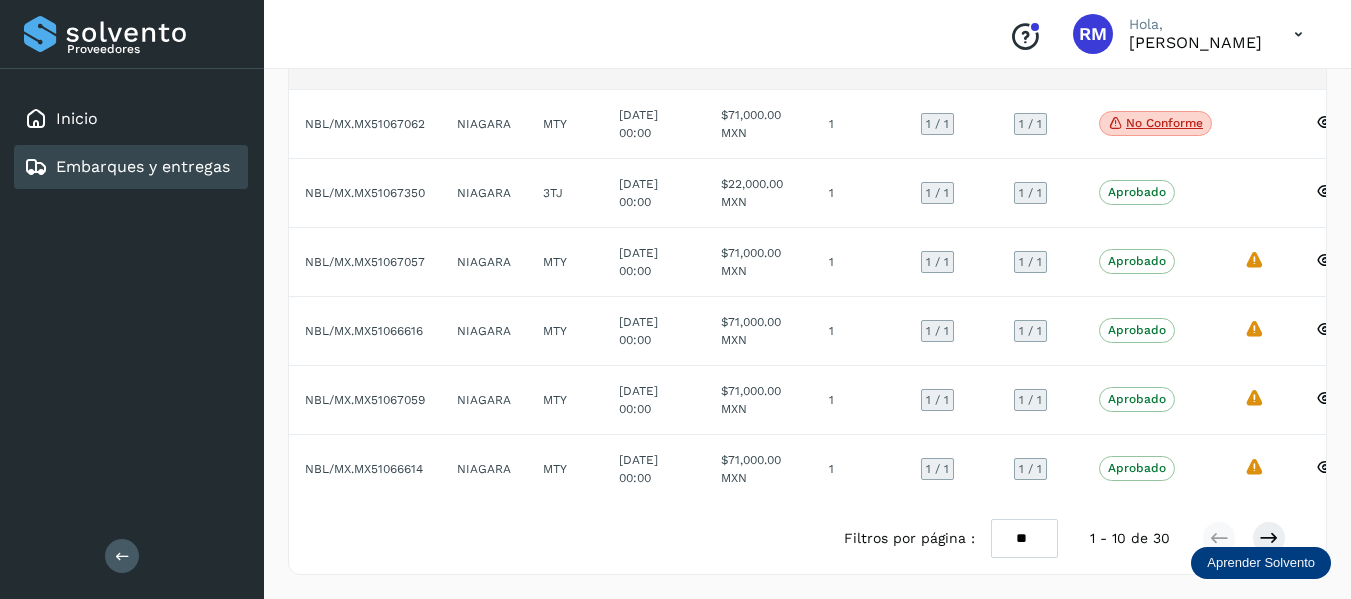 scroll, scrollTop: 458, scrollLeft: 0, axis: vertical 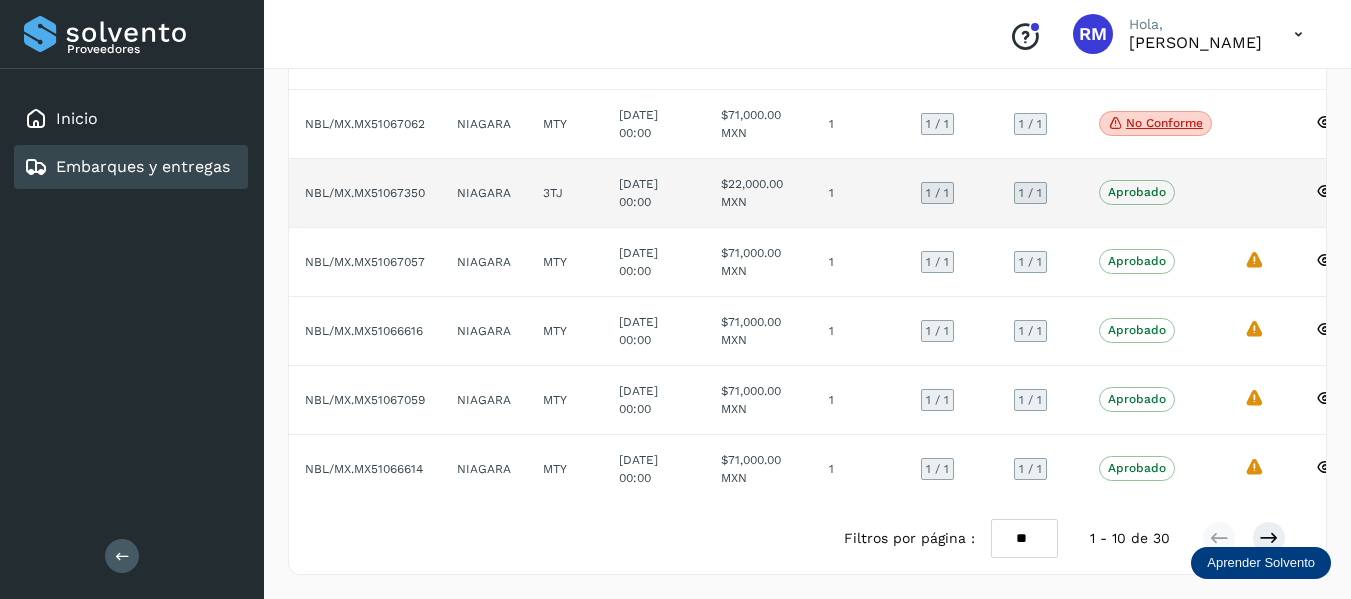 click 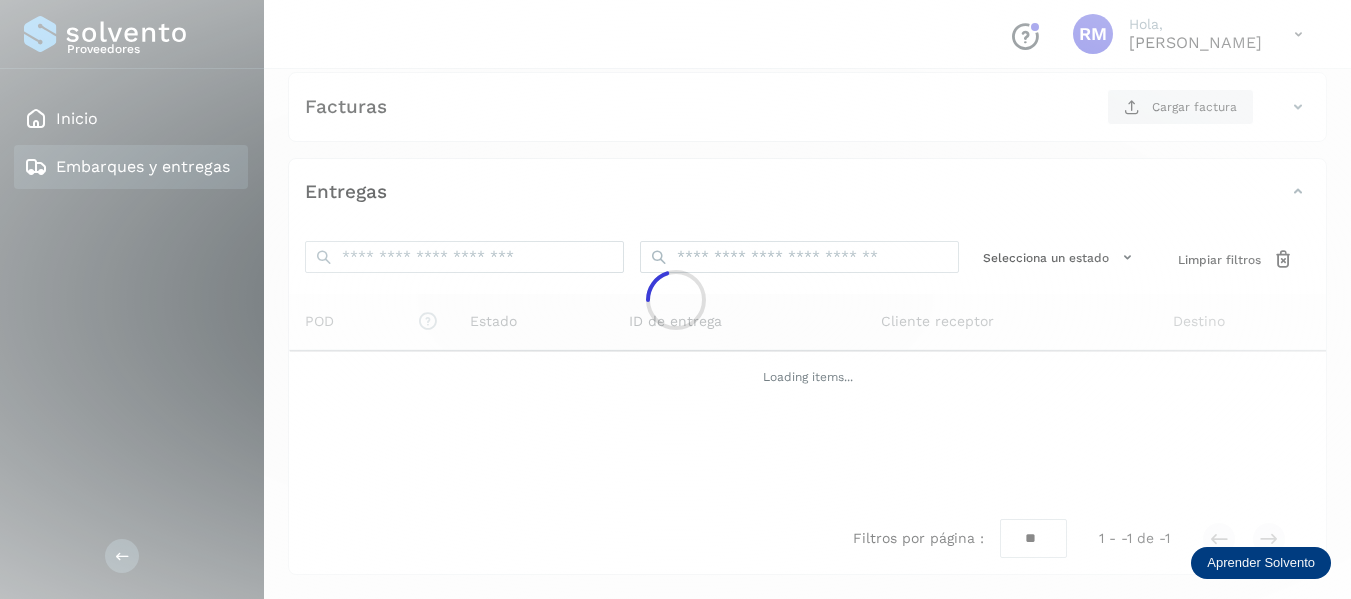 scroll, scrollTop: 348, scrollLeft: 0, axis: vertical 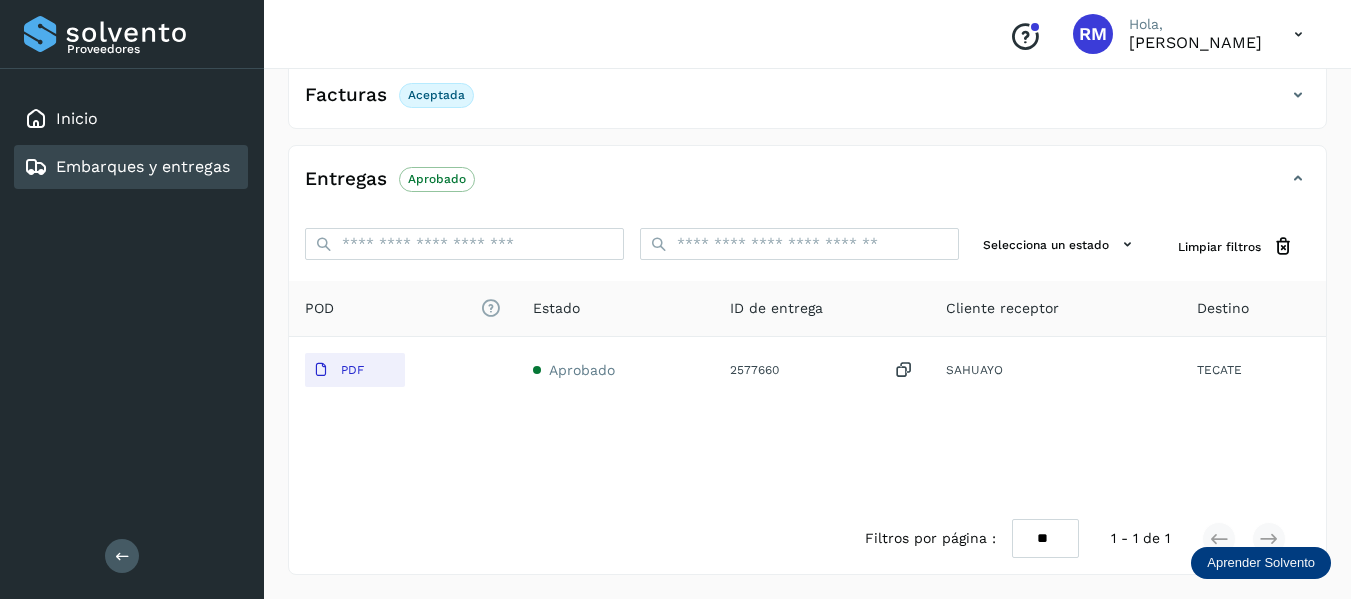 click on "POD
El tamaño máximo de archivo es de 20 Mb." 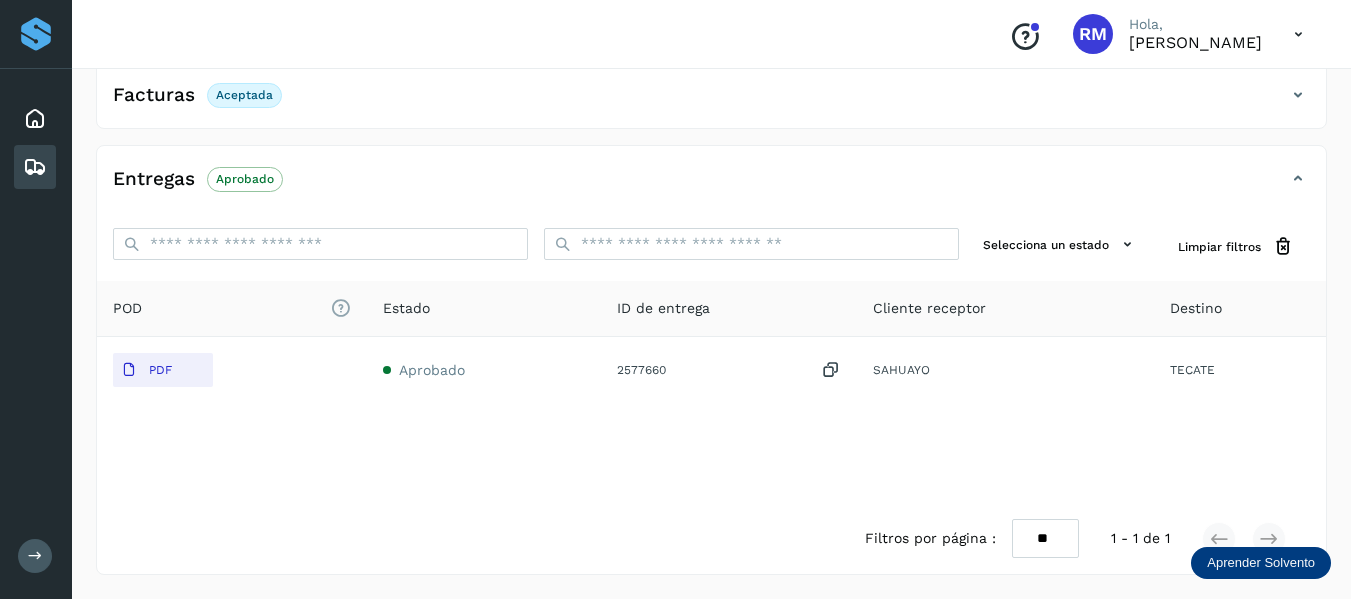 click at bounding box center (35, 556) 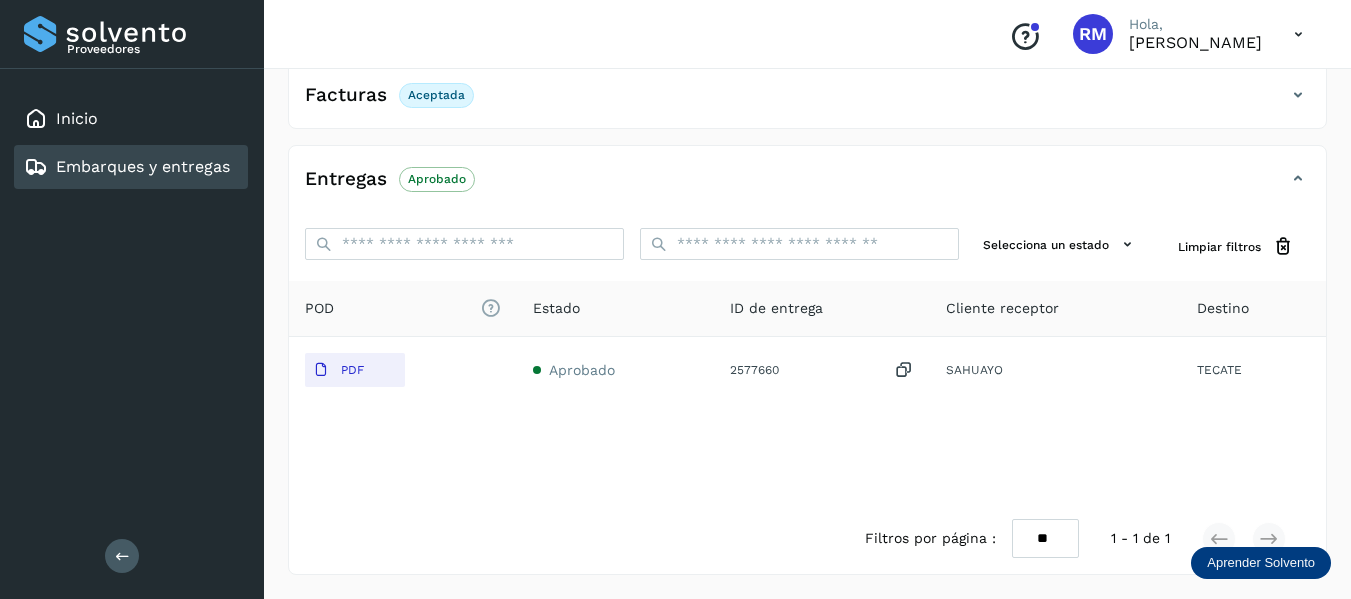 click on "Embarques y entregas" at bounding box center (143, 166) 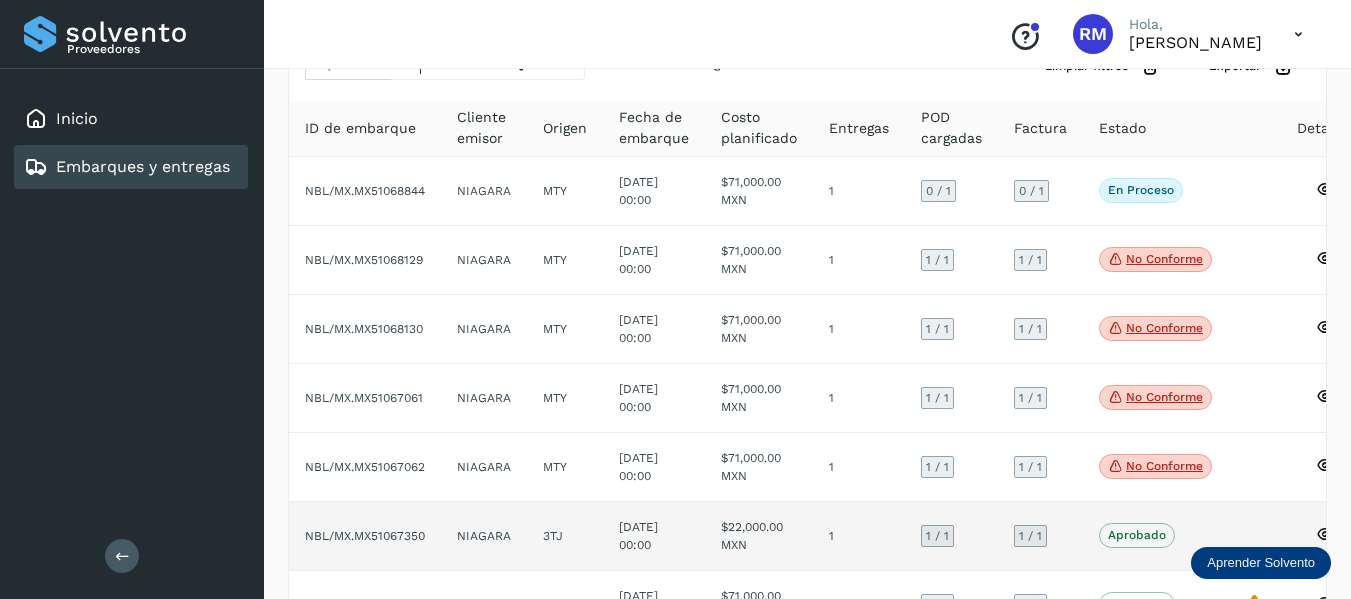 scroll, scrollTop: 200, scrollLeft: 0, axis: vertical 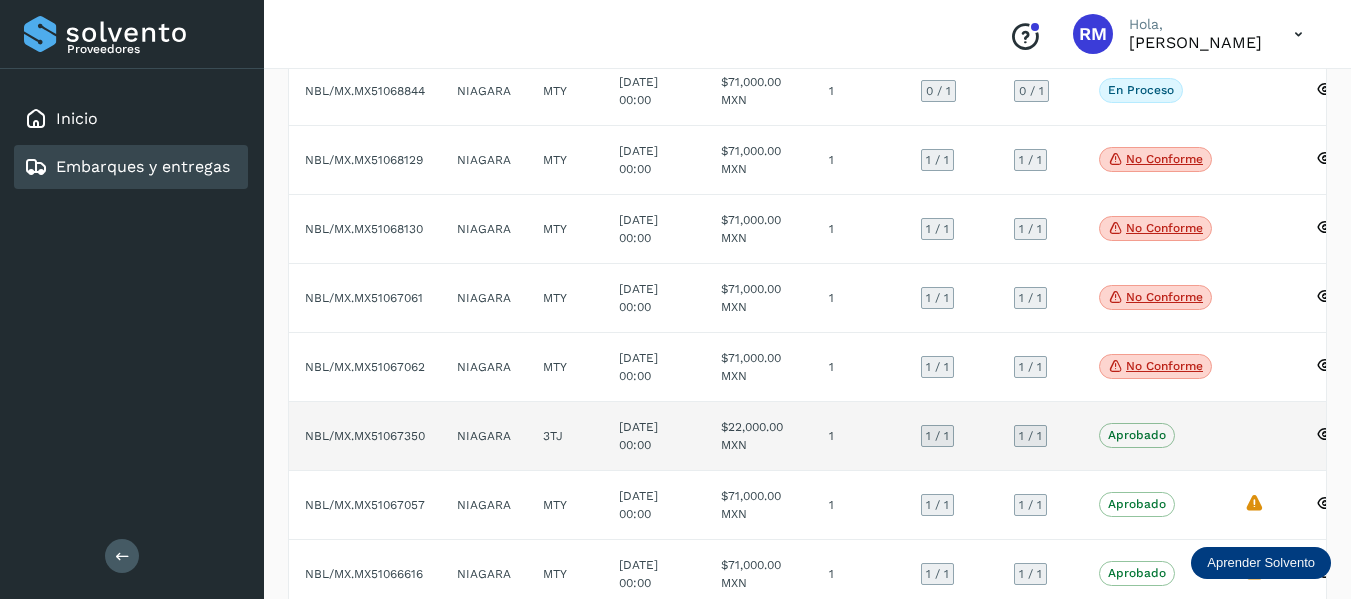 click on "NBL/MX.MX51067350" 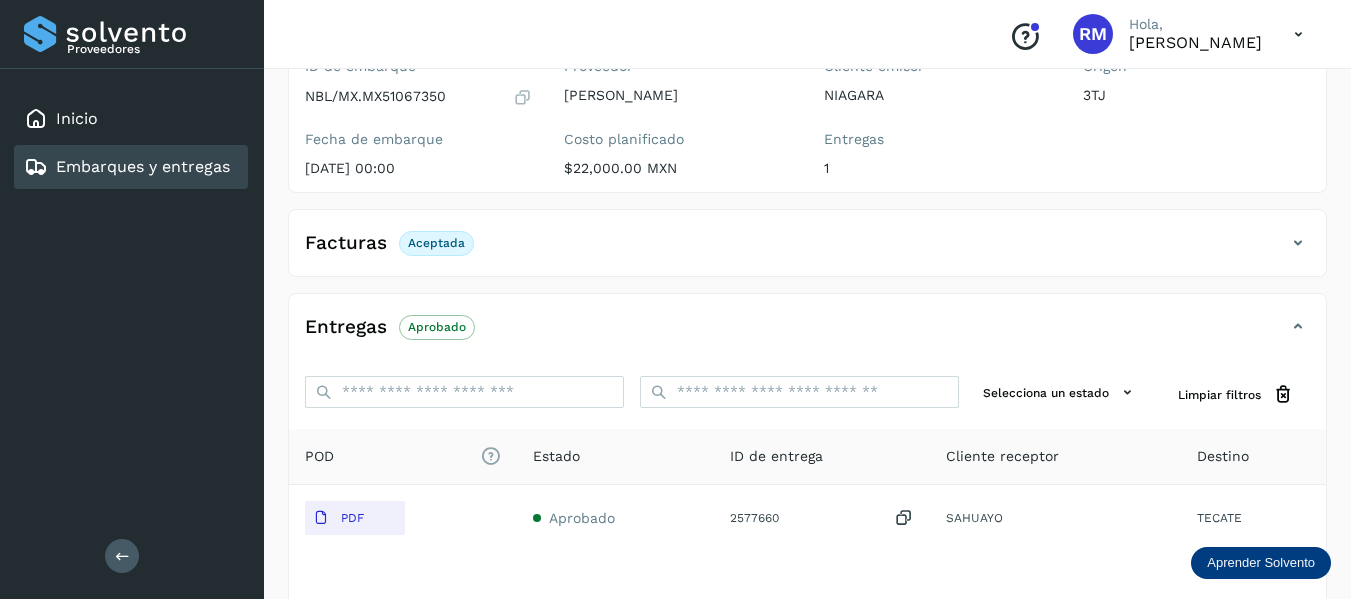 click on "POD
El tamaño máximo de archivo es de 20 Mb." 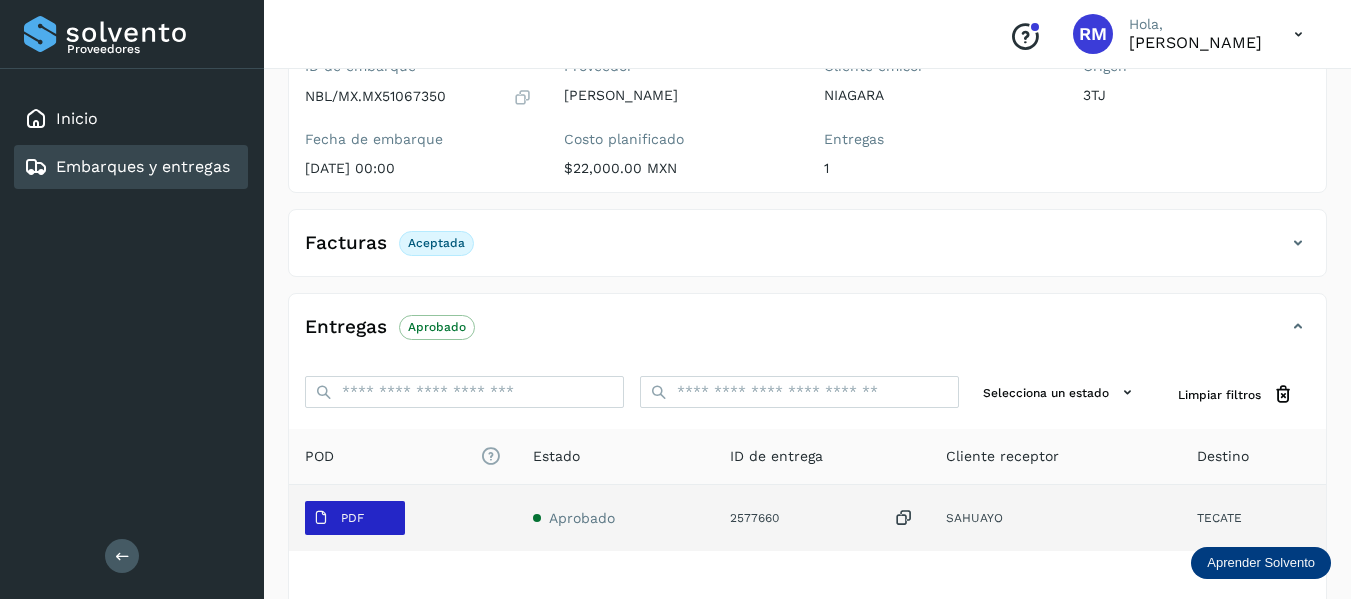 click on "PDF" at bounding box center [352, 518] 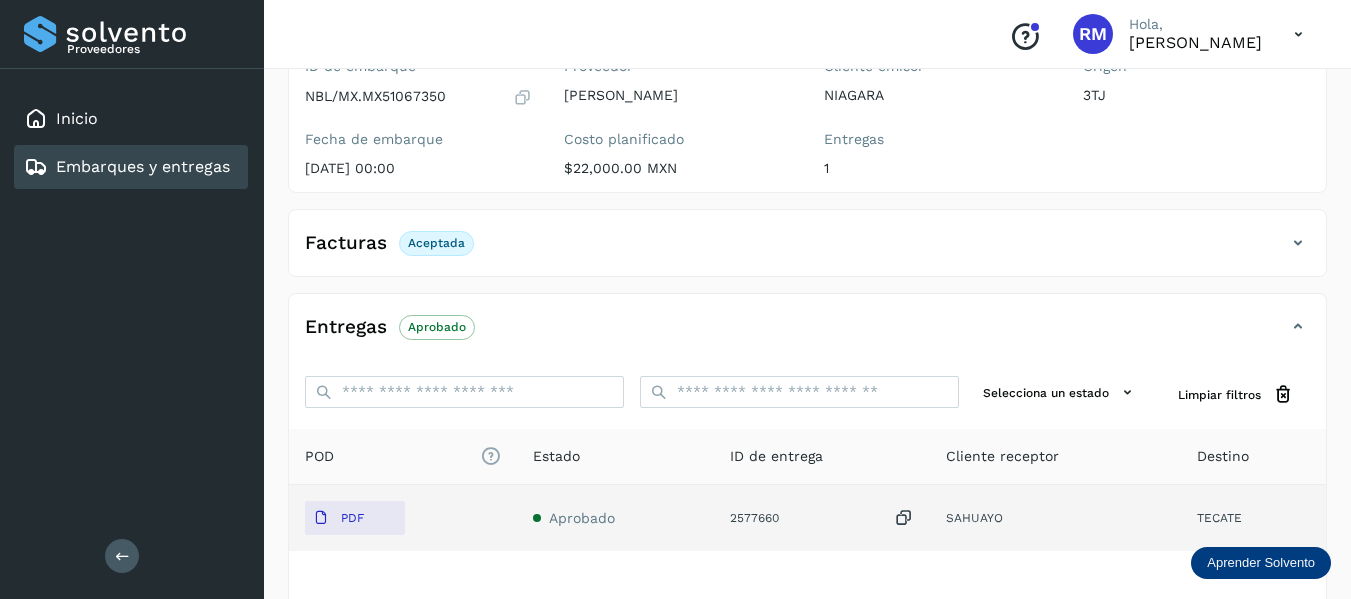 click on "Aprobado" at bounding box center (582, 518) 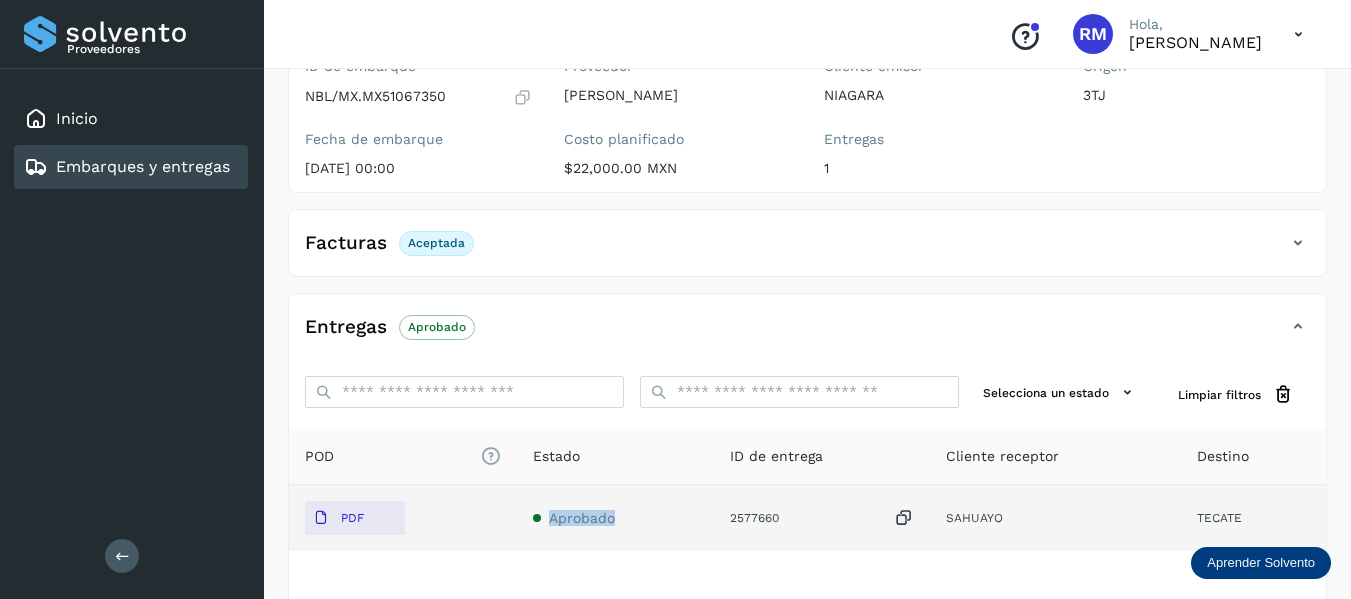 click on "Aprobado" at bounding box center (582, 518) 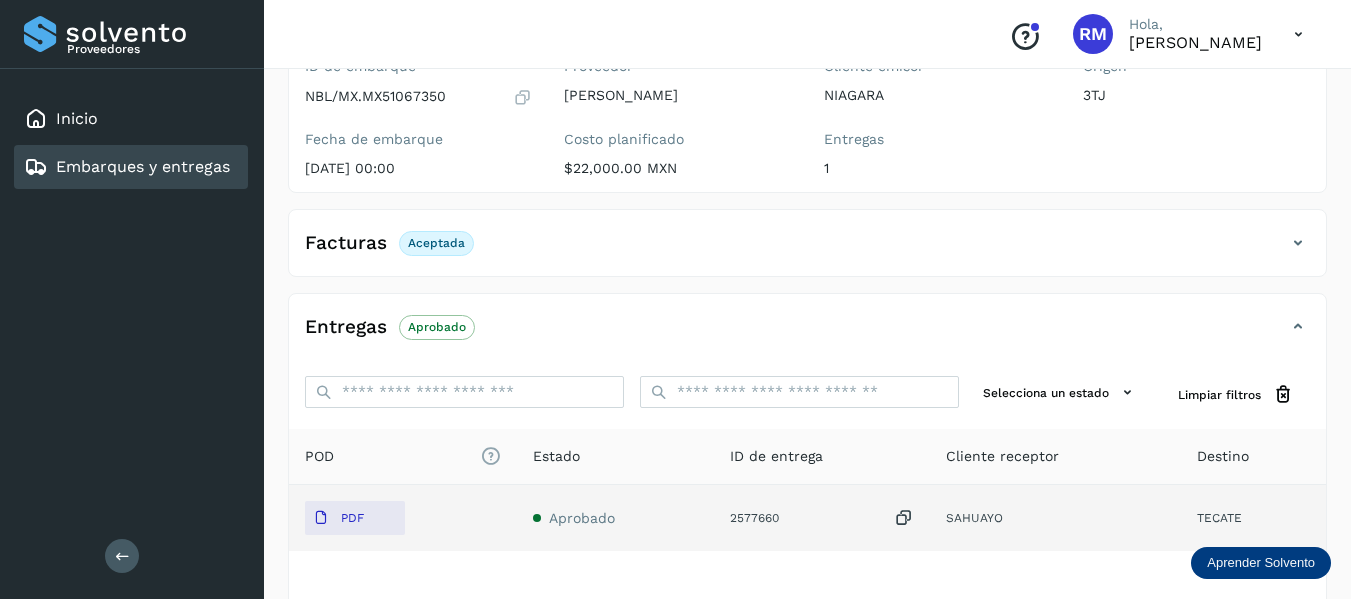 click at bounding box center (537, 518) 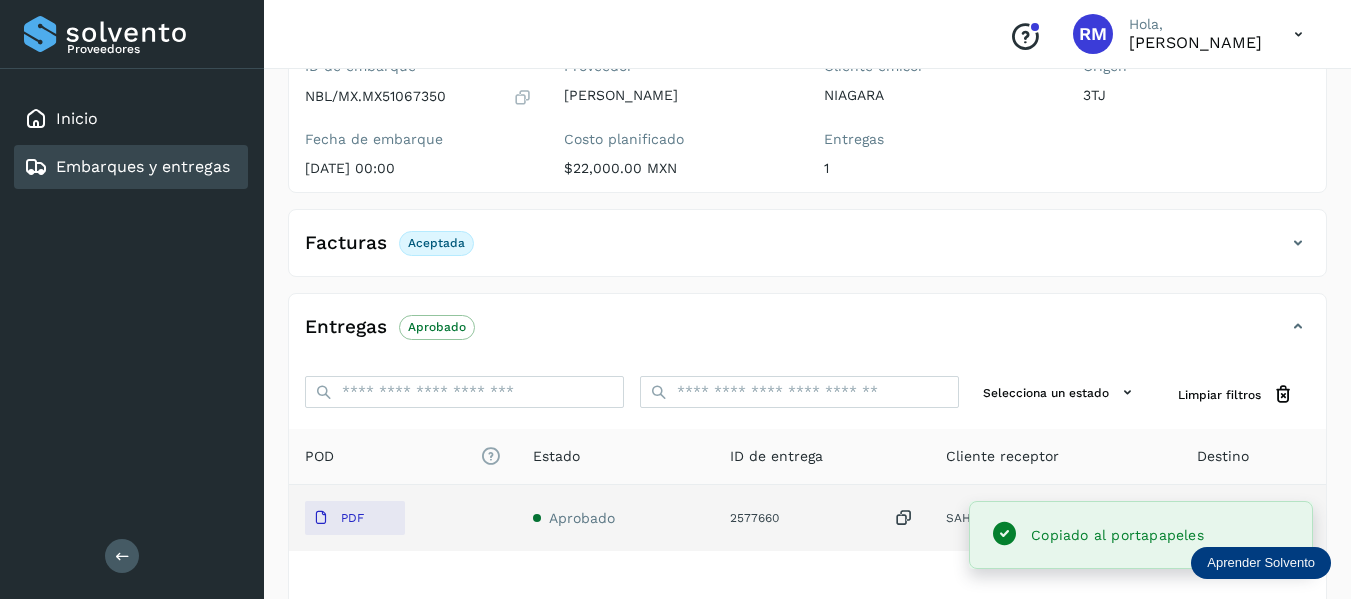 click at bounding box center (904, 518) 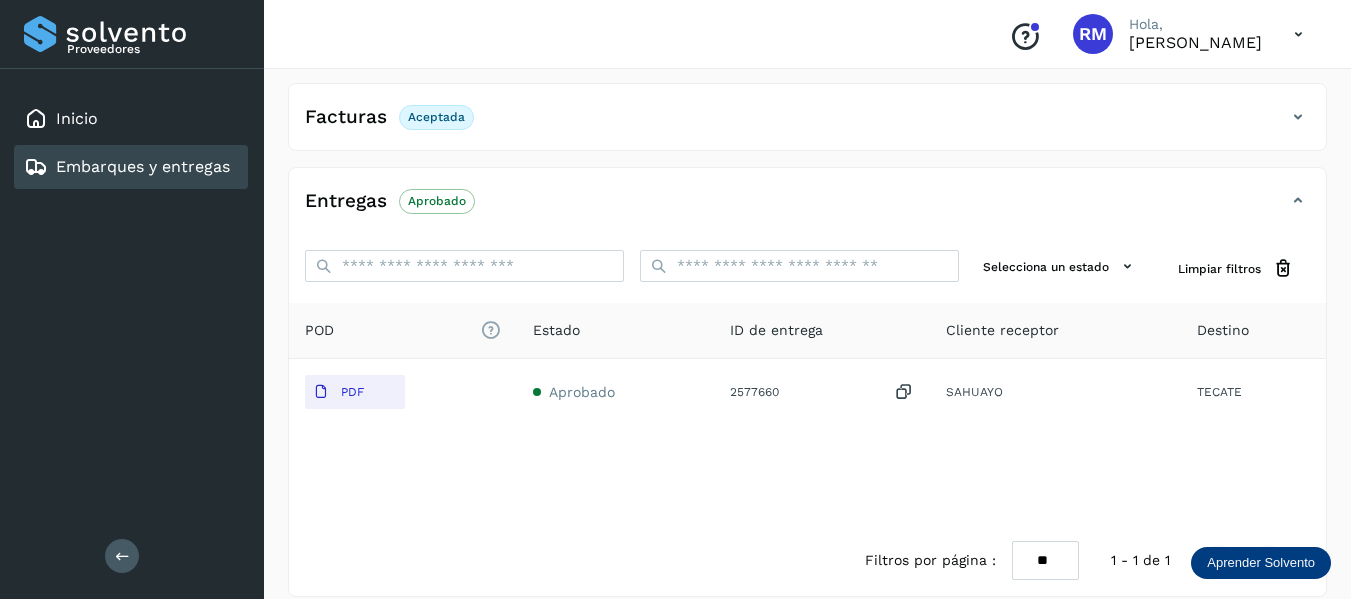 scroll, scrollTop: 348, scrollLeft: 0, axis: vertical 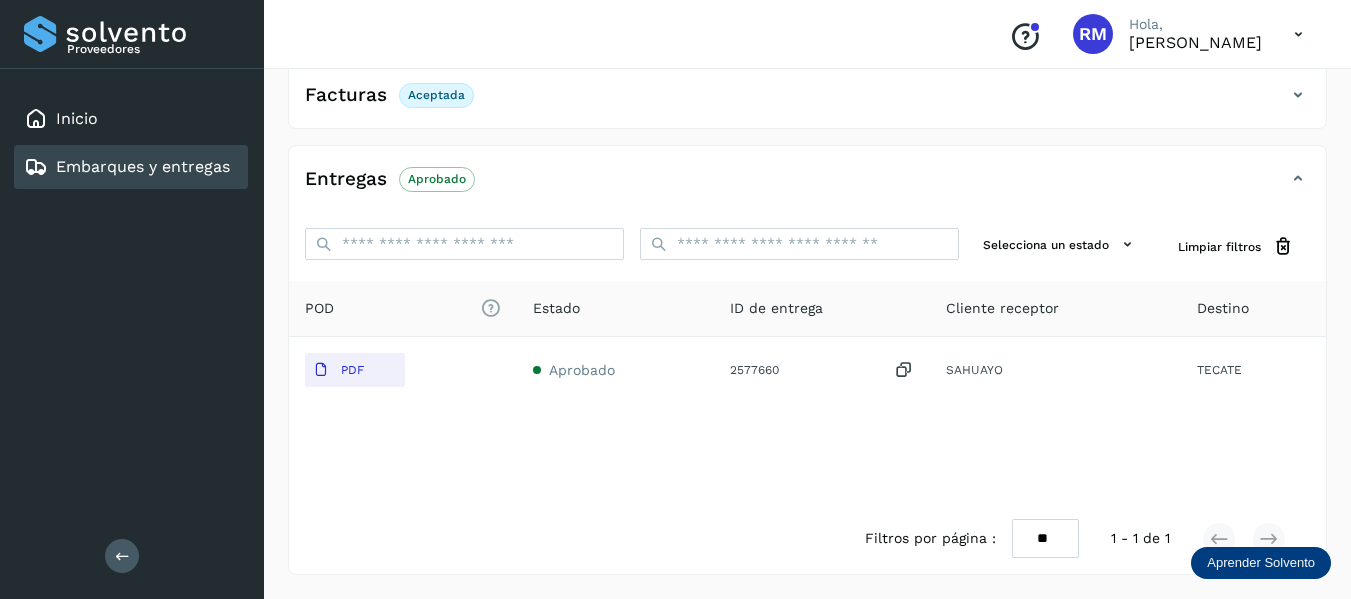 click on "Proveedores Inicio Embarques y entregas Salir" at bounding box center (132, 299) 